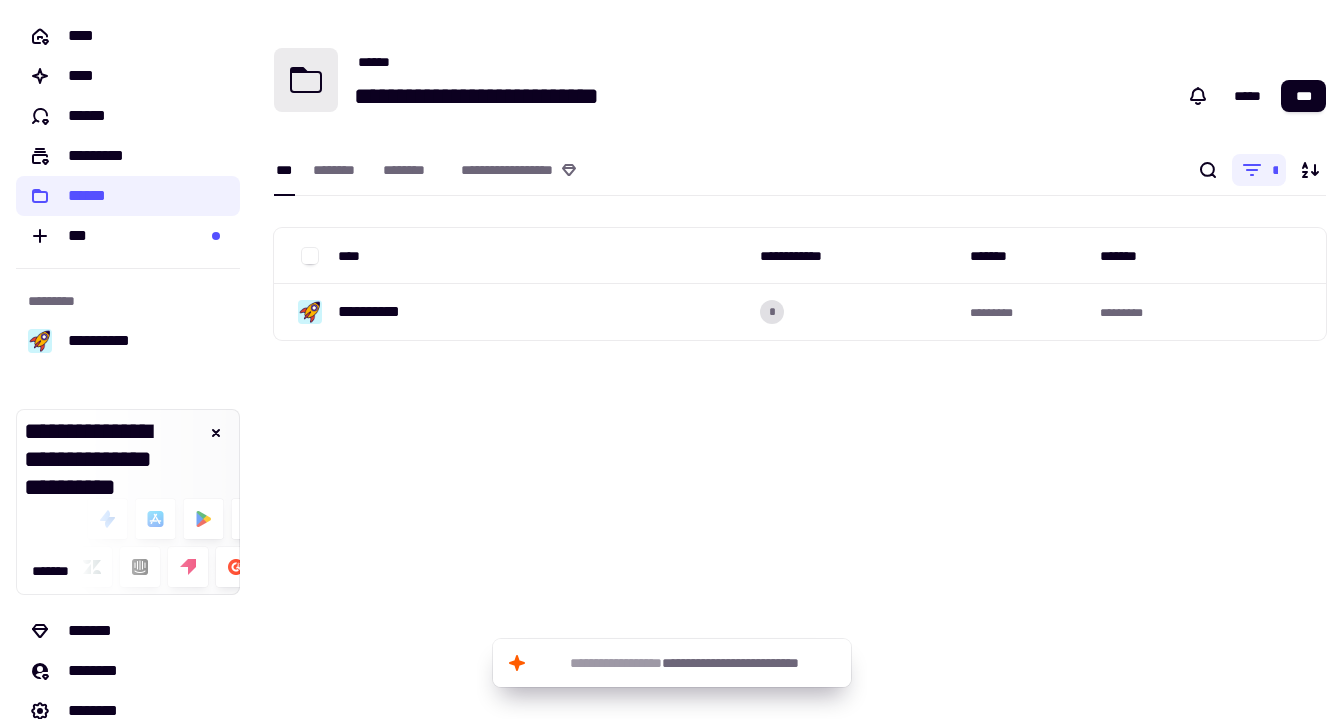 scroll, scrollTop: 0, scrollLeft: 0, axis: both 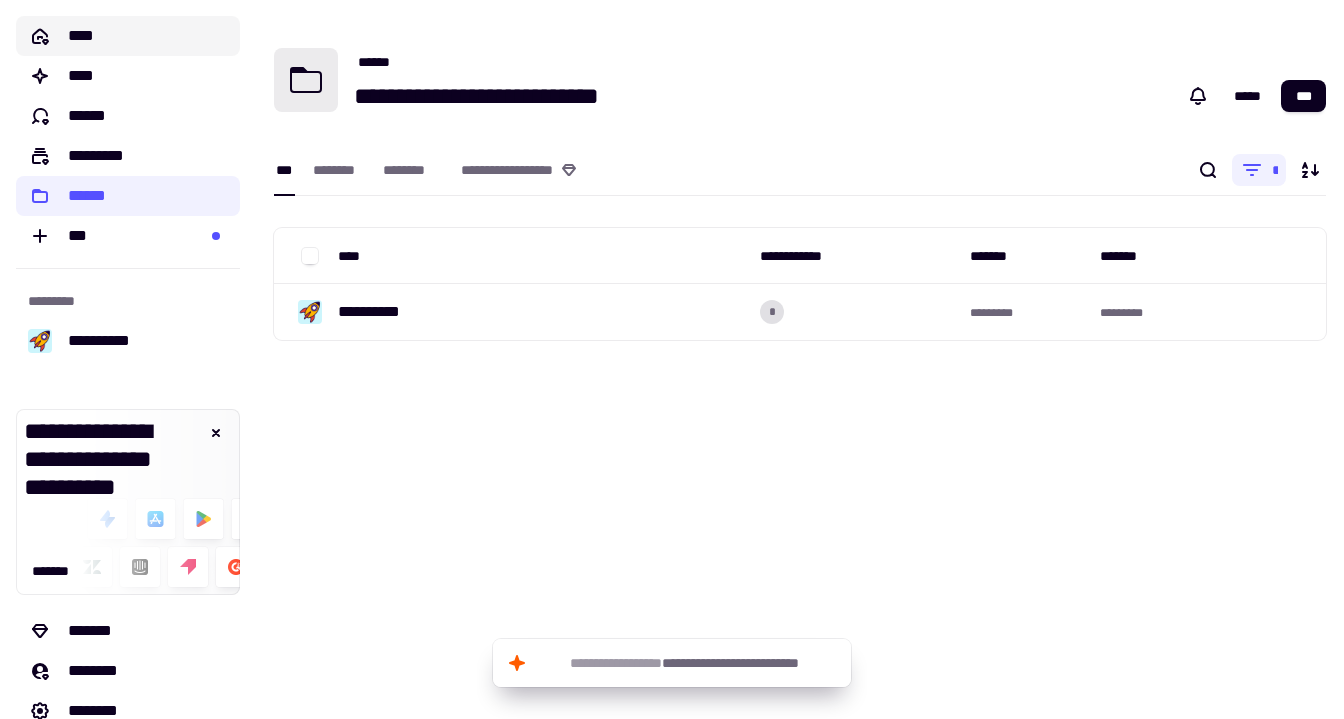 click on "****" 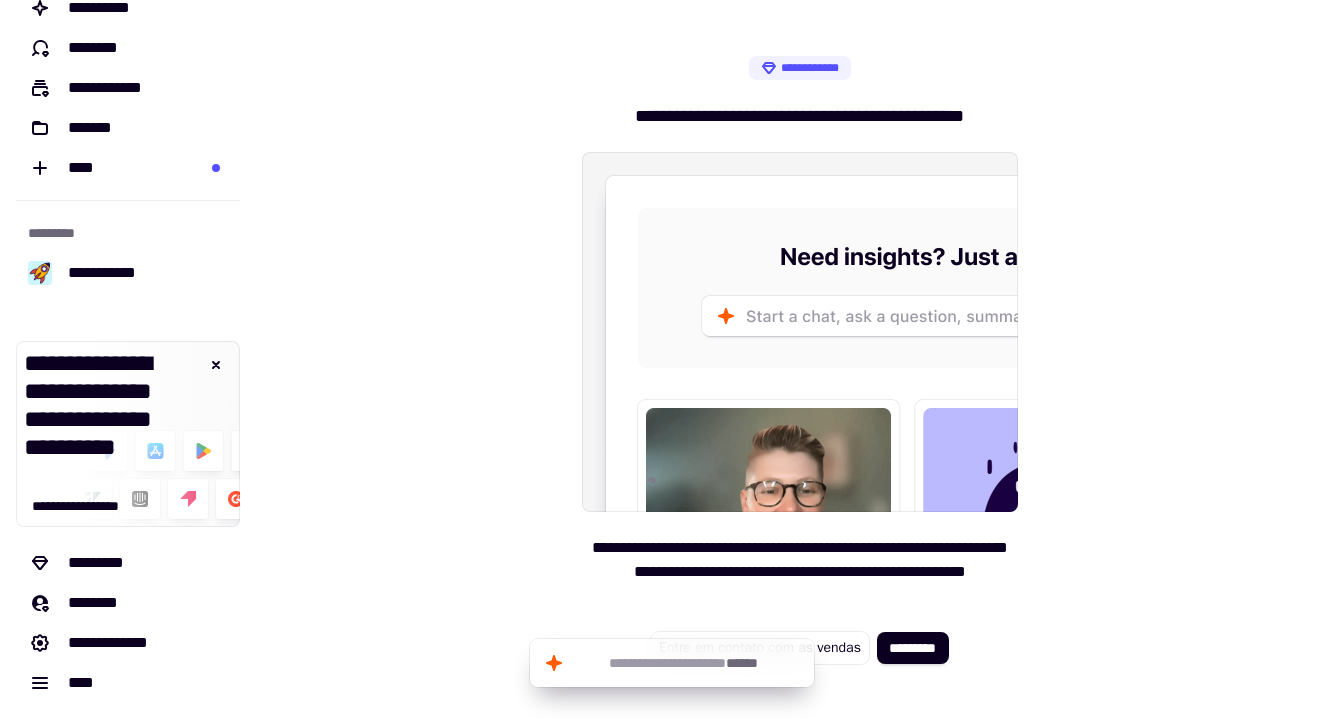 scroll, scrollTop: 0, scrollLeft: 0, axis: both 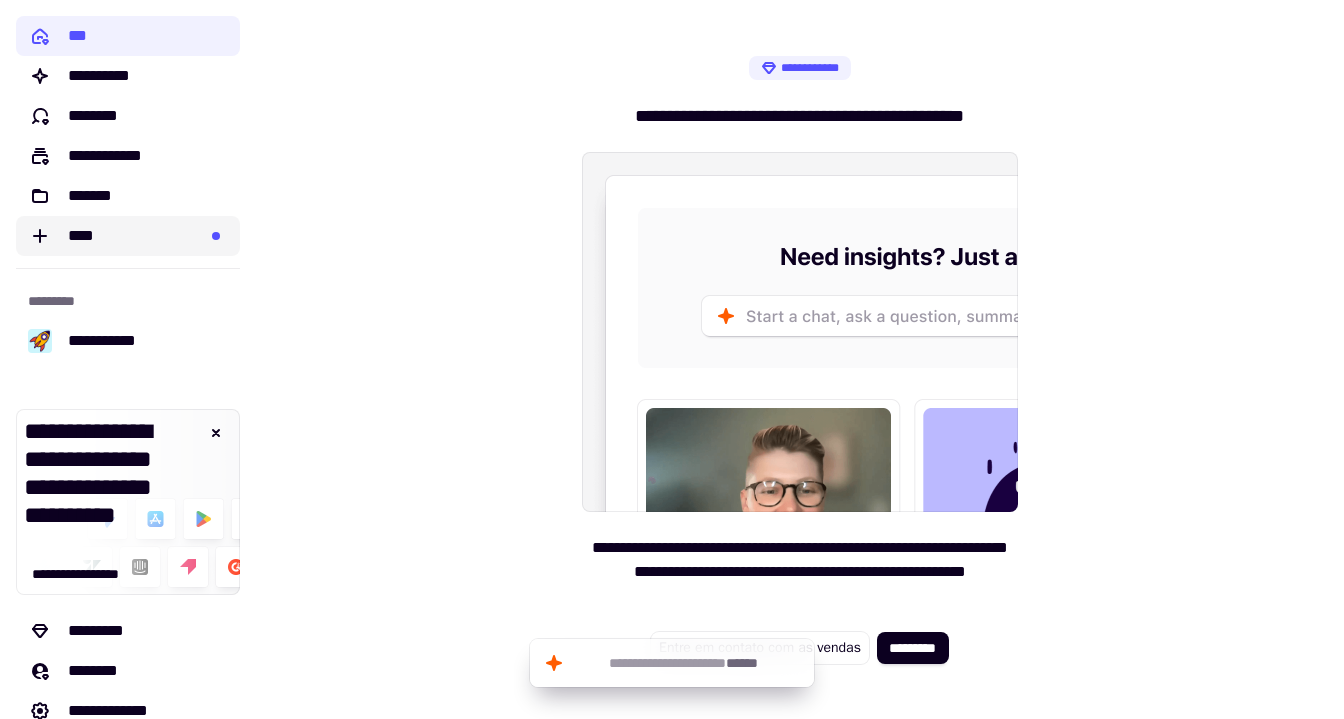 click on "****" 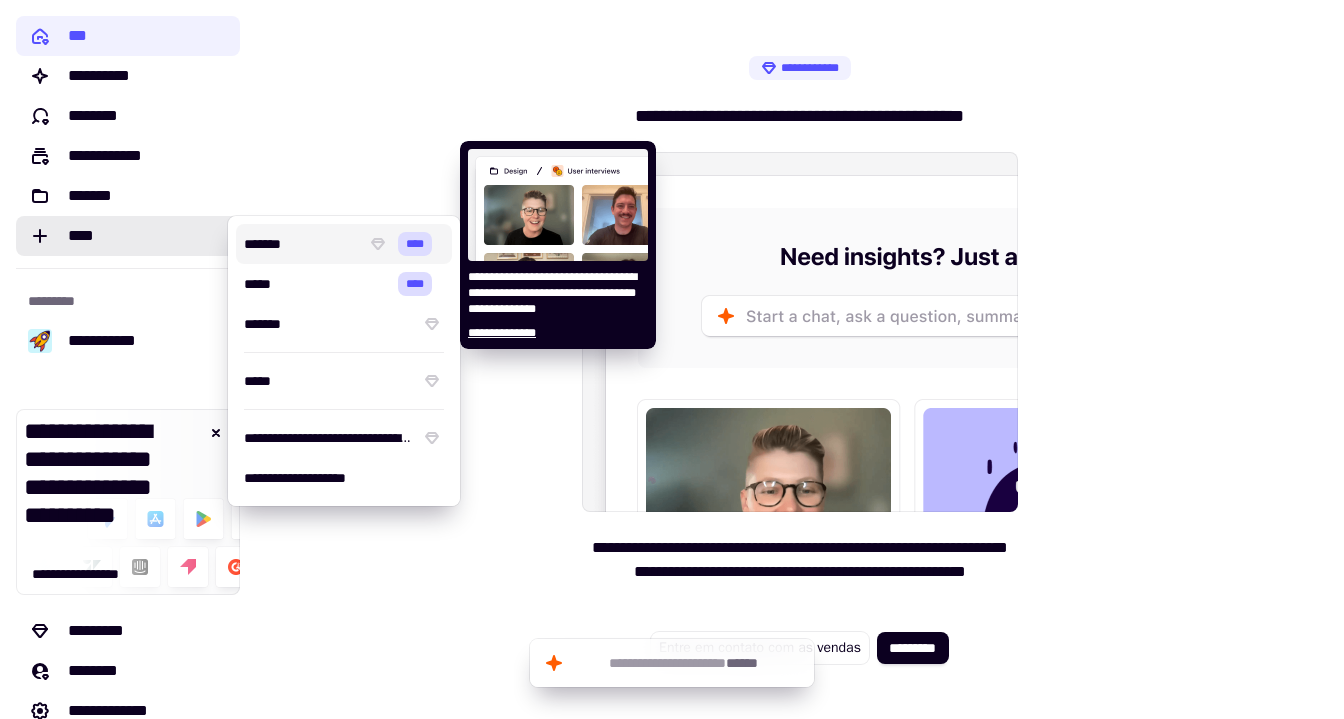 click on "*******" at bounding box center [301, 244] 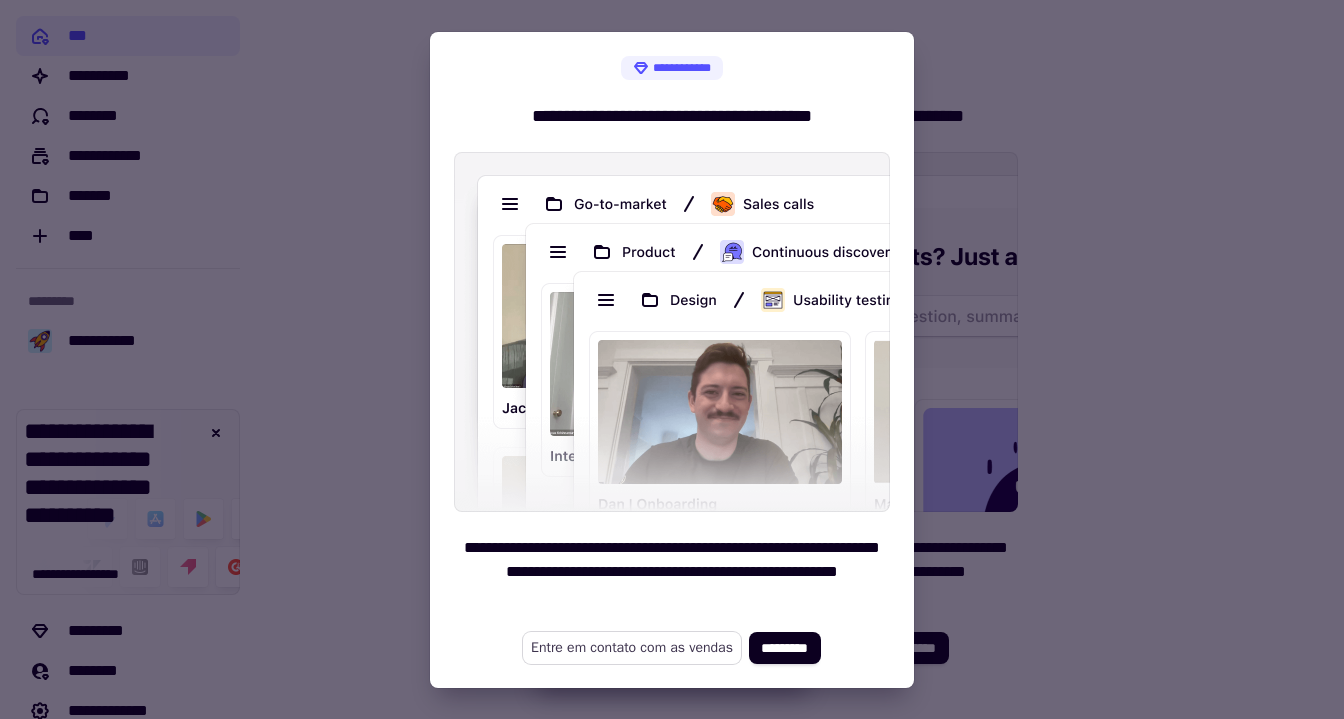 click on "Entre em contato com as vendas" 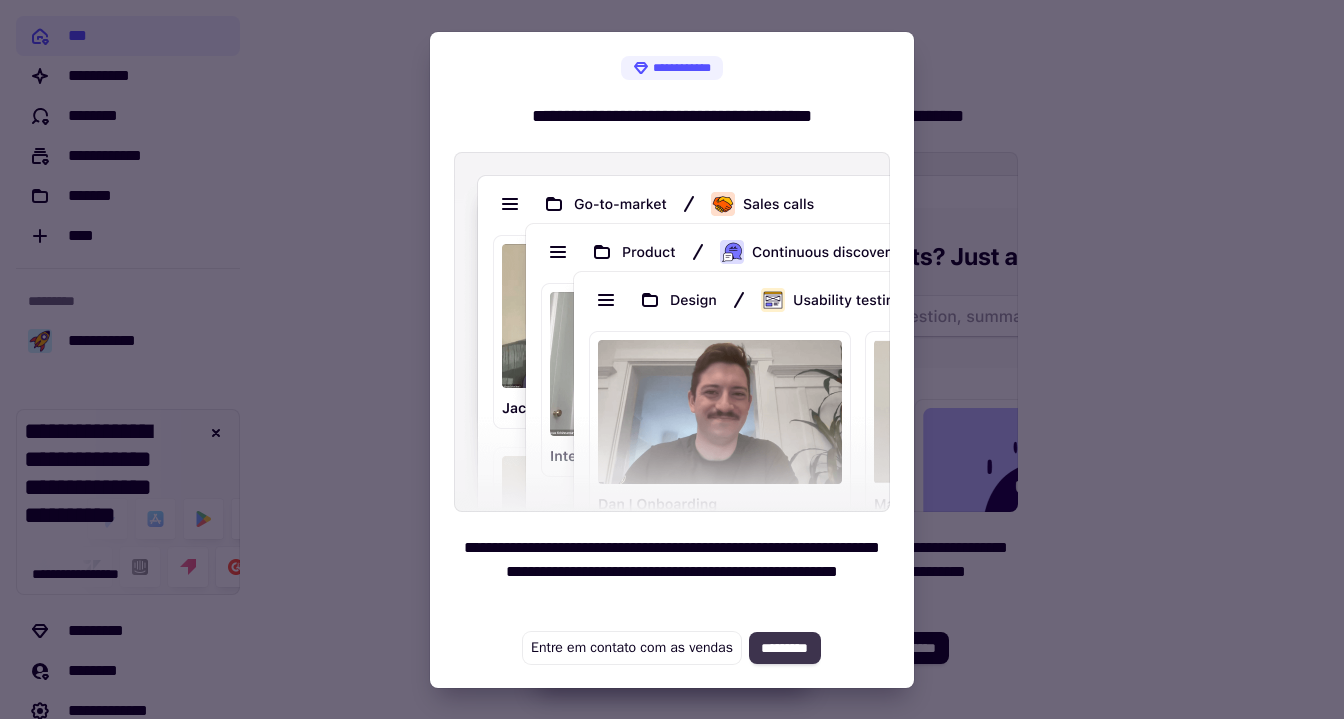 click on "*********" 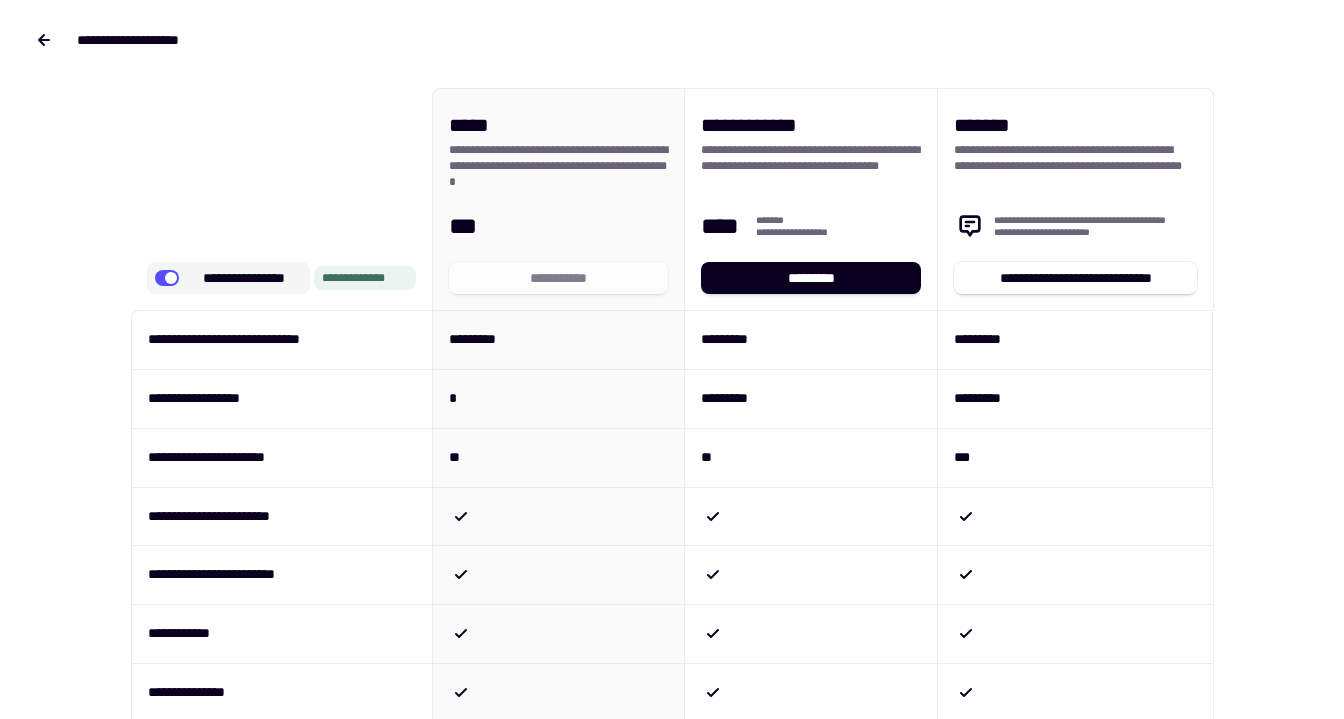 click 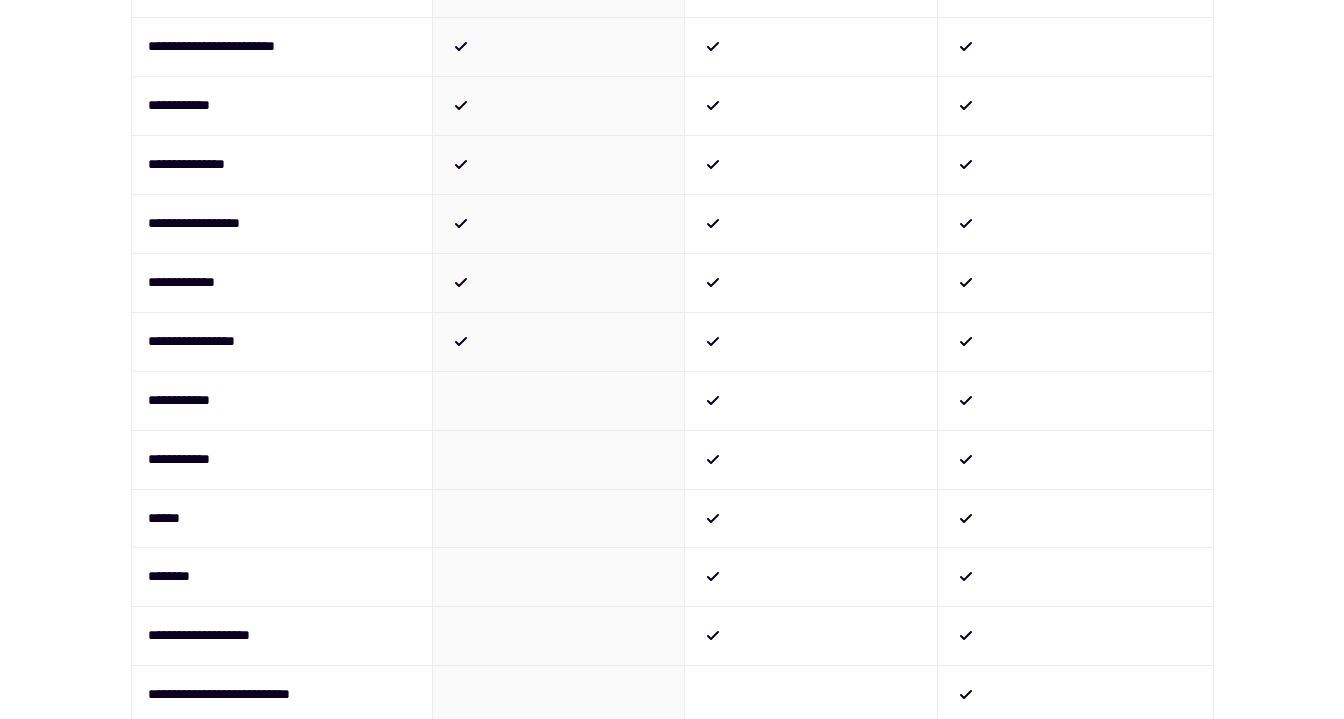 scroll, scrollTop: 0, scrollLeft: 0, axis: both 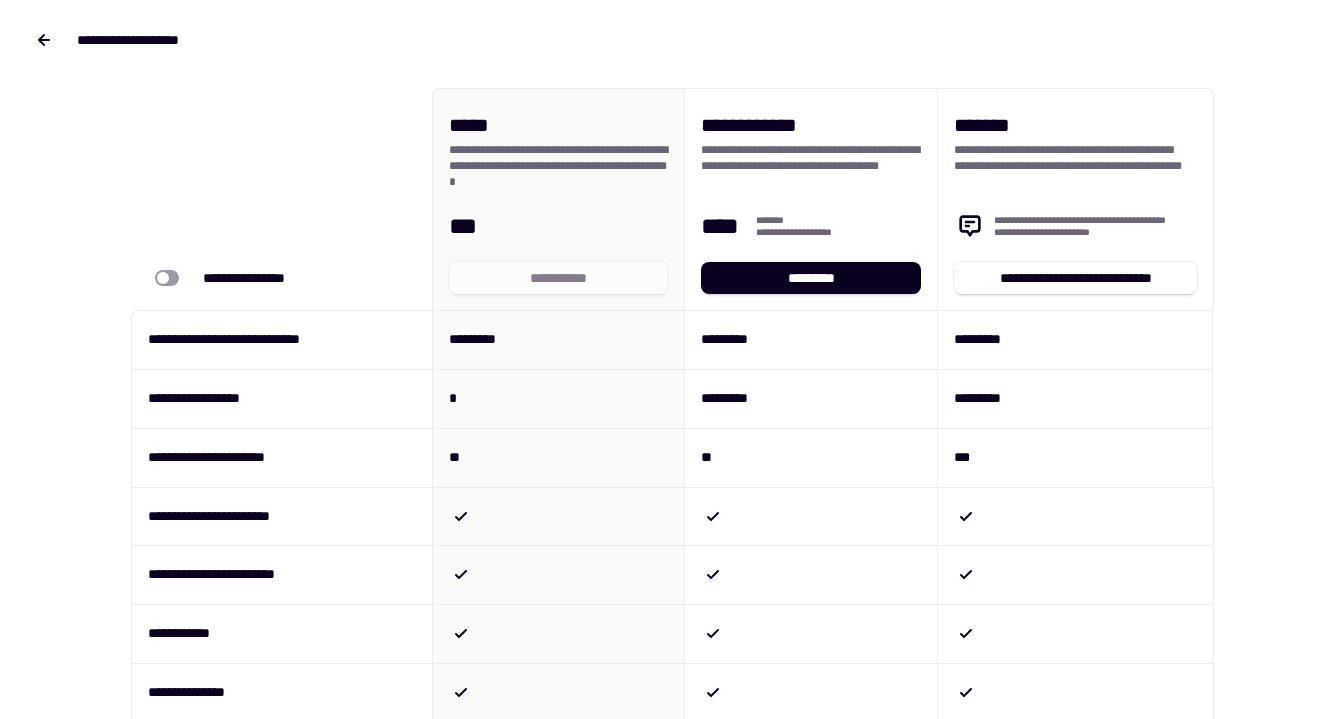 click on "**********" 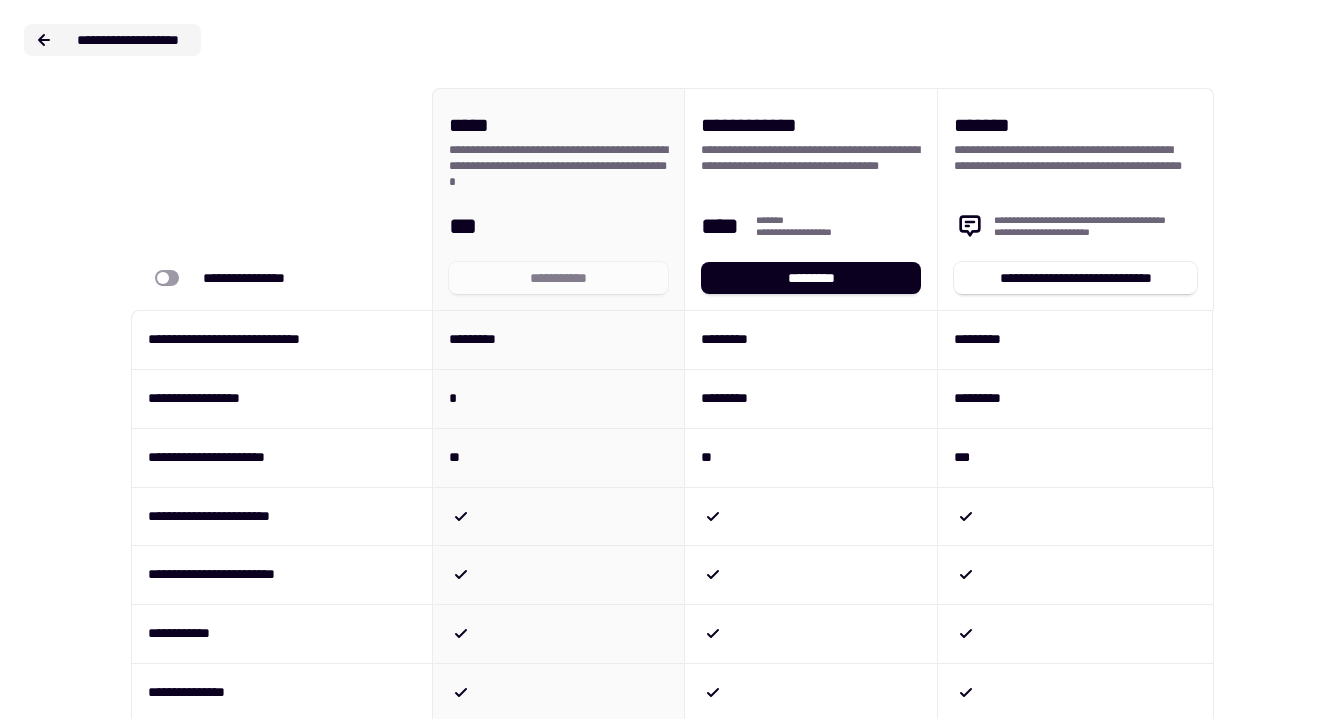click 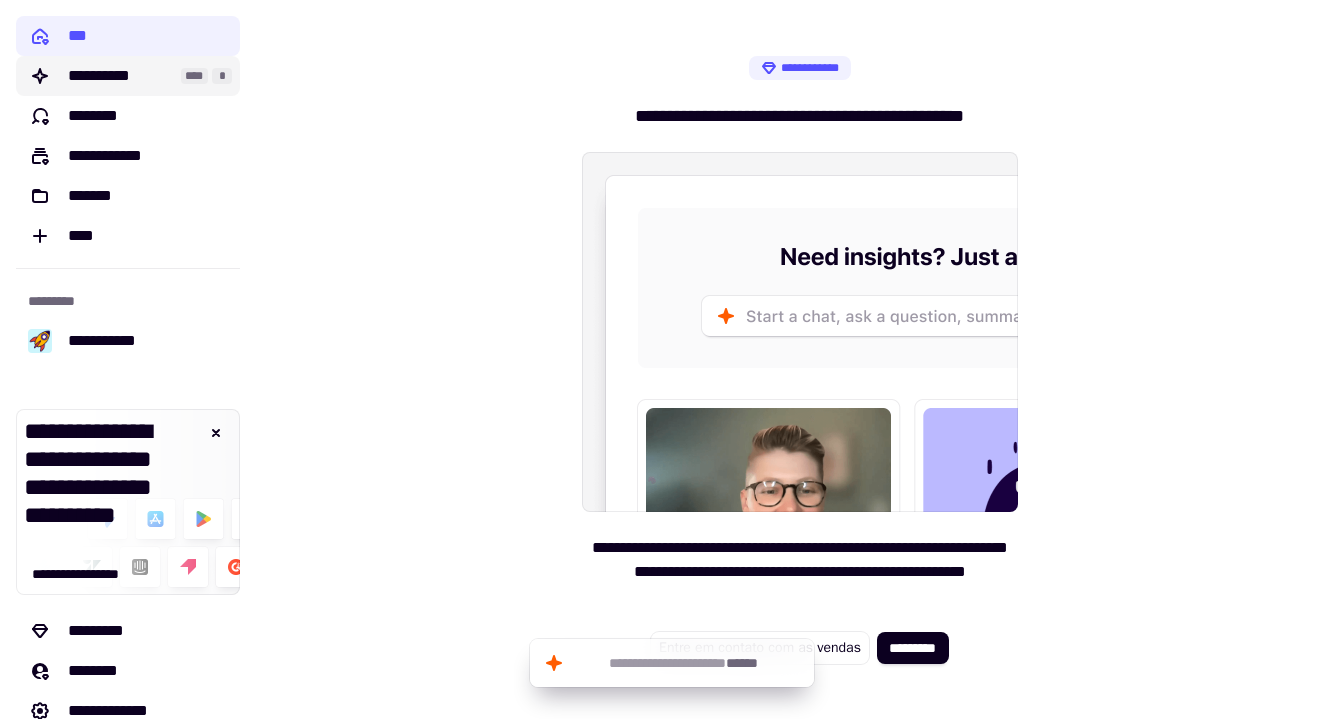 click on "**********" 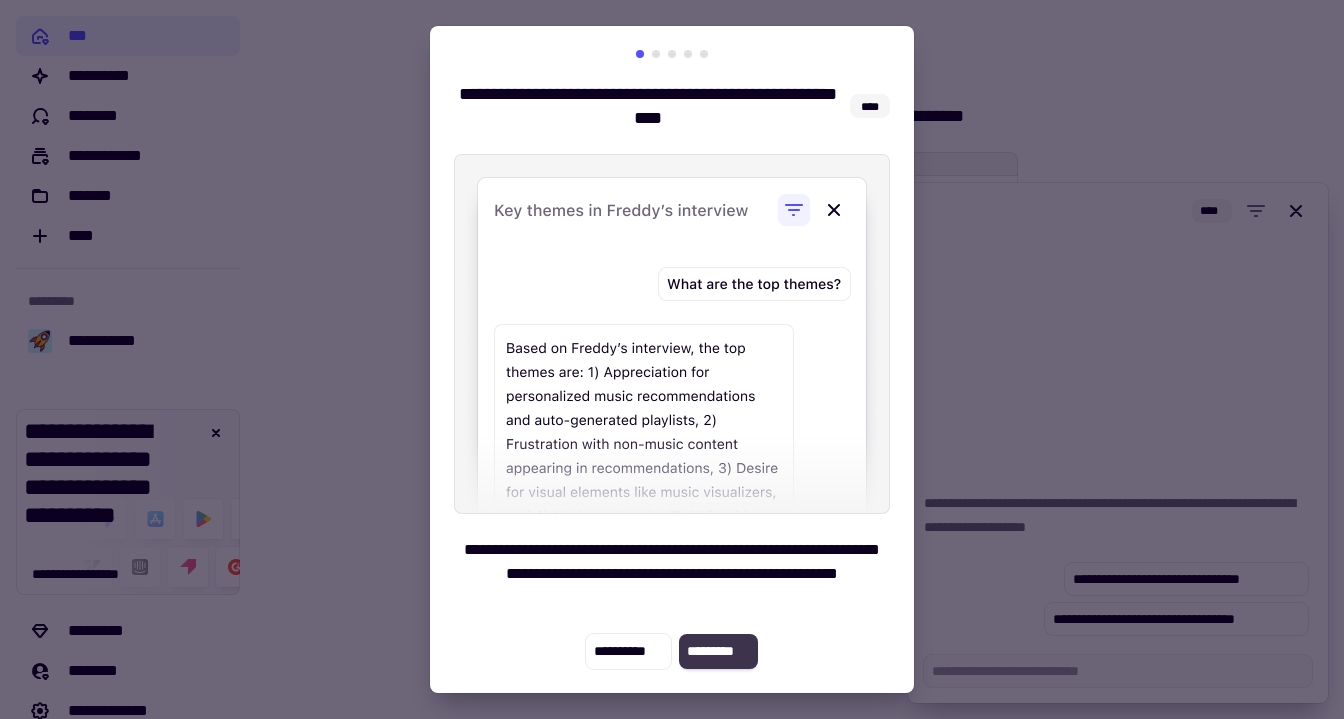 click on "*********" 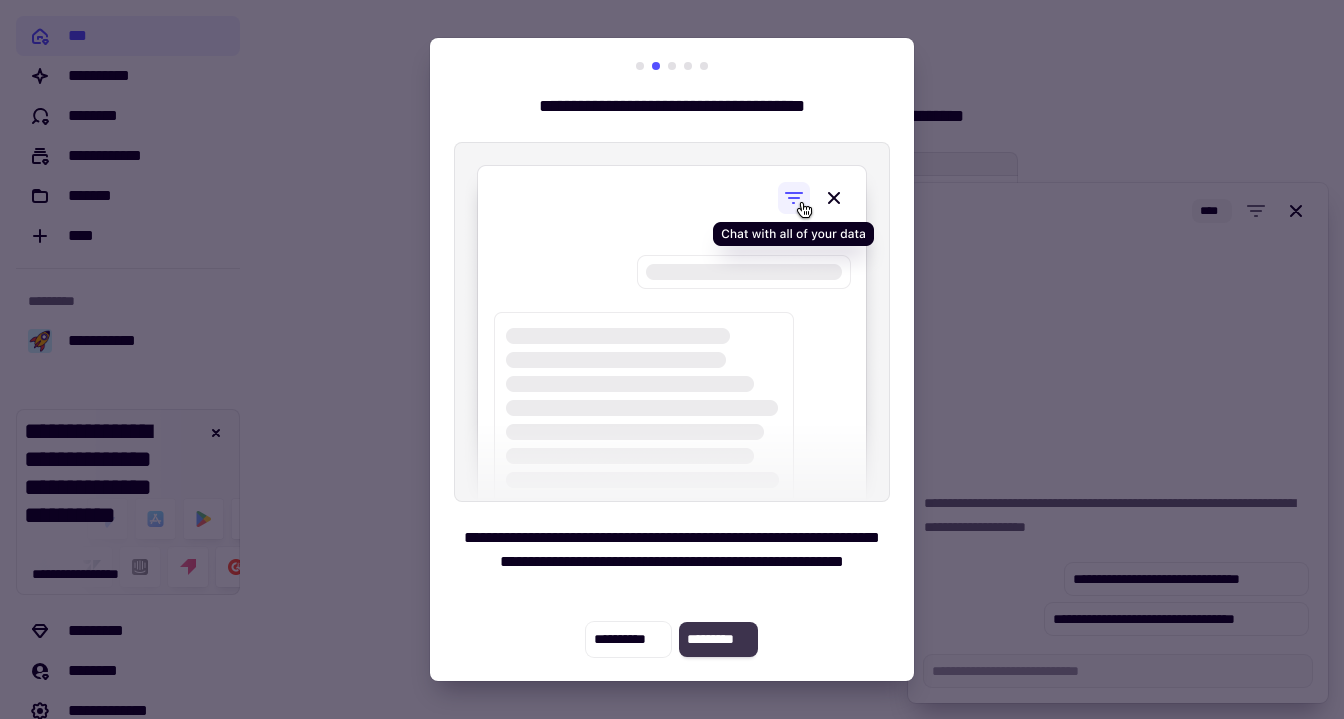 click on "*********" 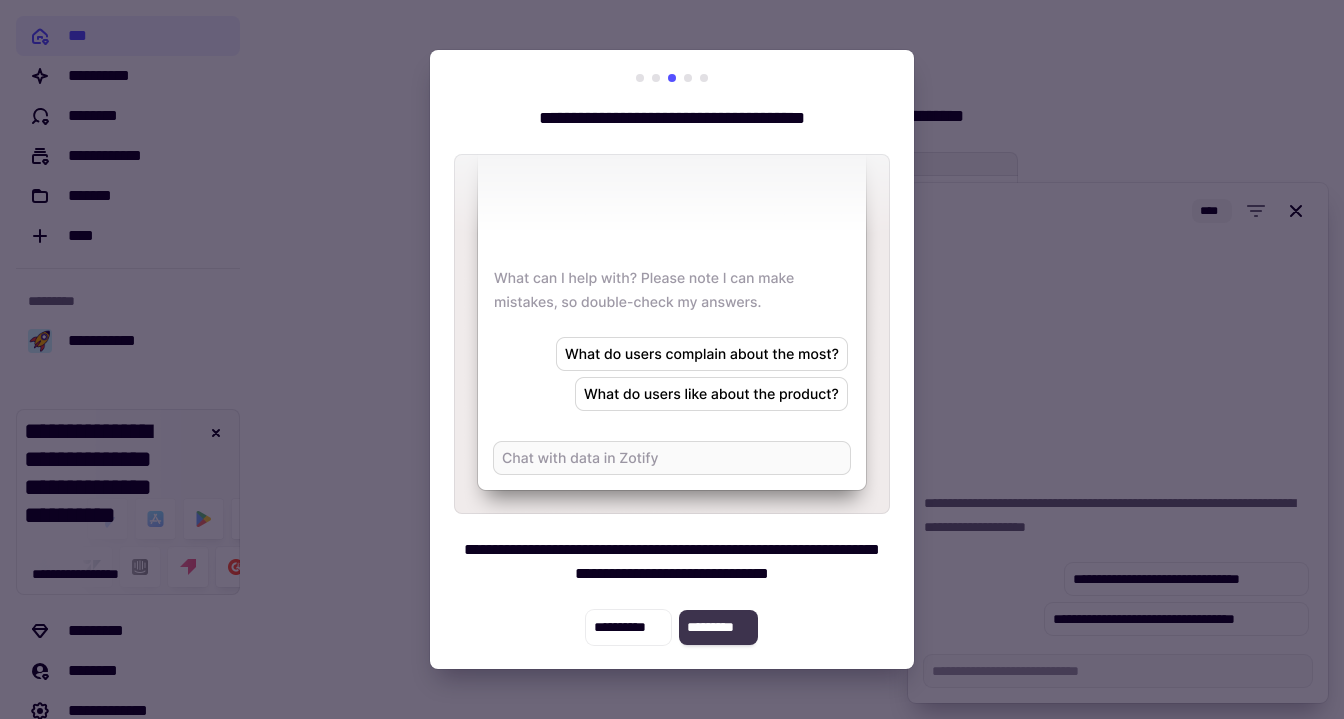 click on "*********" 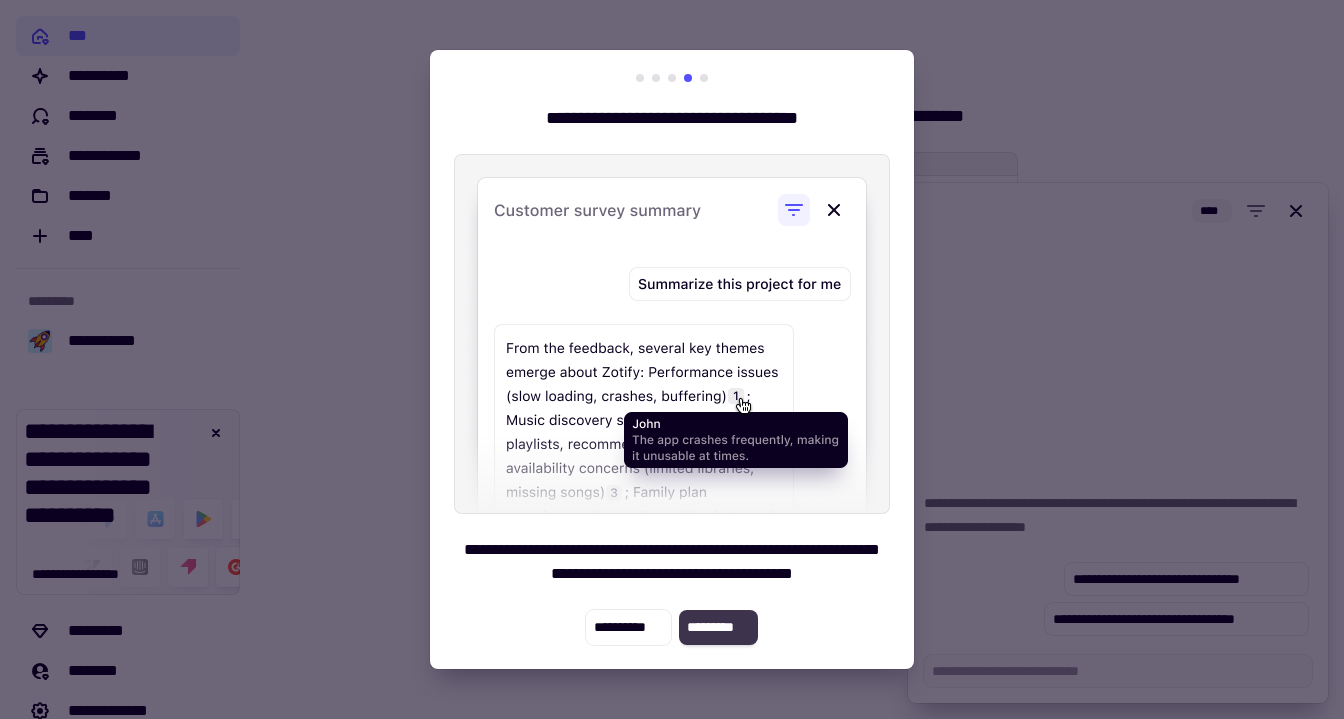 click on "*********" 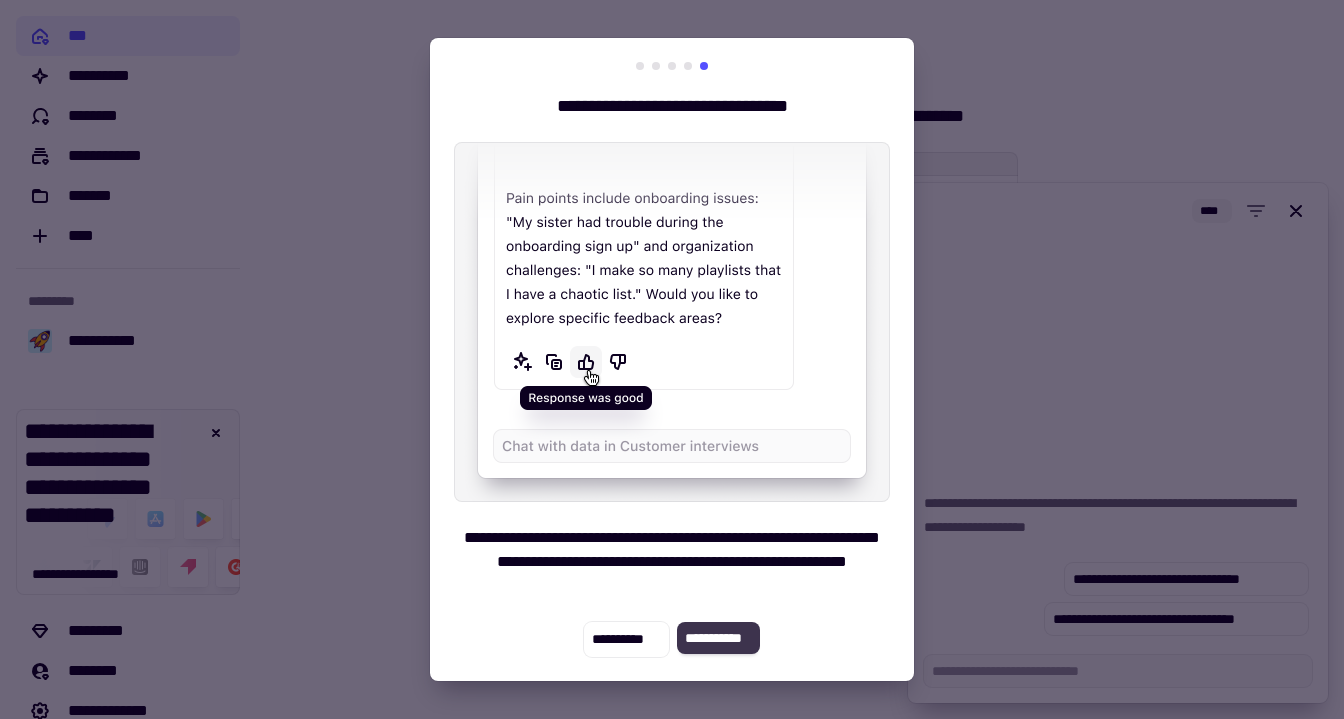 click on "**********" 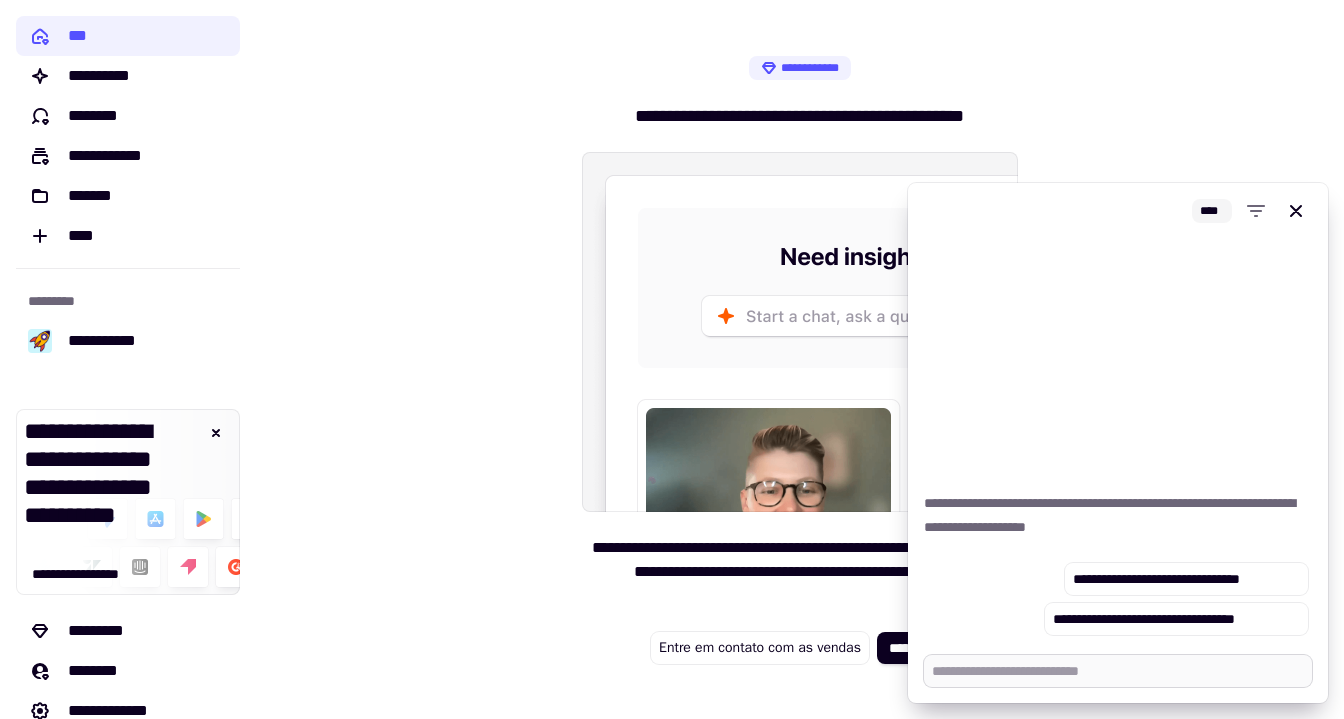 type on "*" 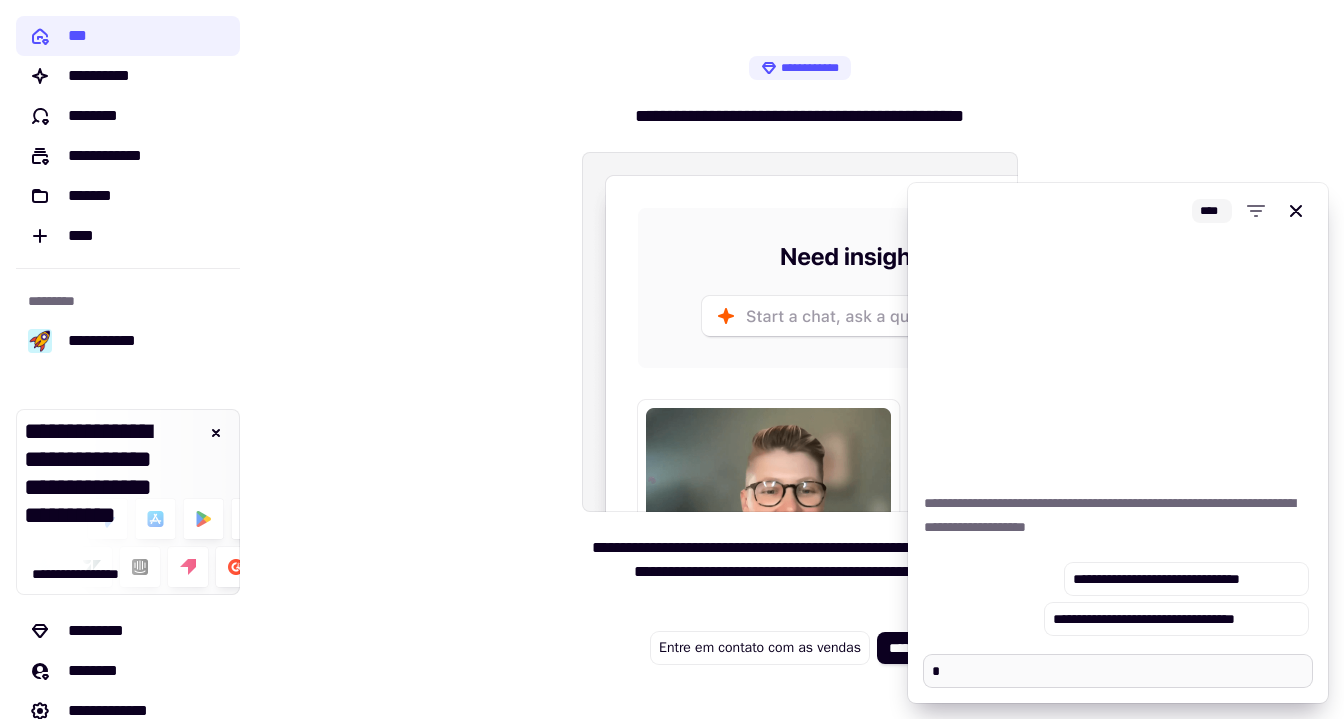 type on "*" 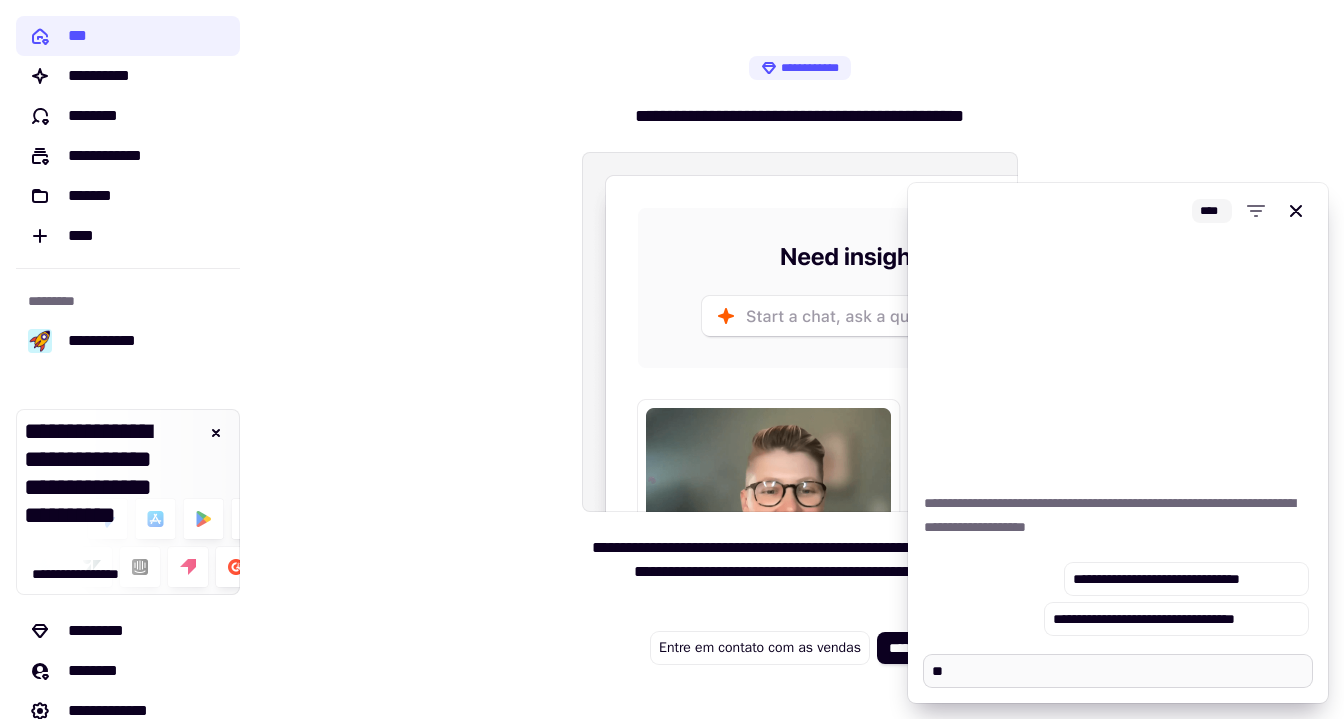 type on "*" 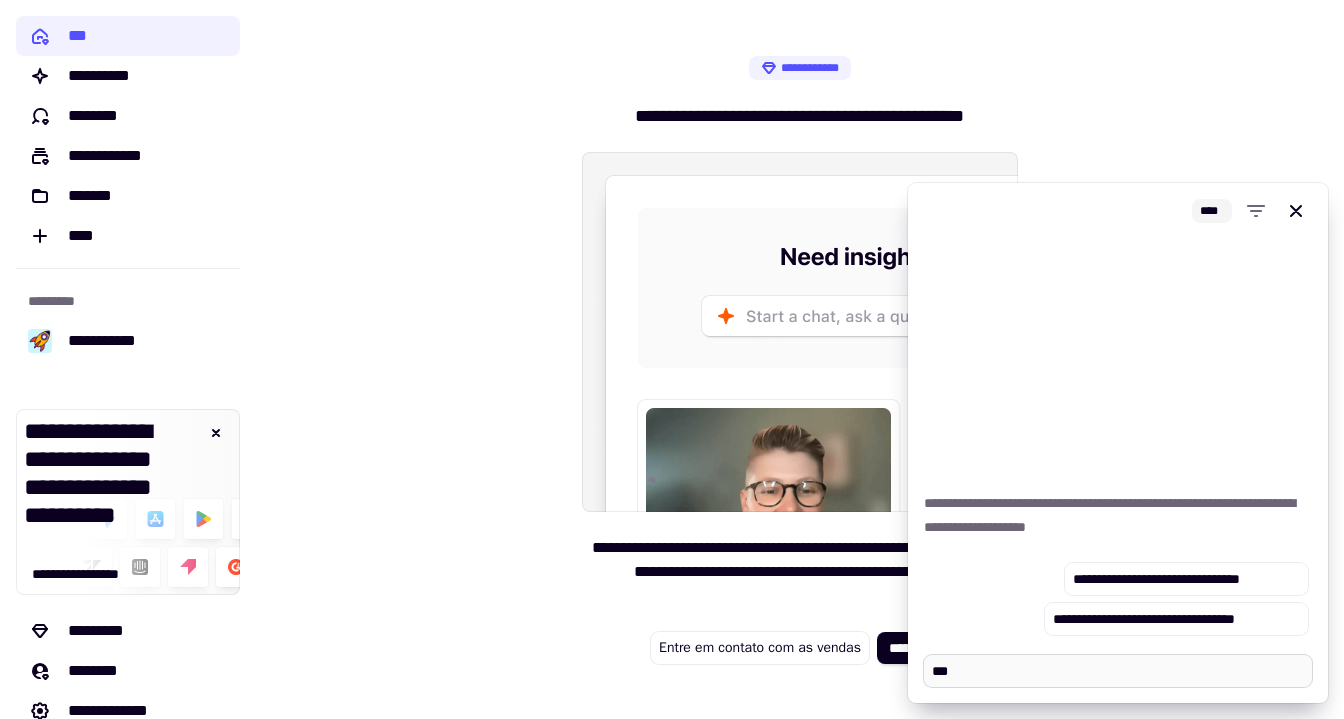 type on "*" 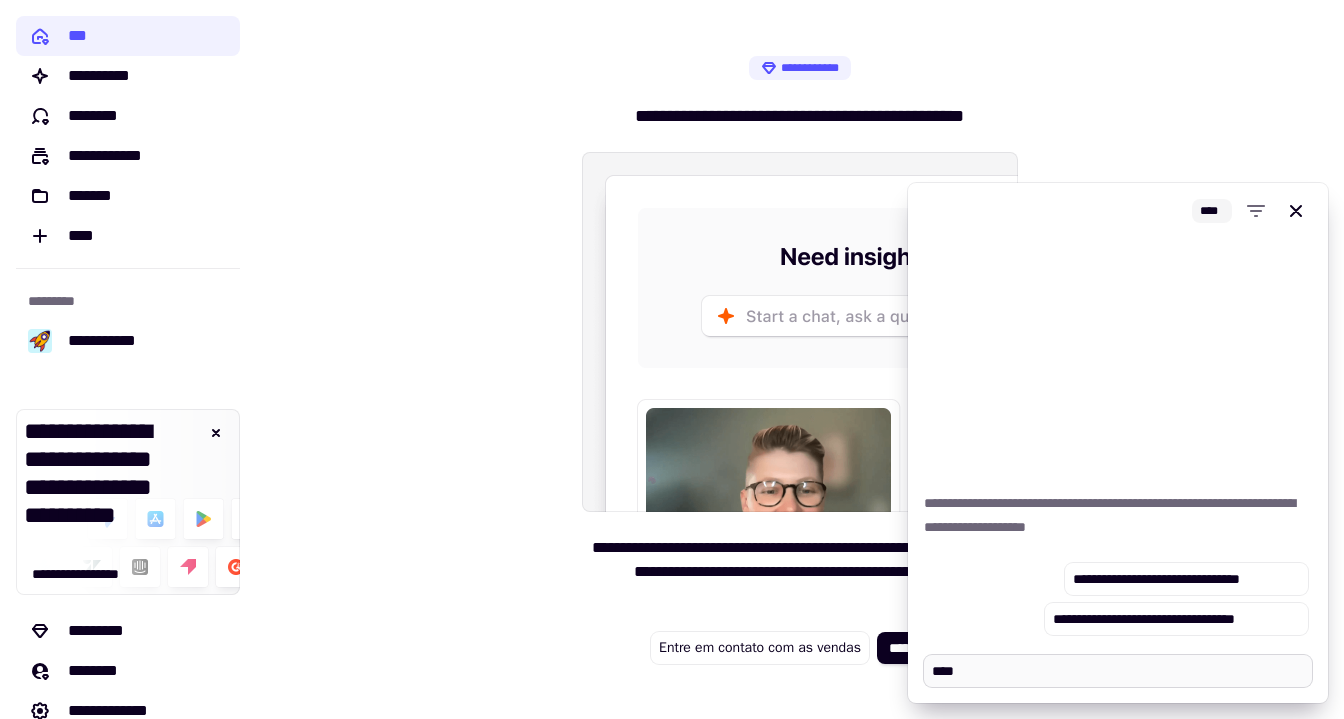 type on "*" 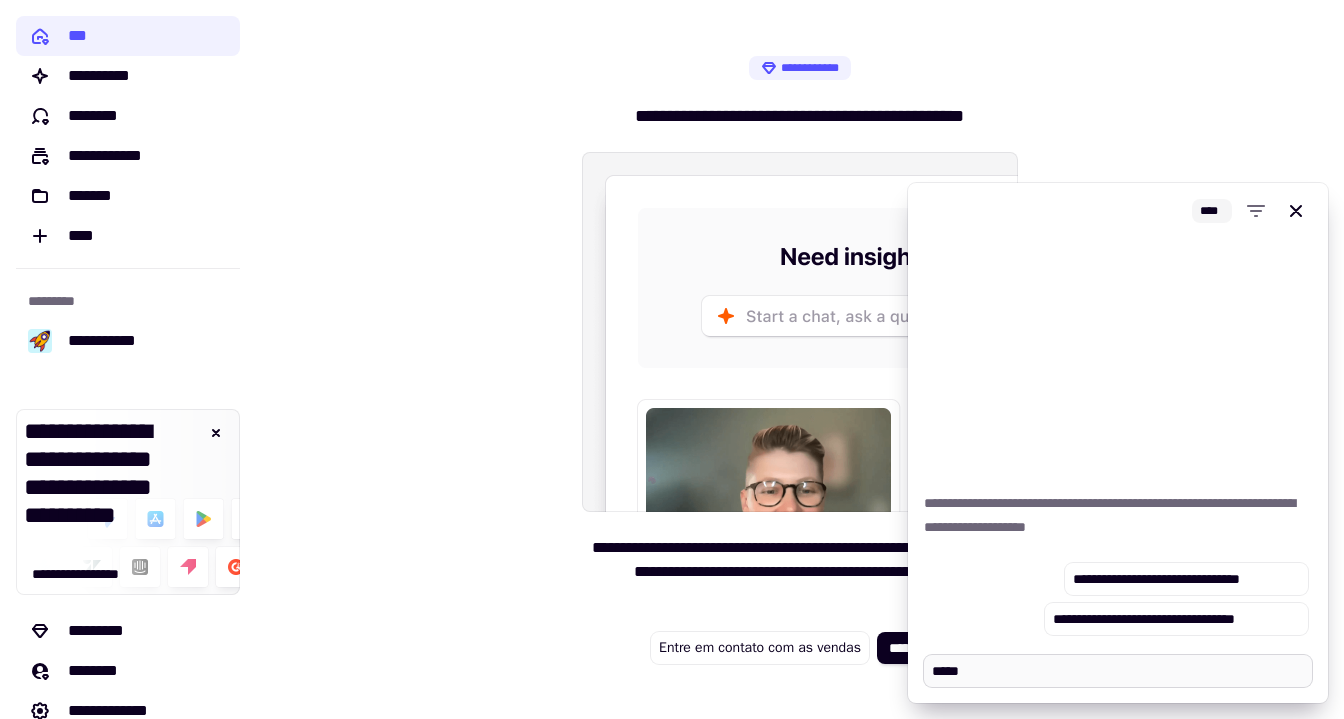type on "*" 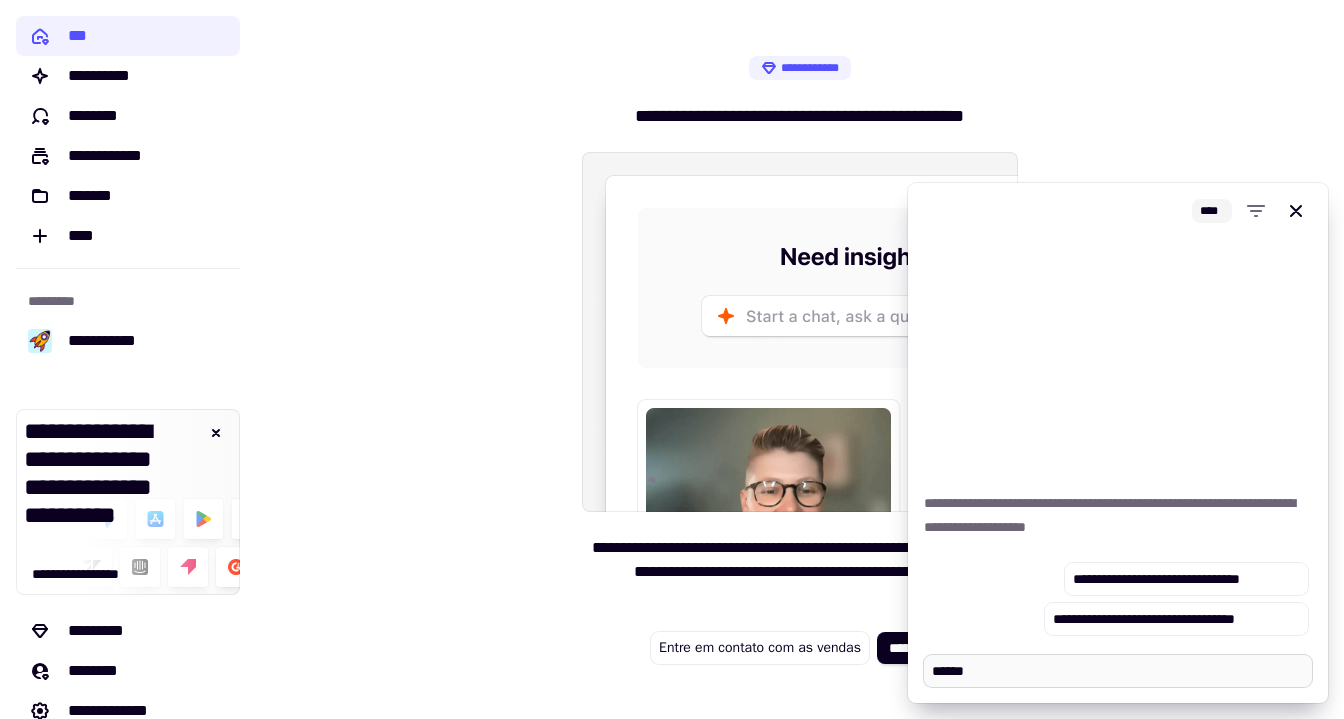 type on "*" 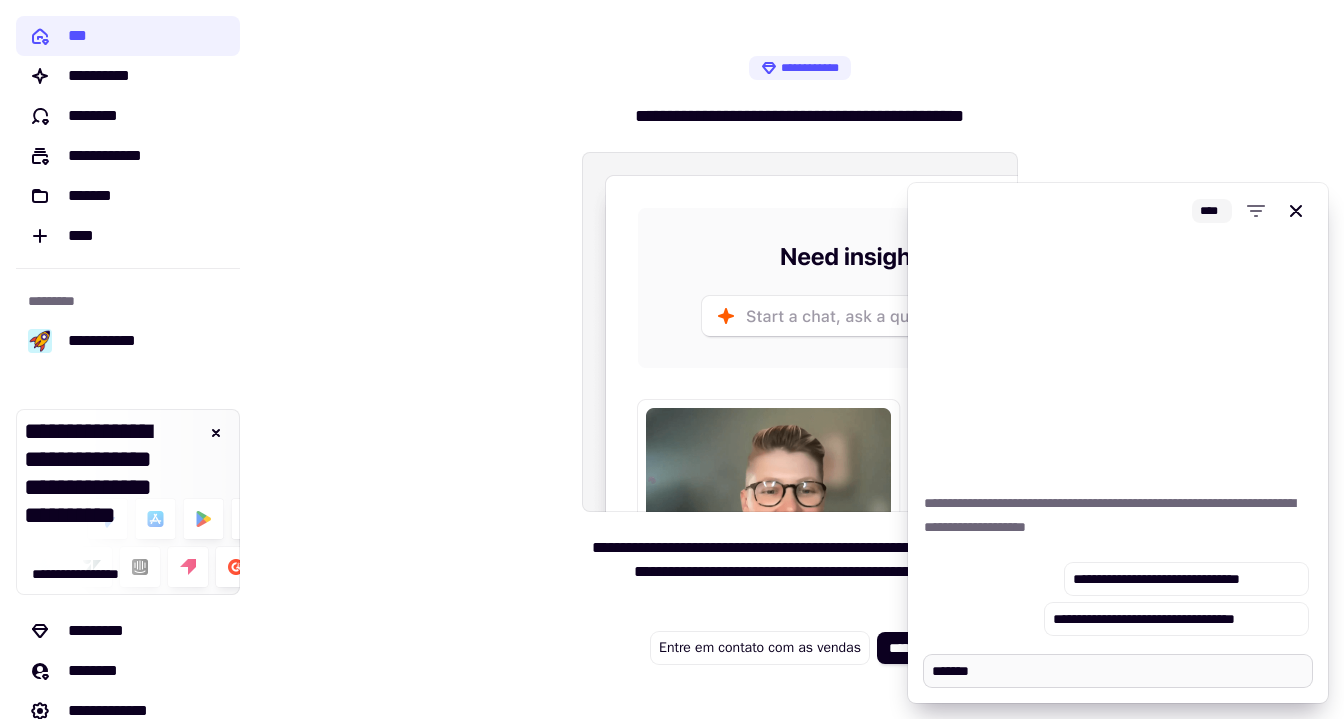 type on "*" 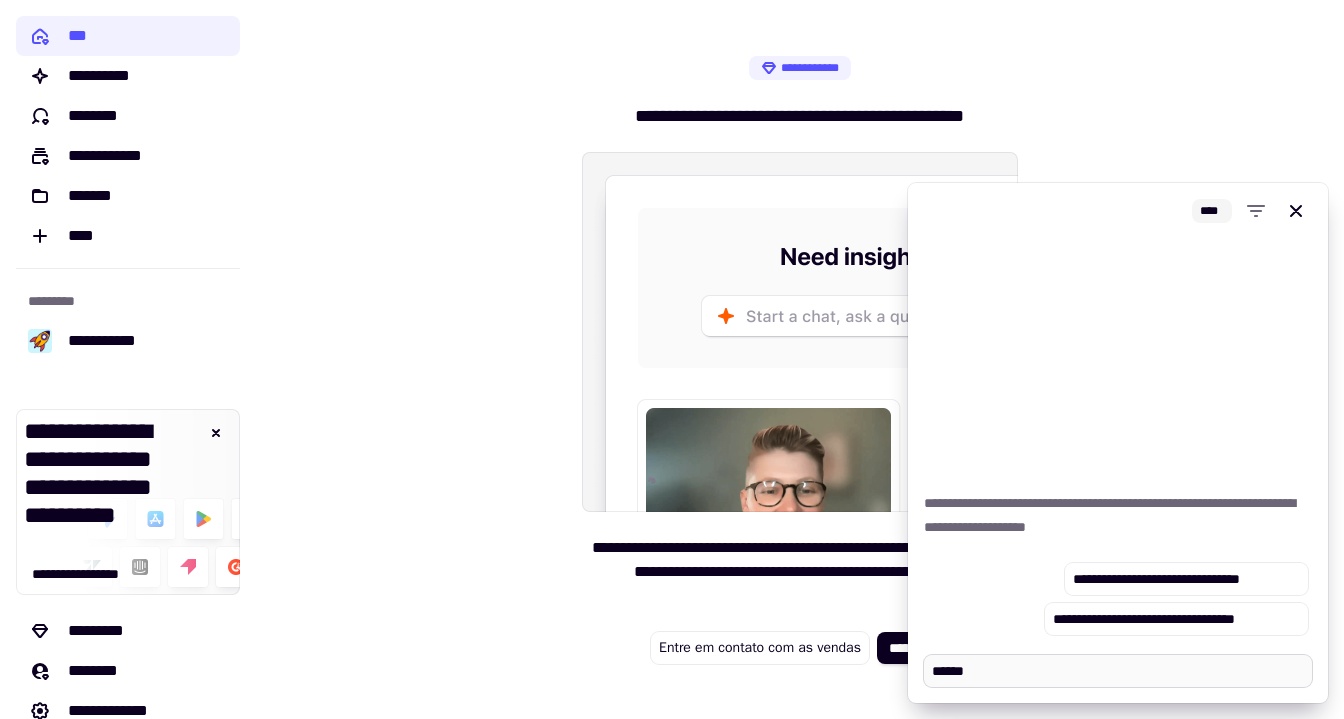 type on "*" 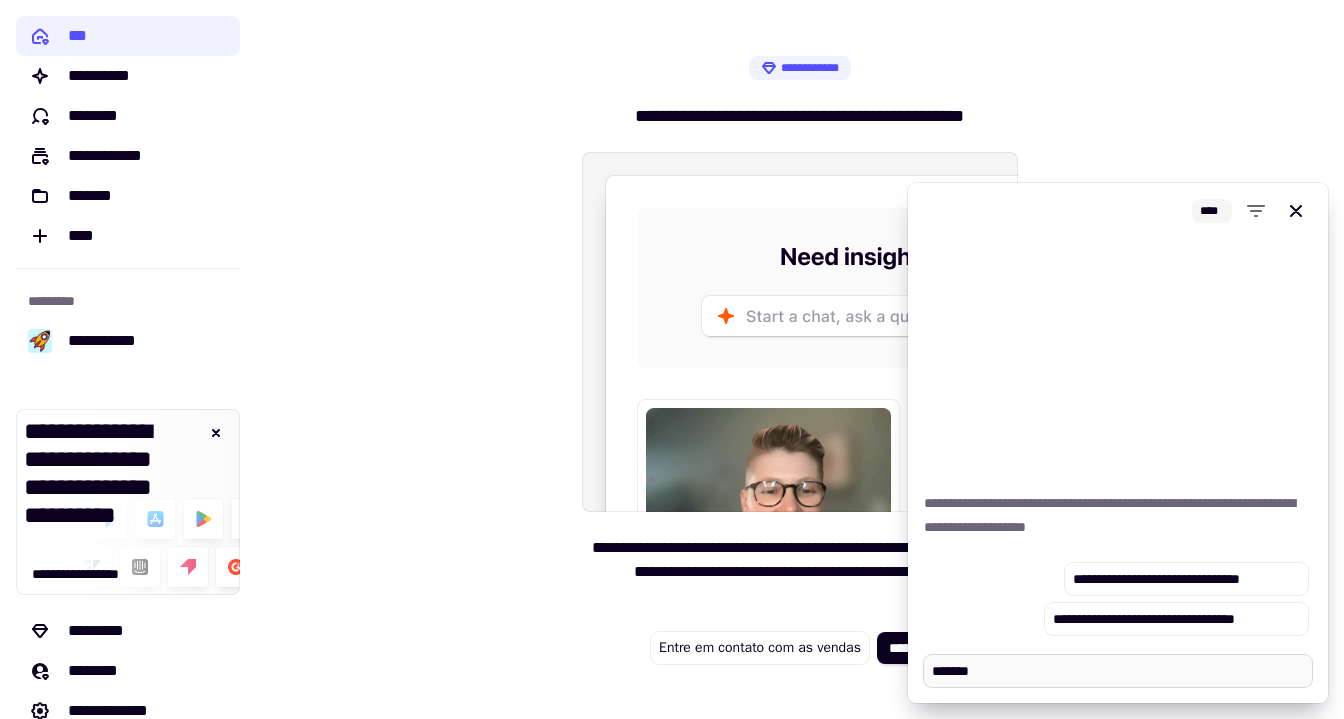 type on "*" 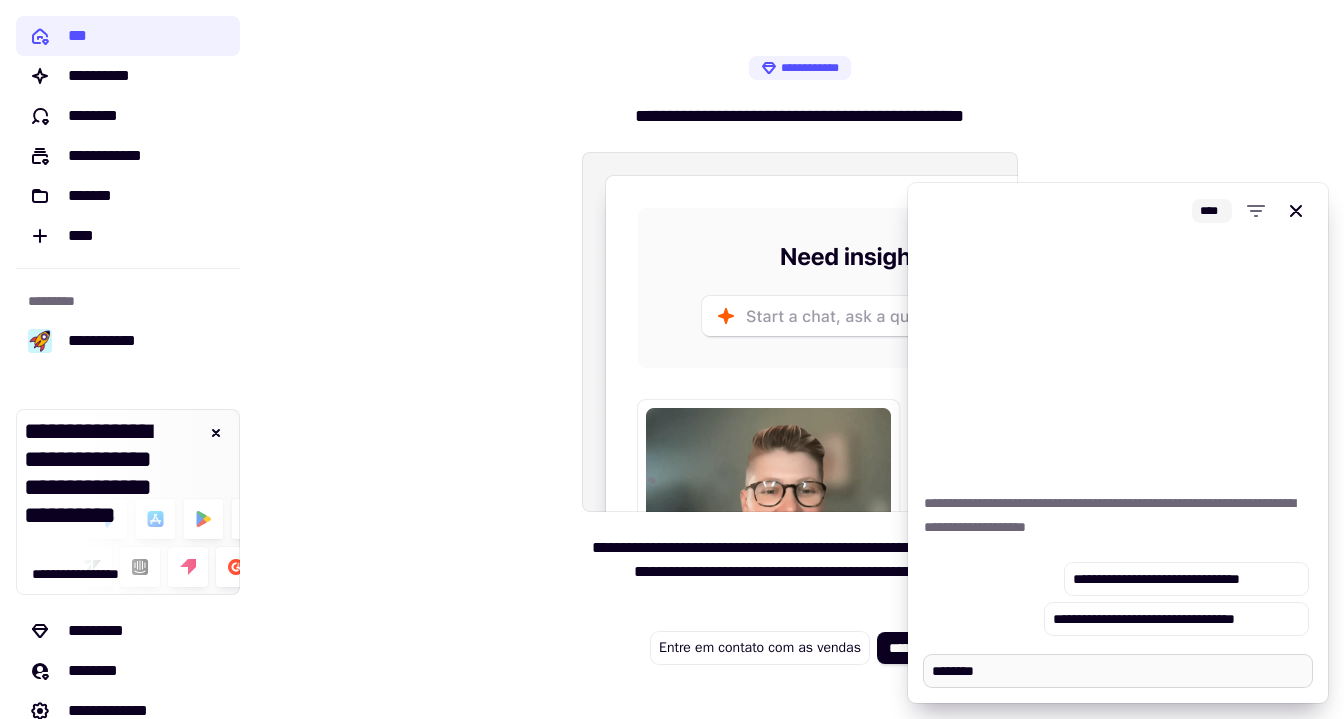 type on "*" 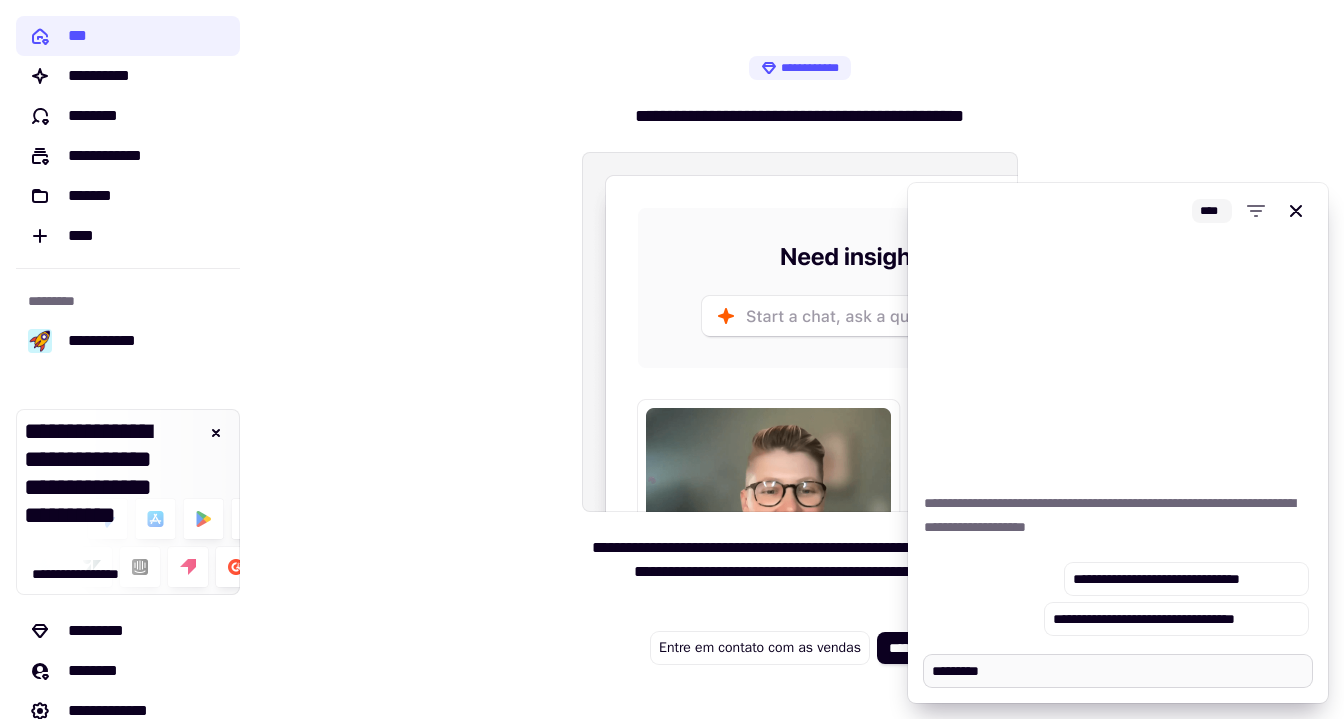 type on "*" 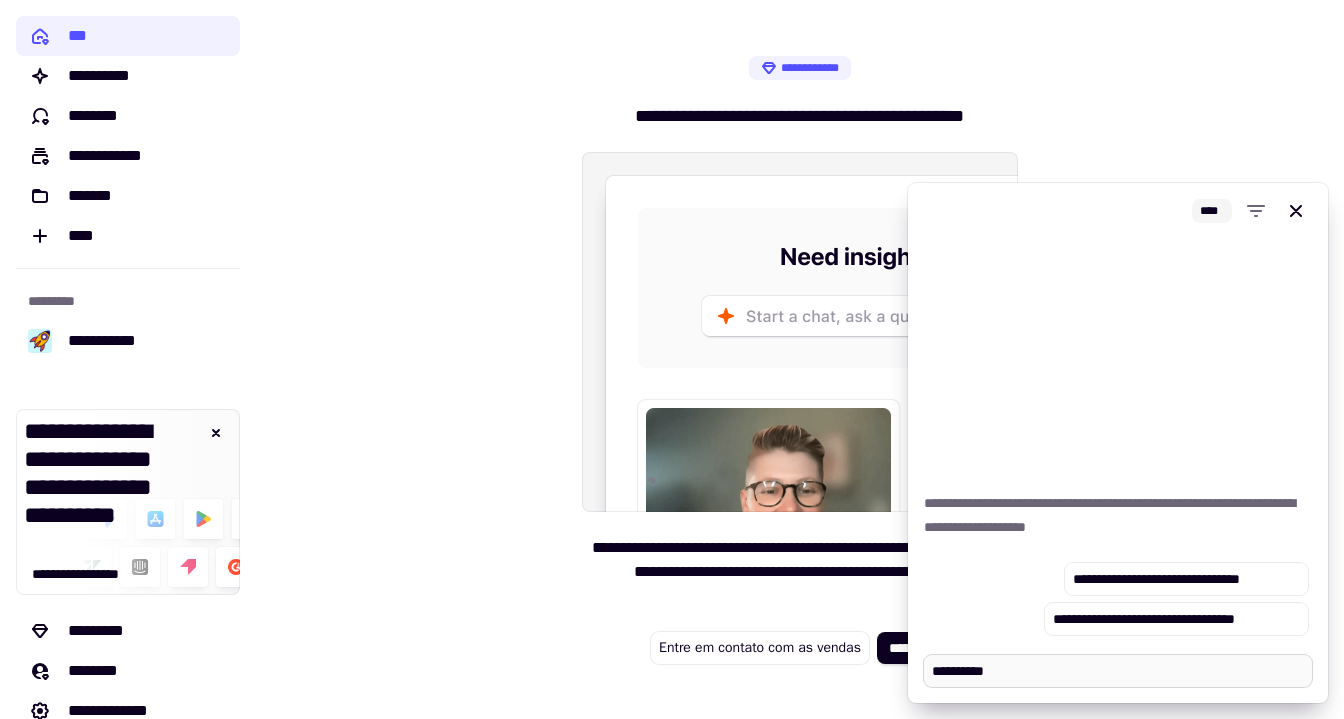 type on "*" 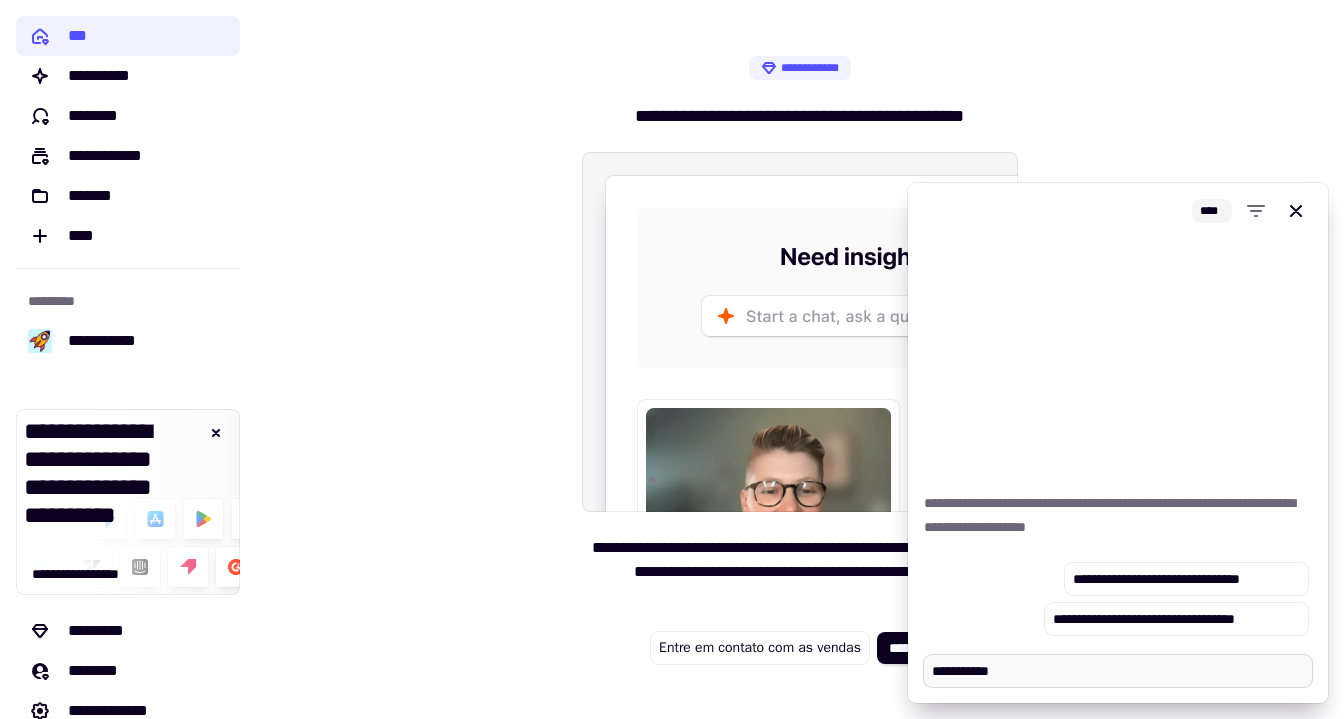 type on "*" 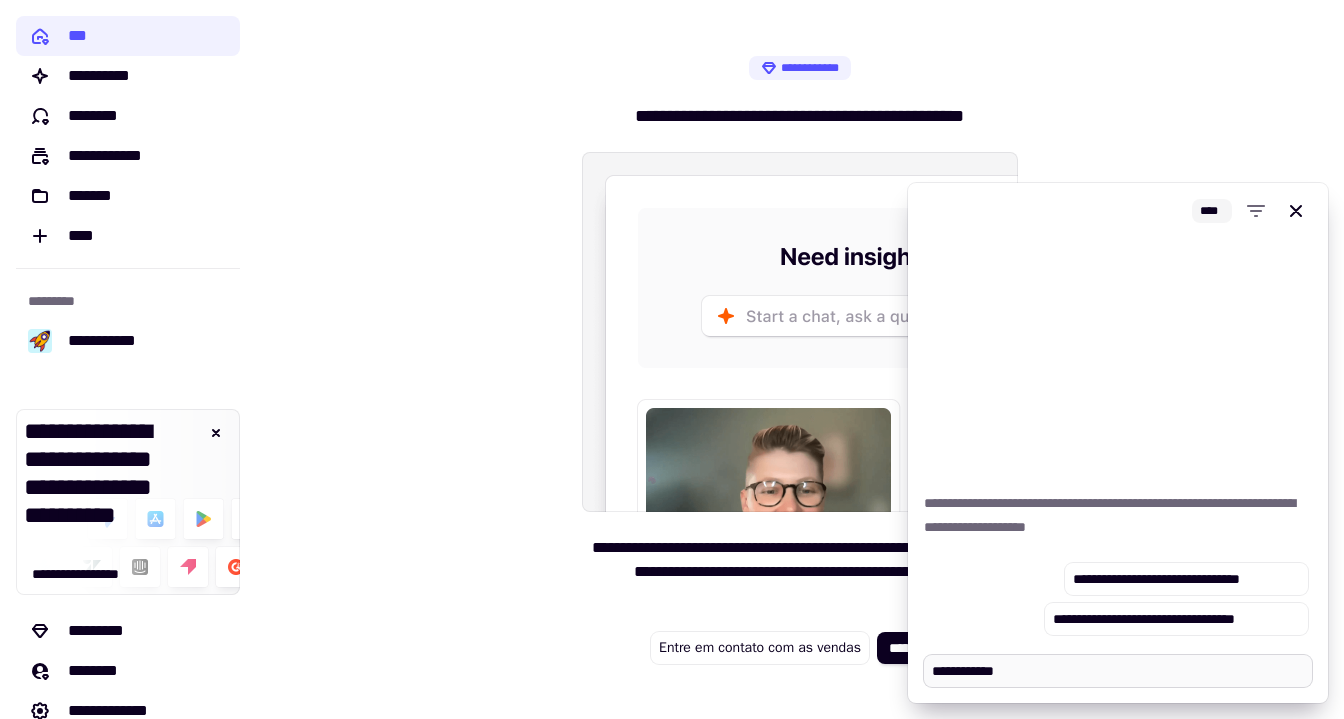 type on "*" 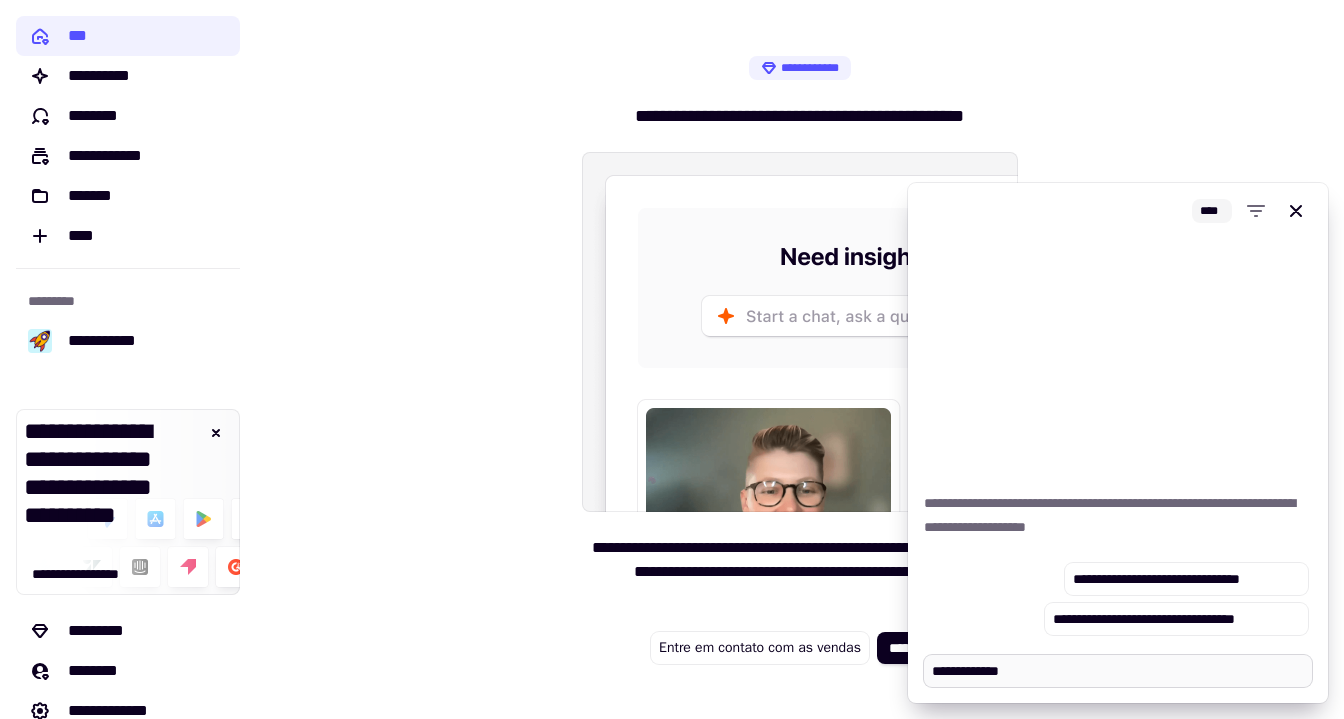 type on "*" 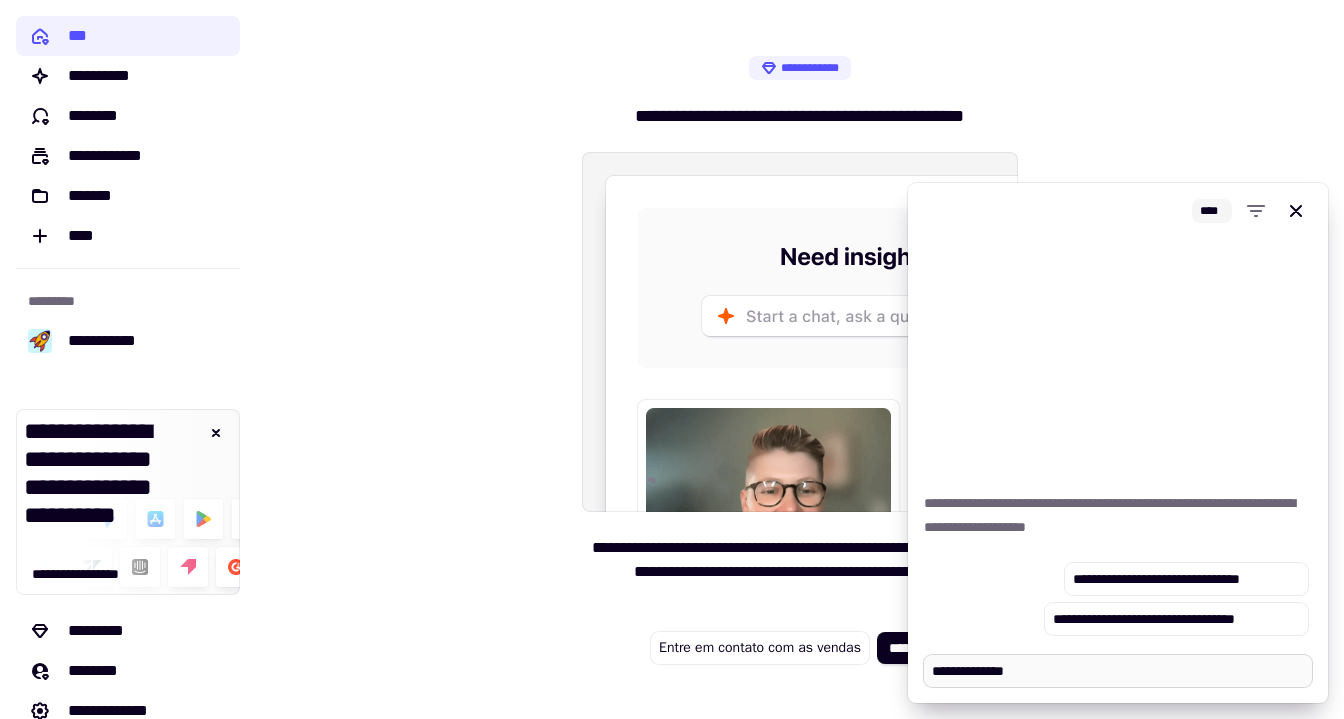 type on "*" 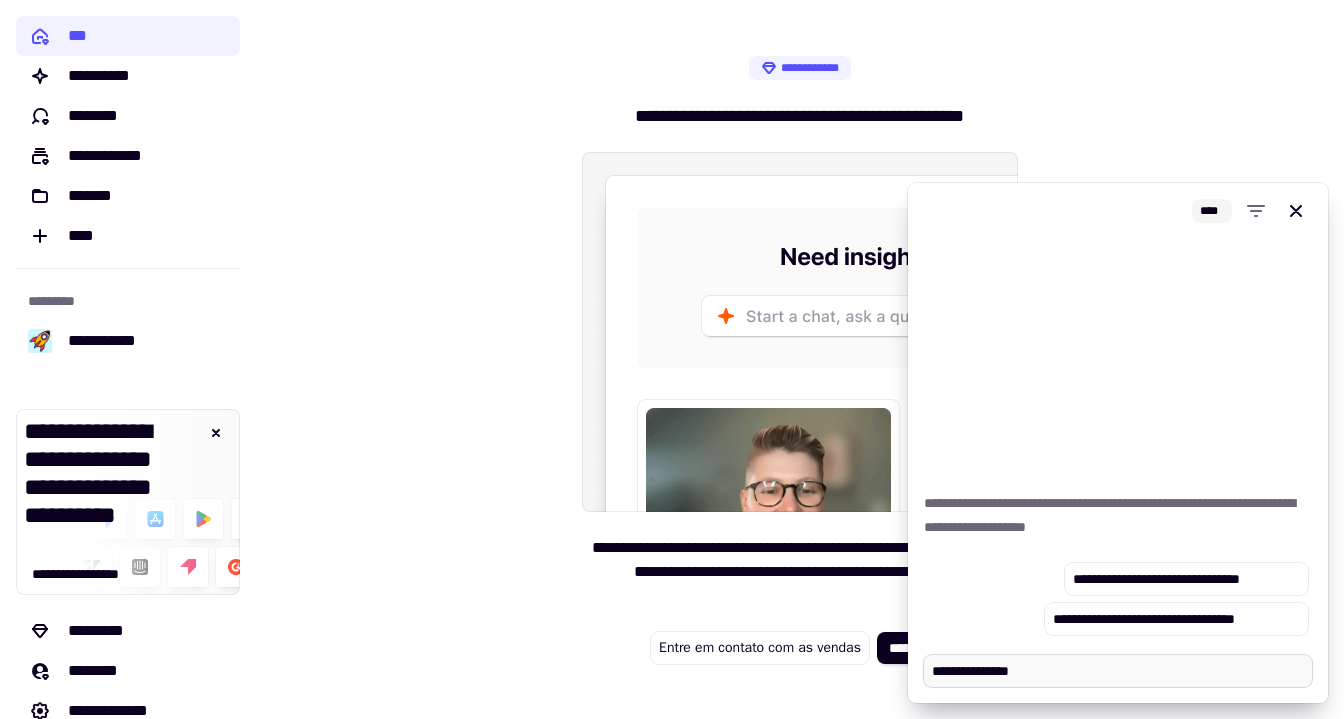 type on "*" 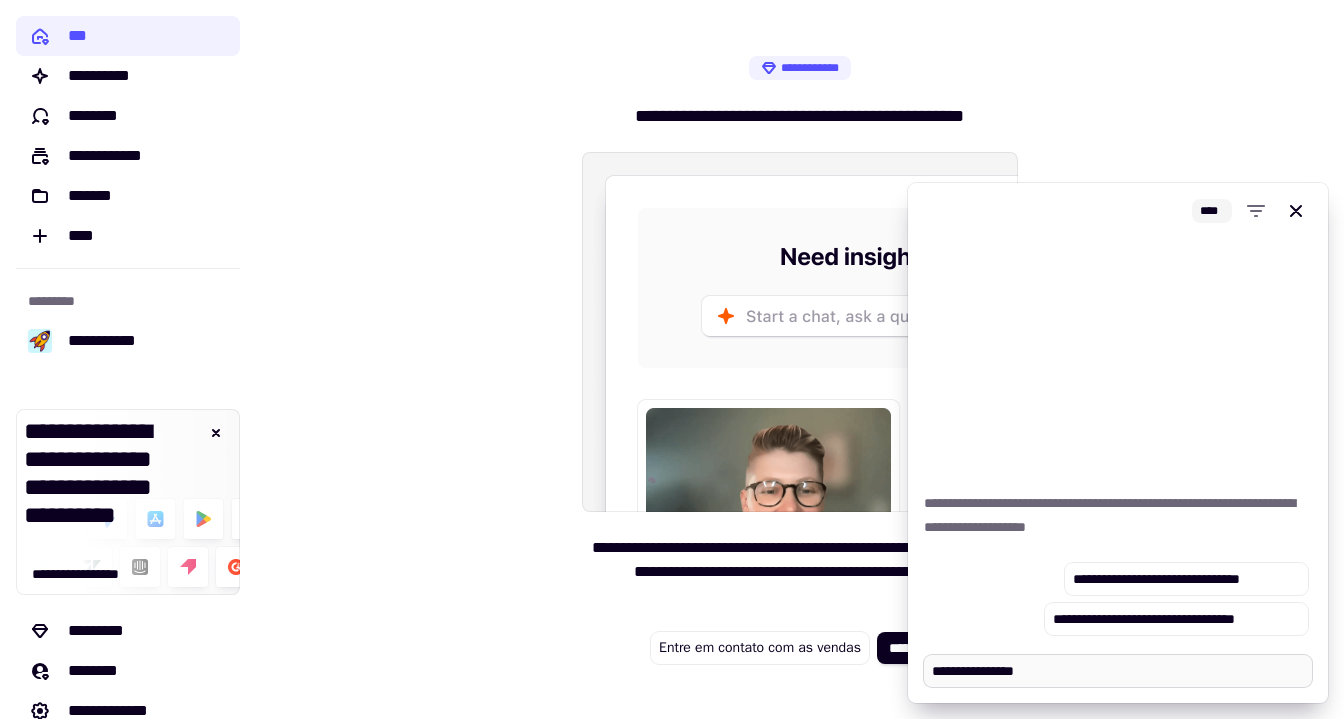 type on "*" 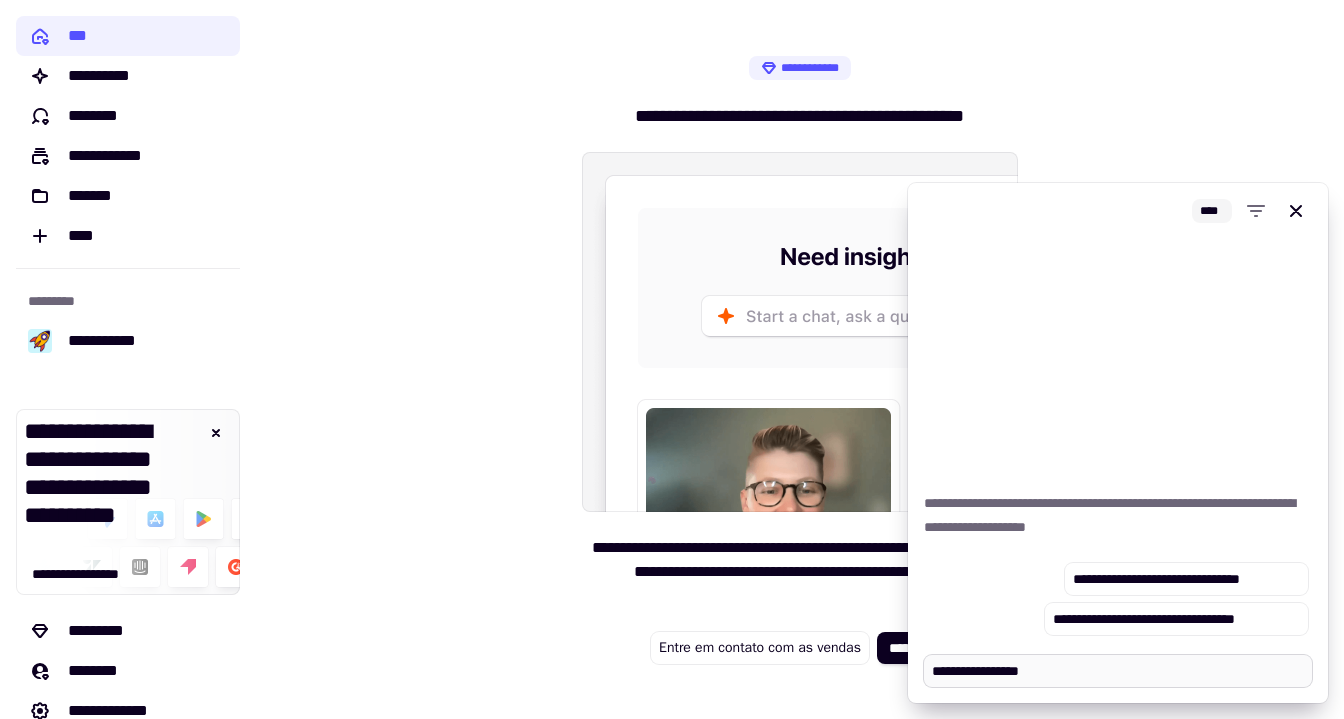 type on "*" 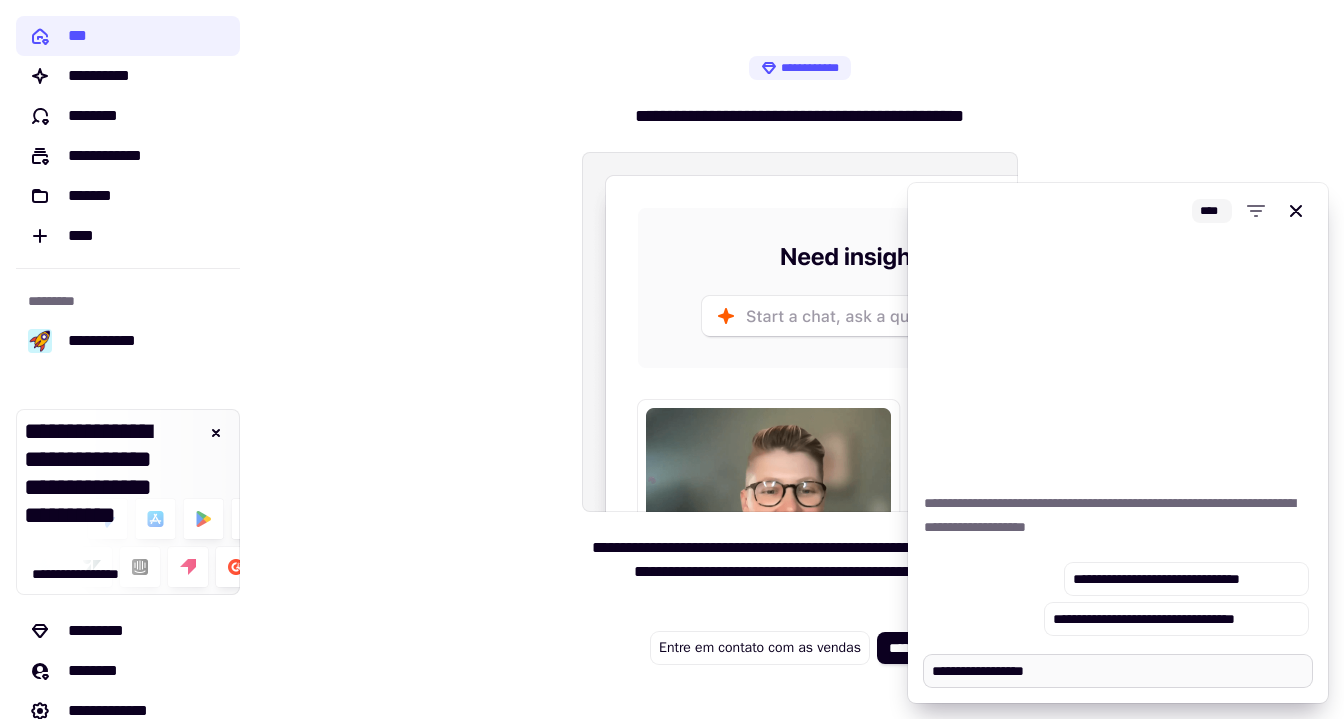 type on "*" 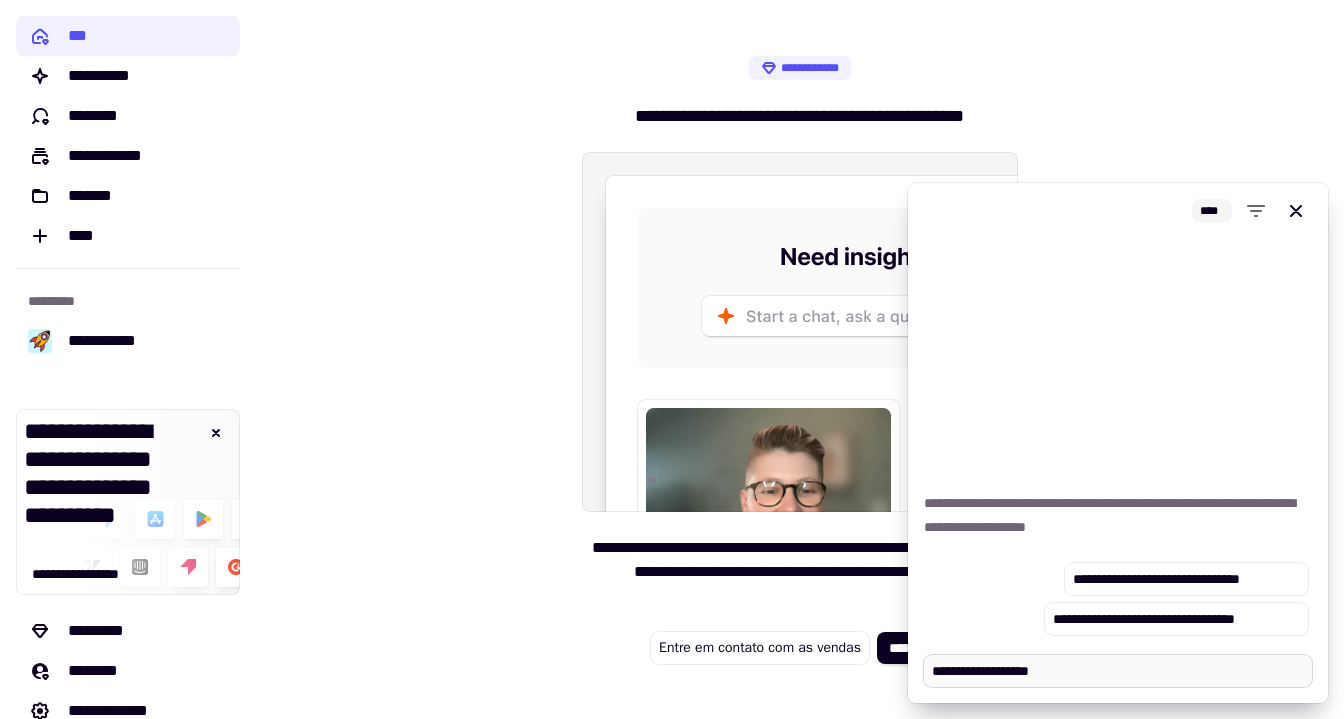 type on "*" 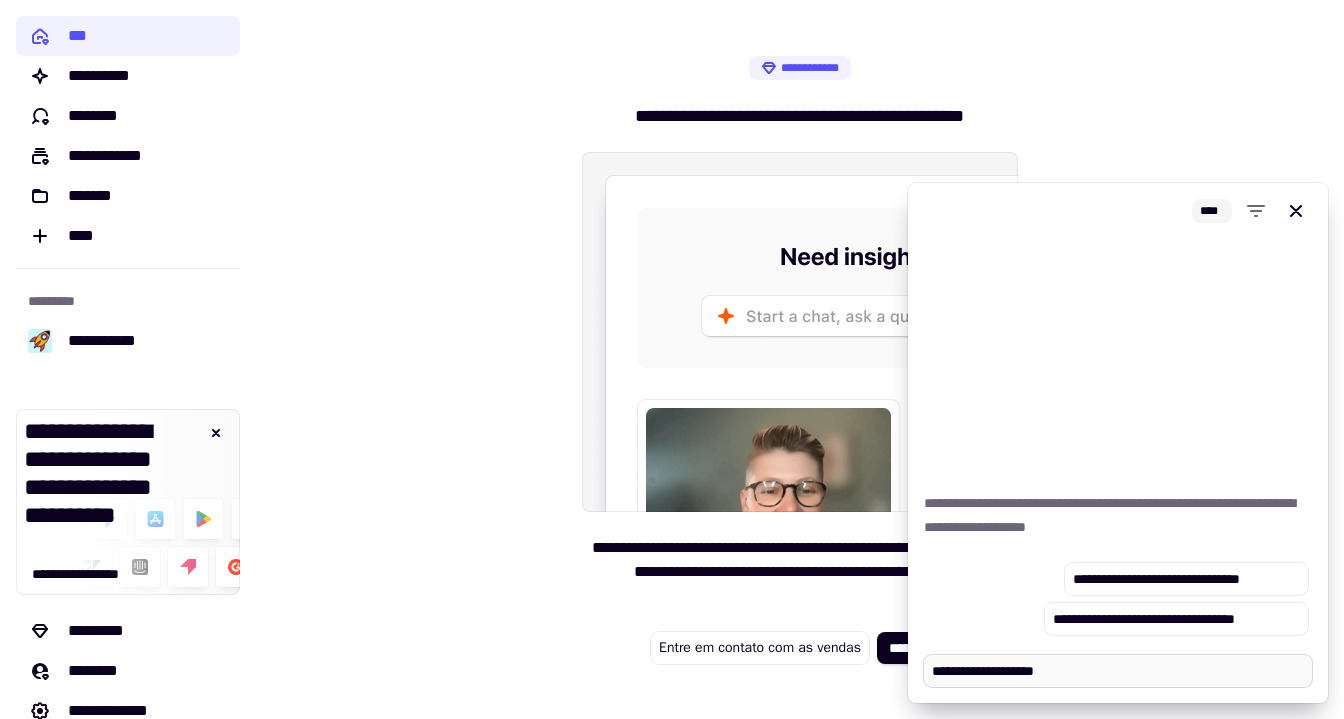 type on "*" 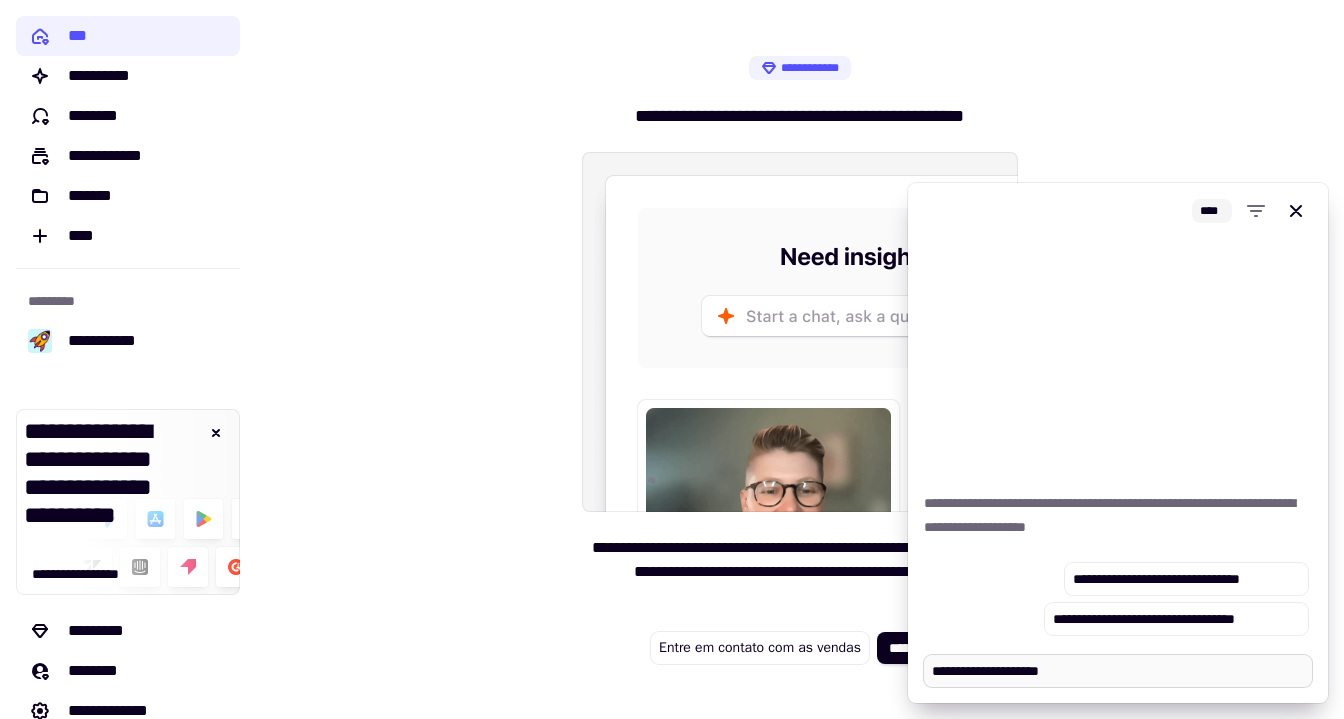 type on "*" 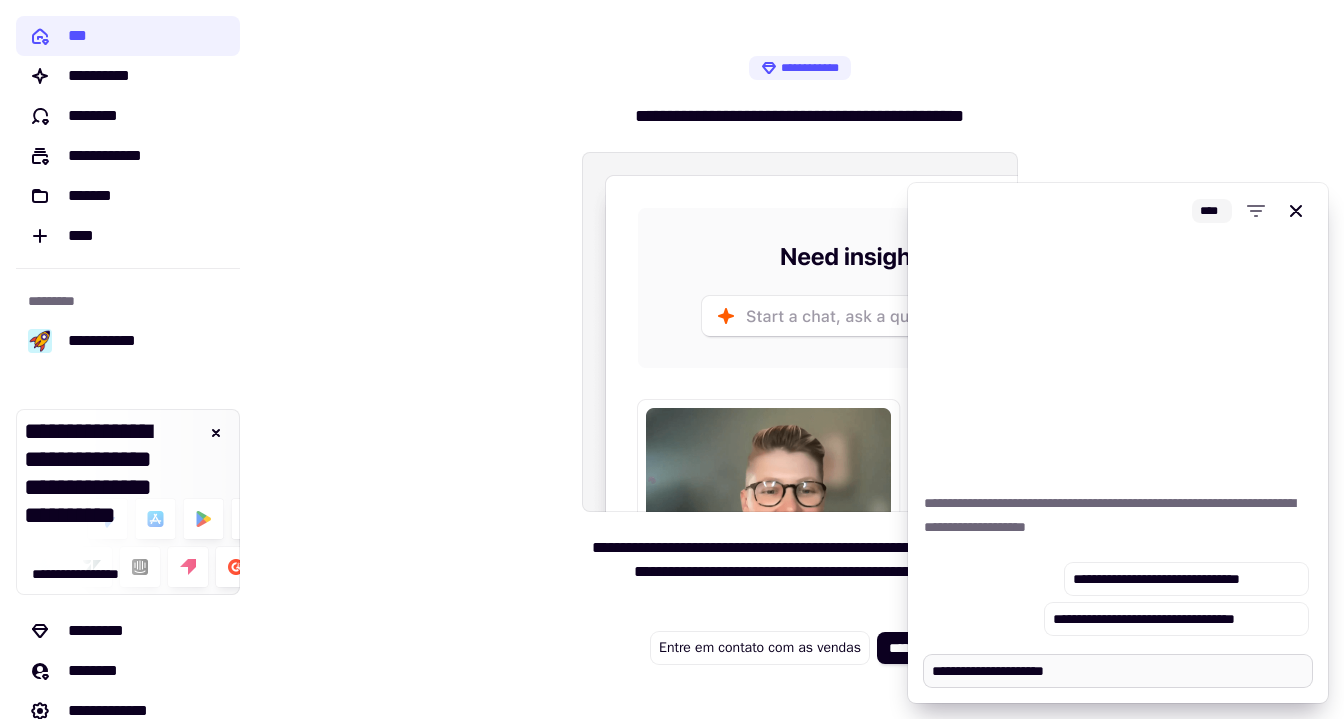 type on "*" 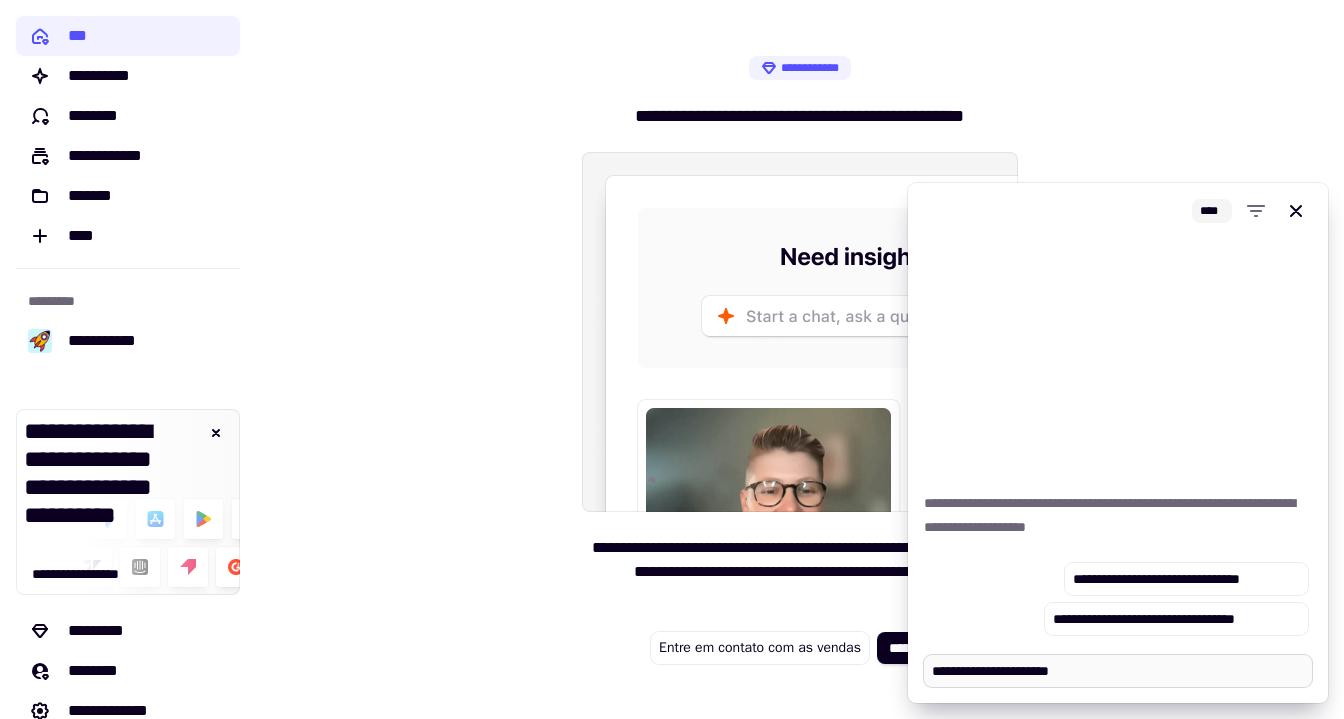 type on "*" 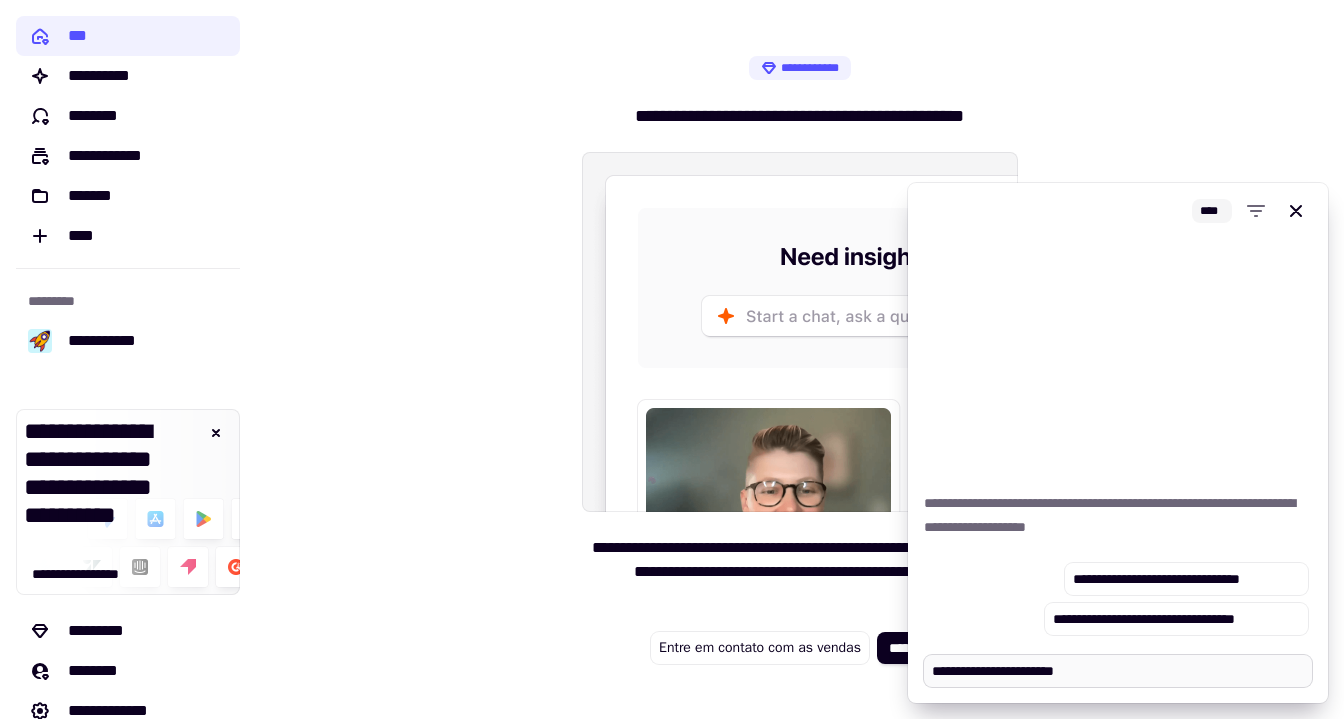 type on "*" 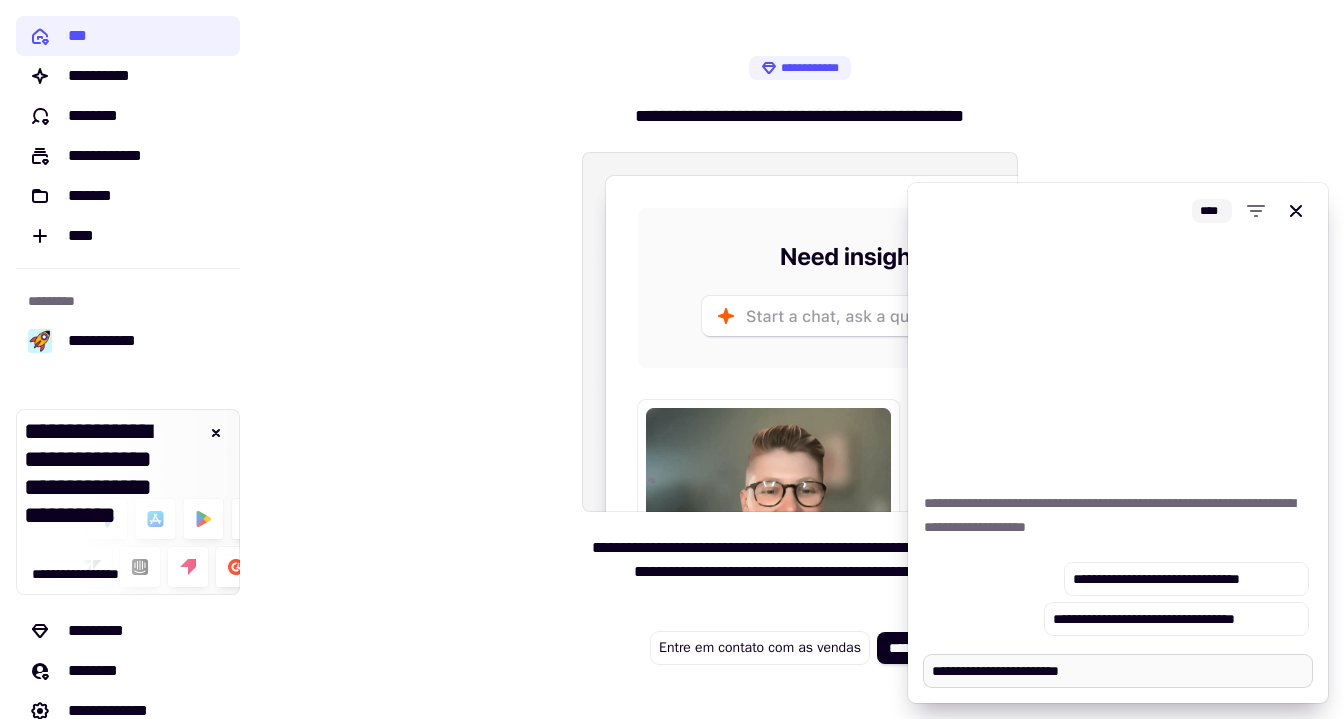 type on "*" 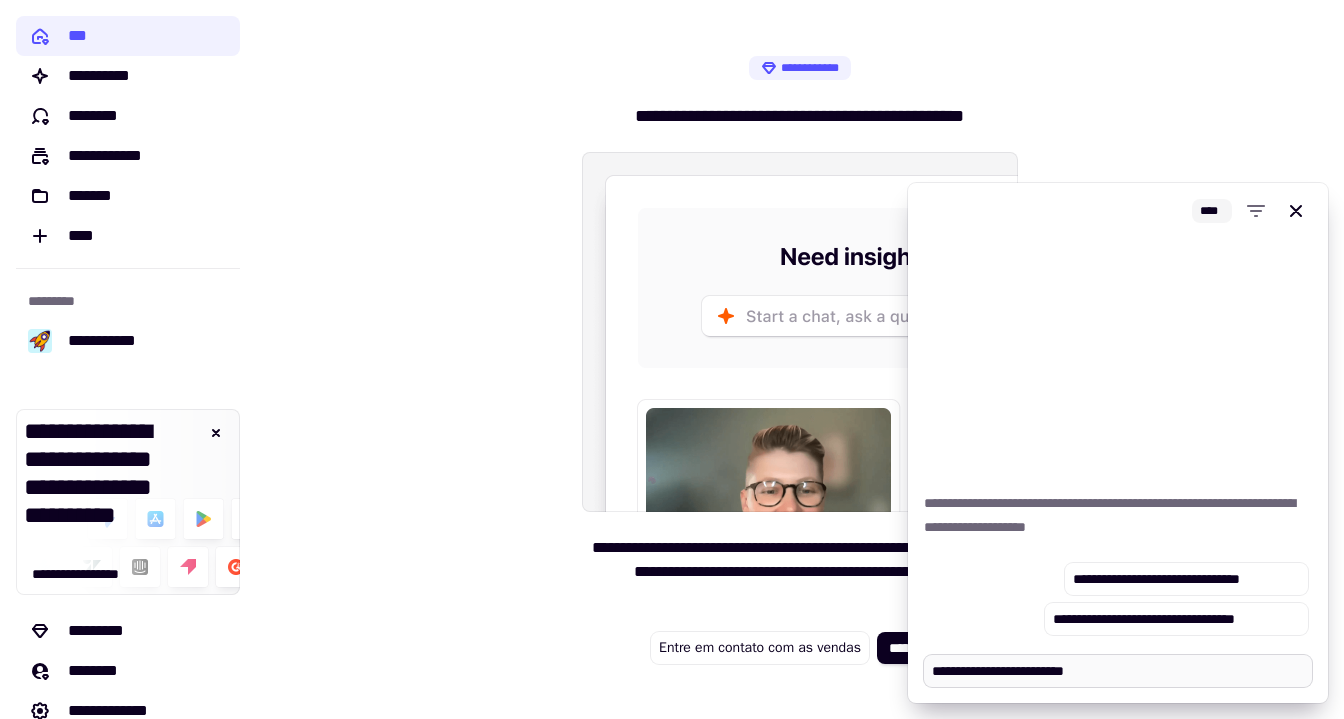 type on "*" 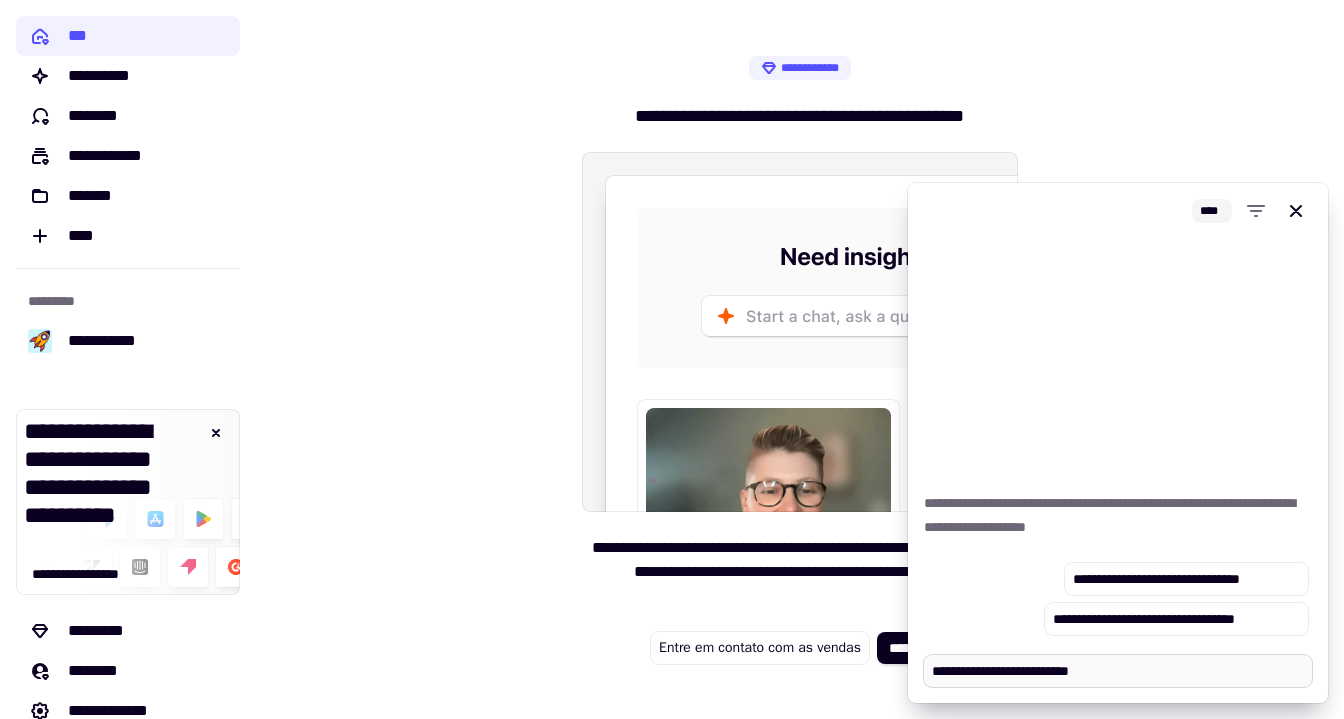 type on "**********" 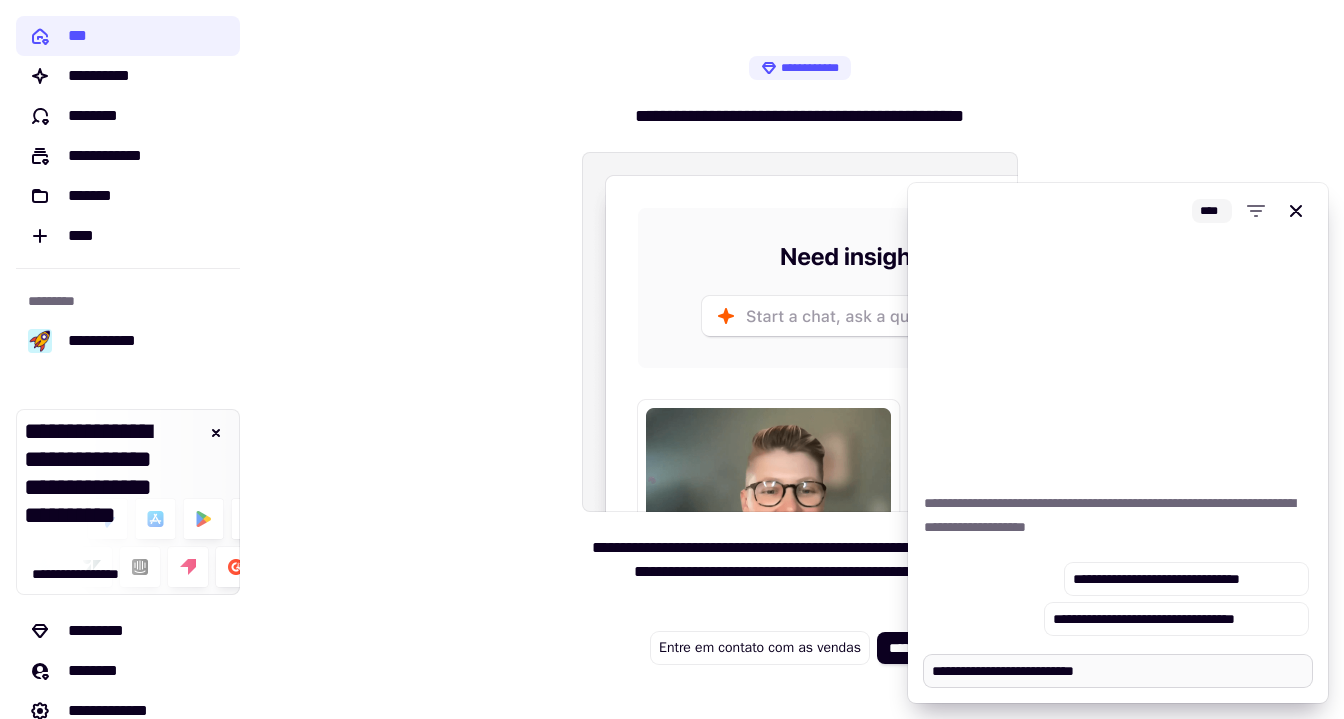 type on "*" 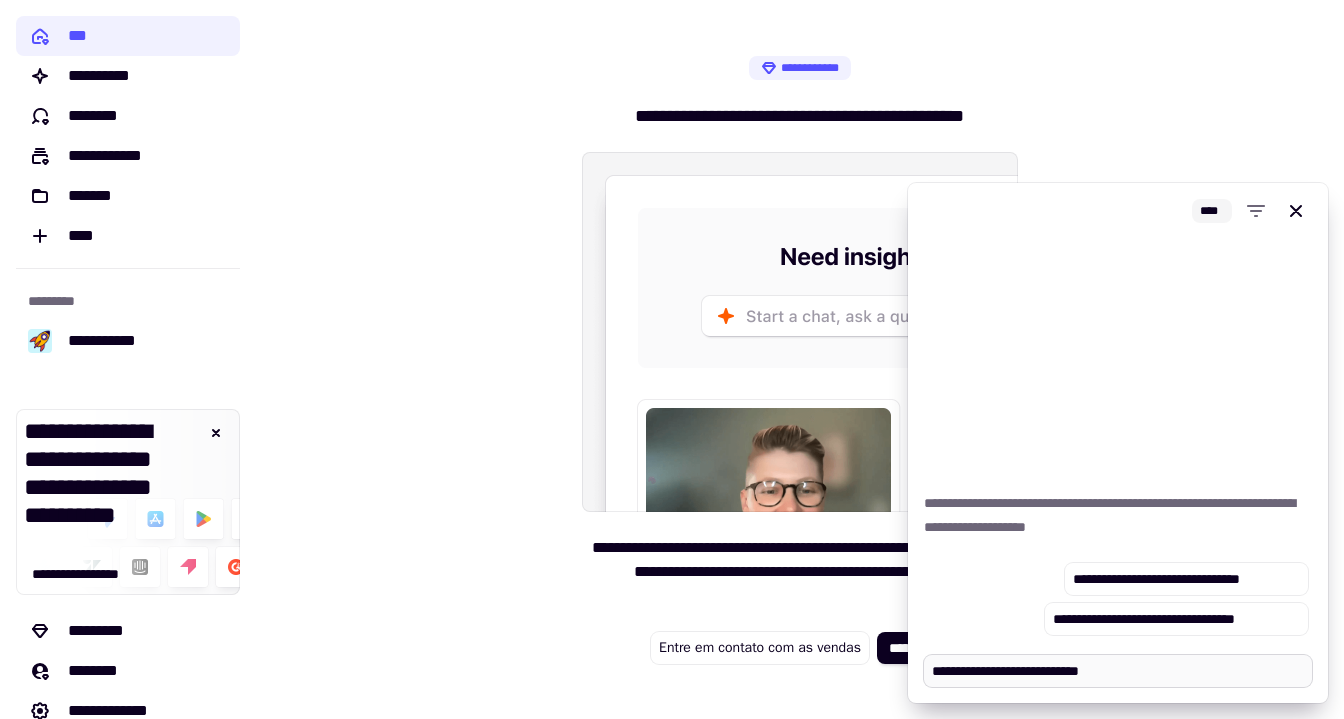 type on "*" 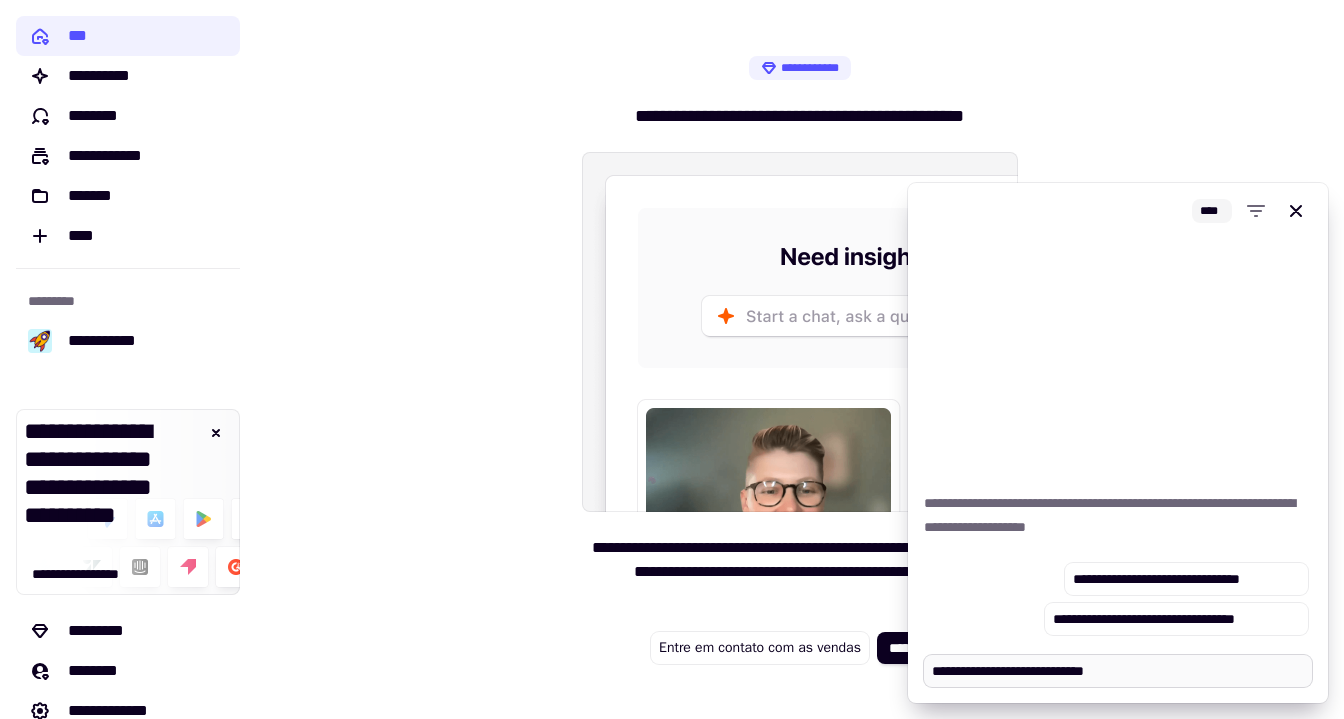 type on "*" 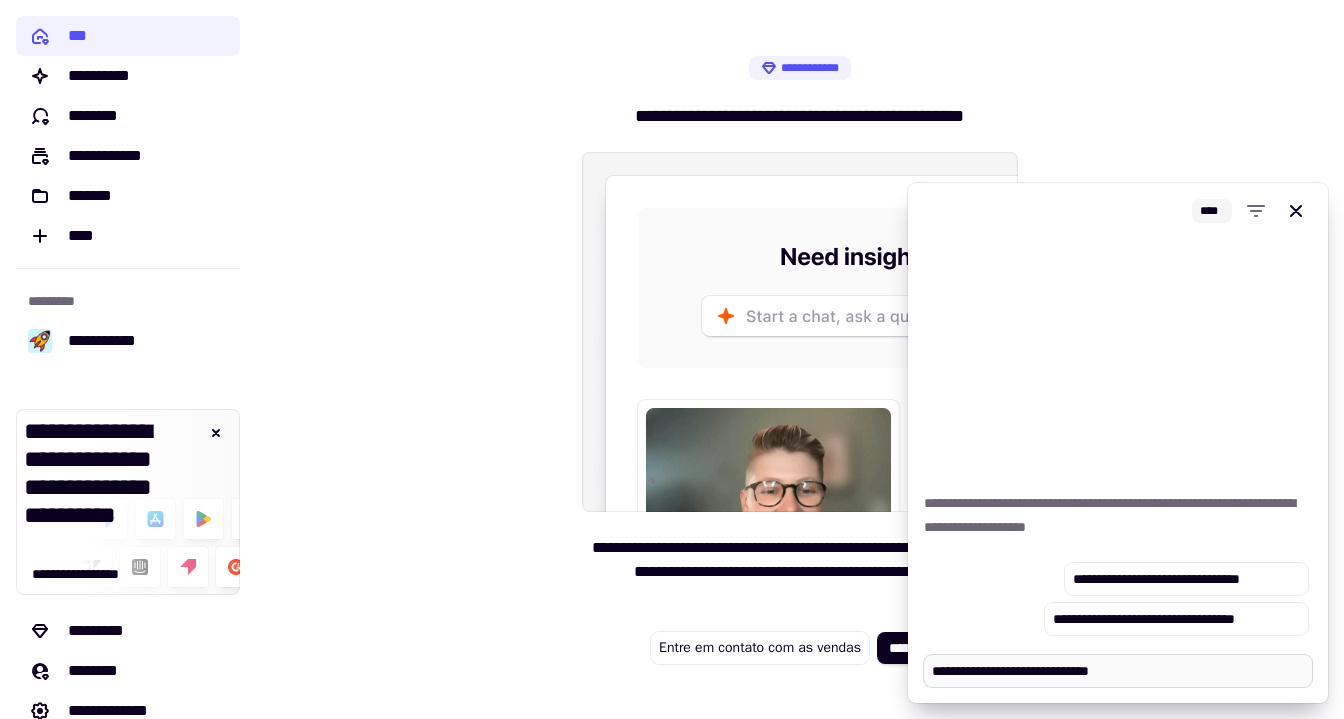 type on "*" 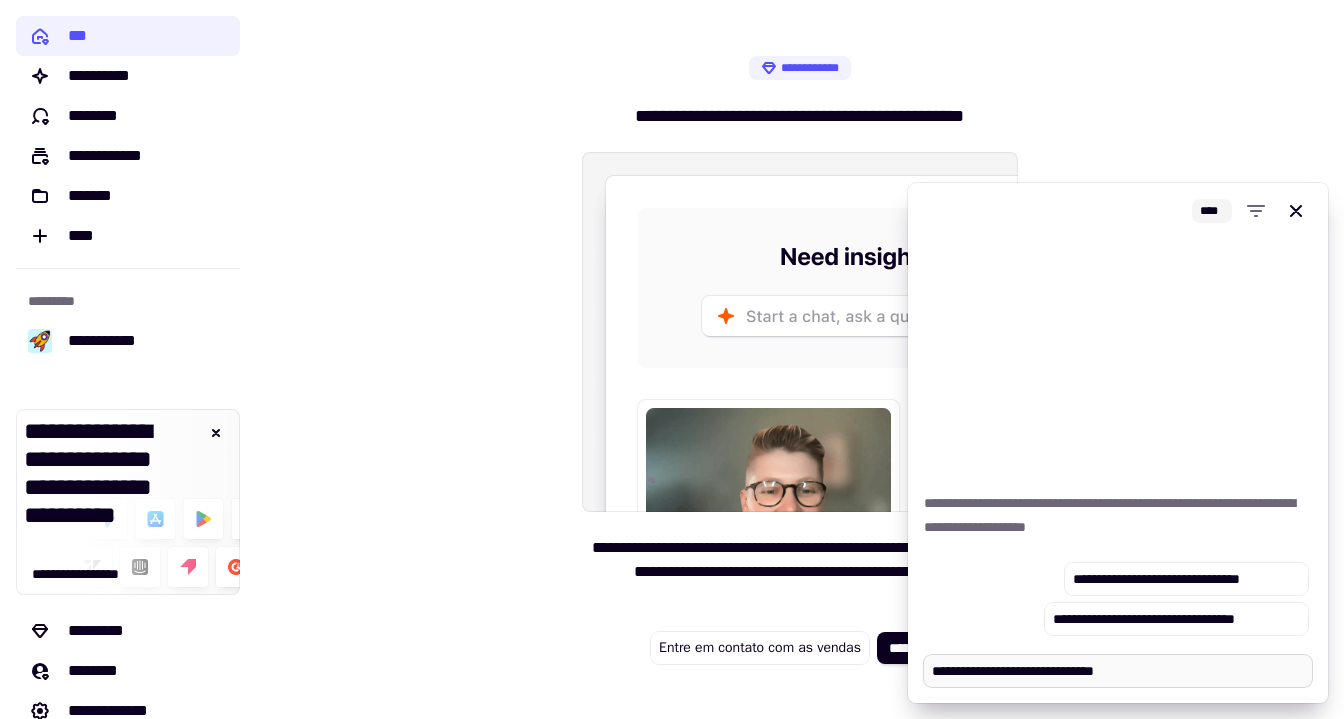 type on "*" 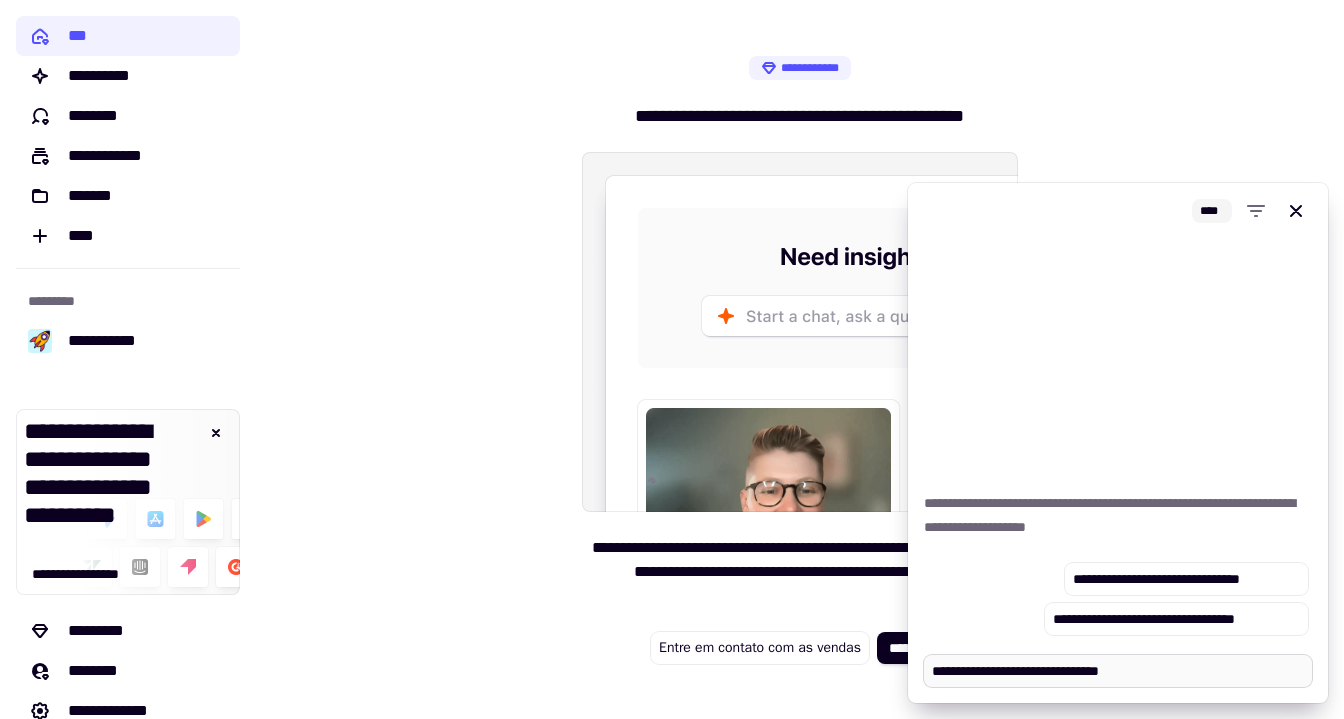 type on "*" 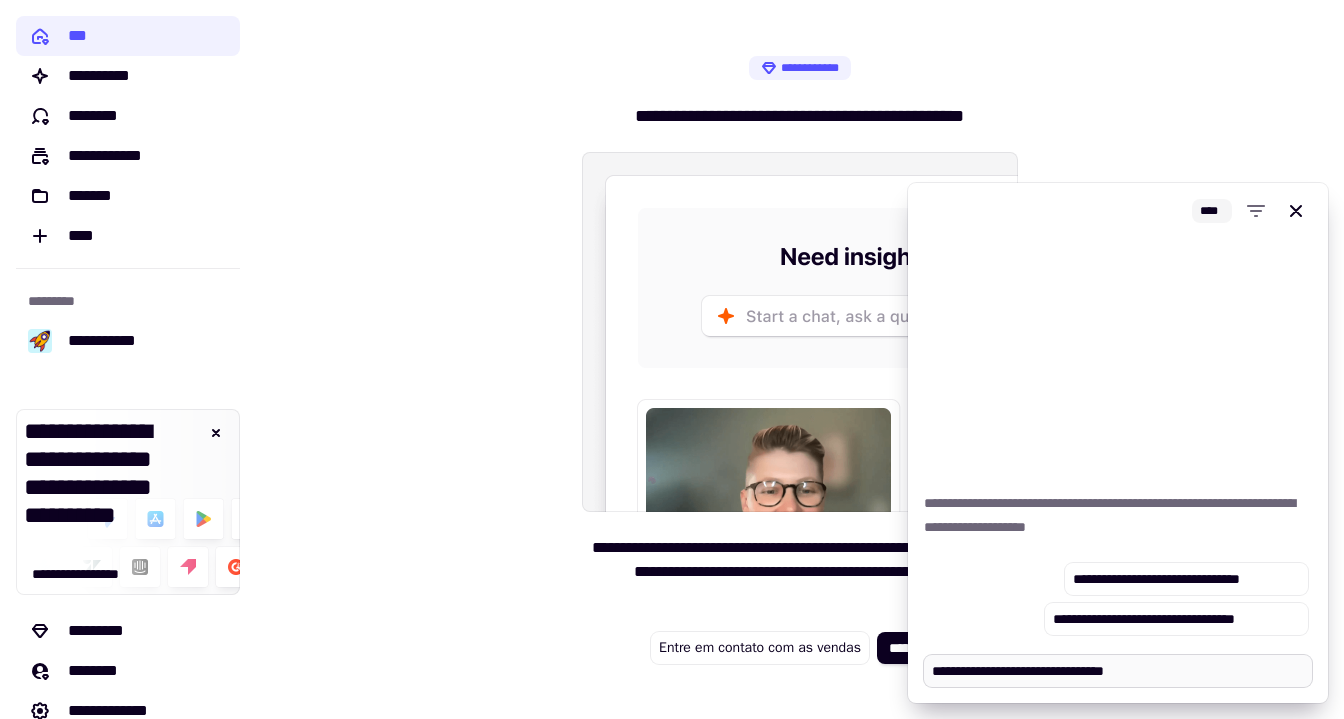 type on "*" 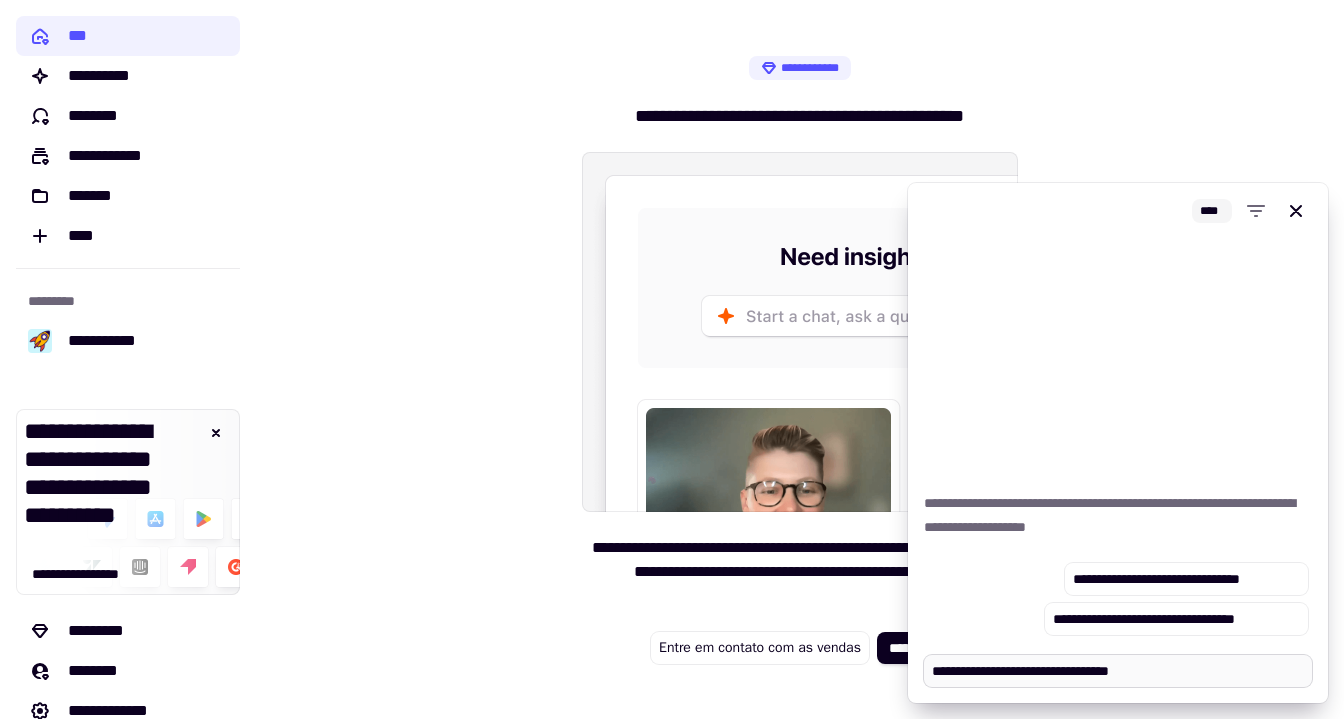 type on "*" 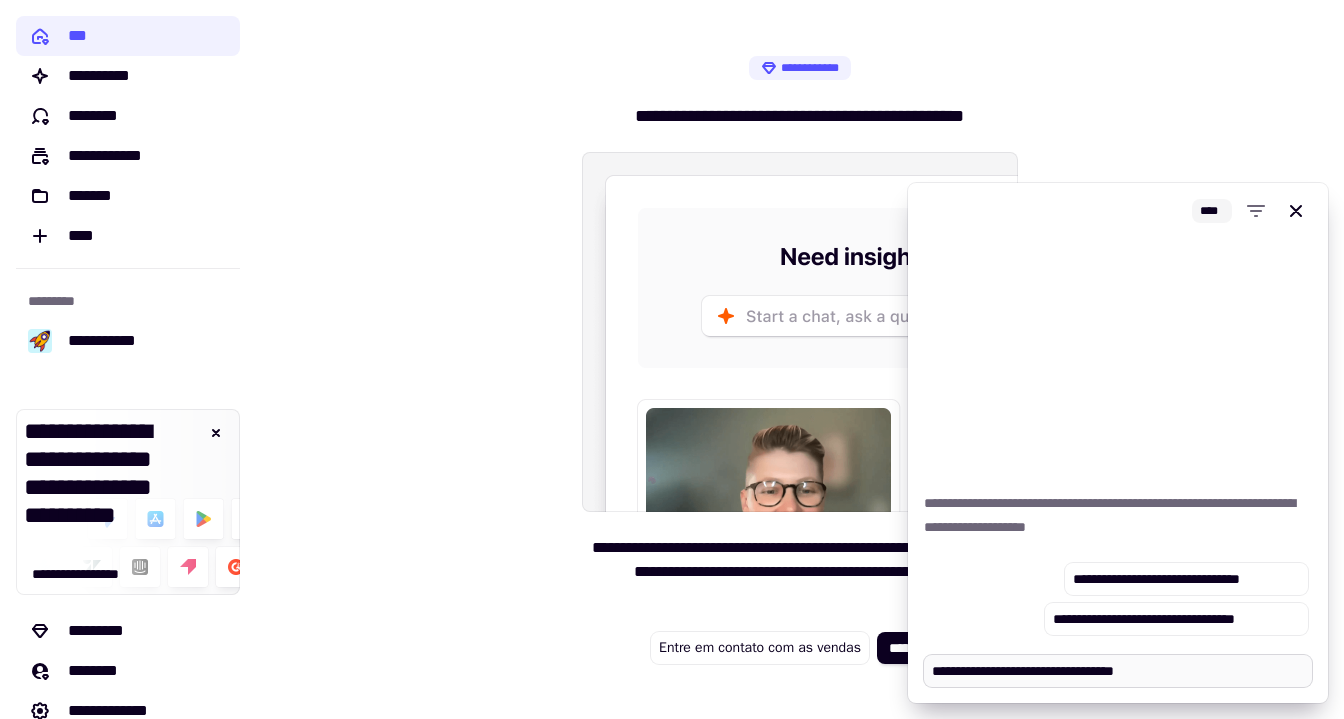 type on "*" 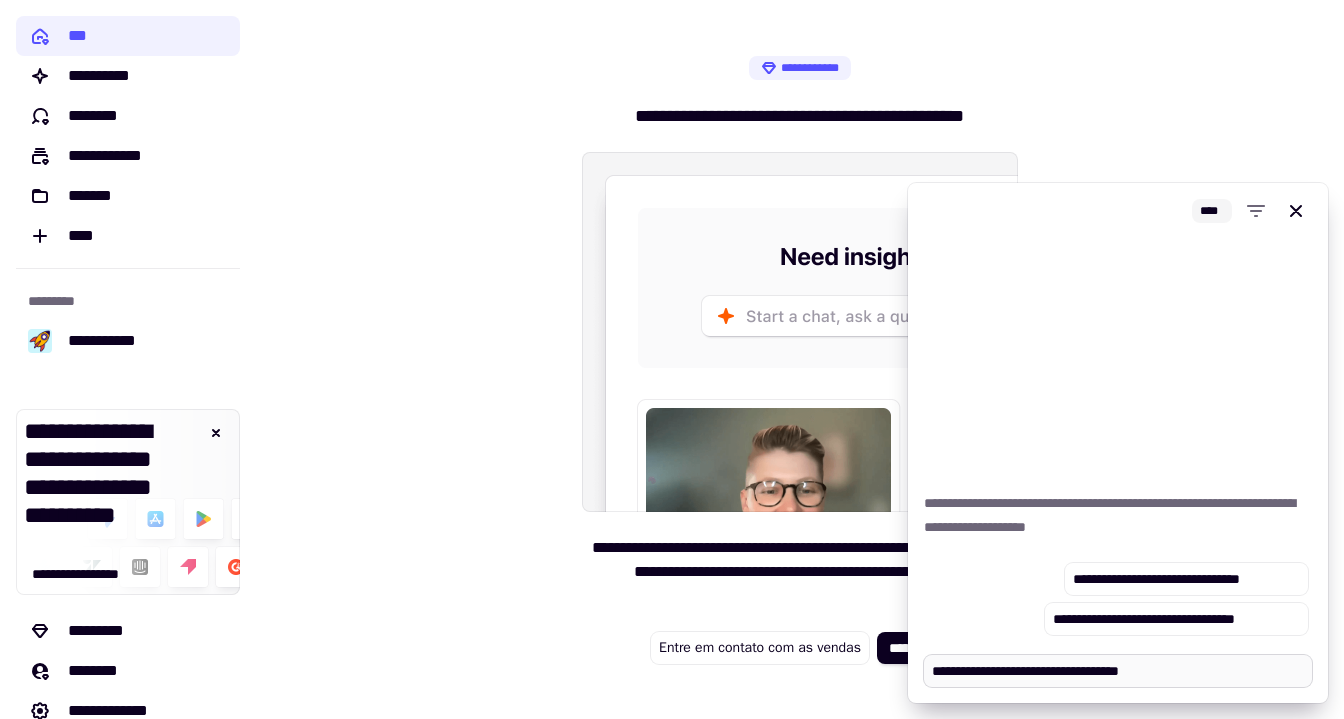 type on "*" 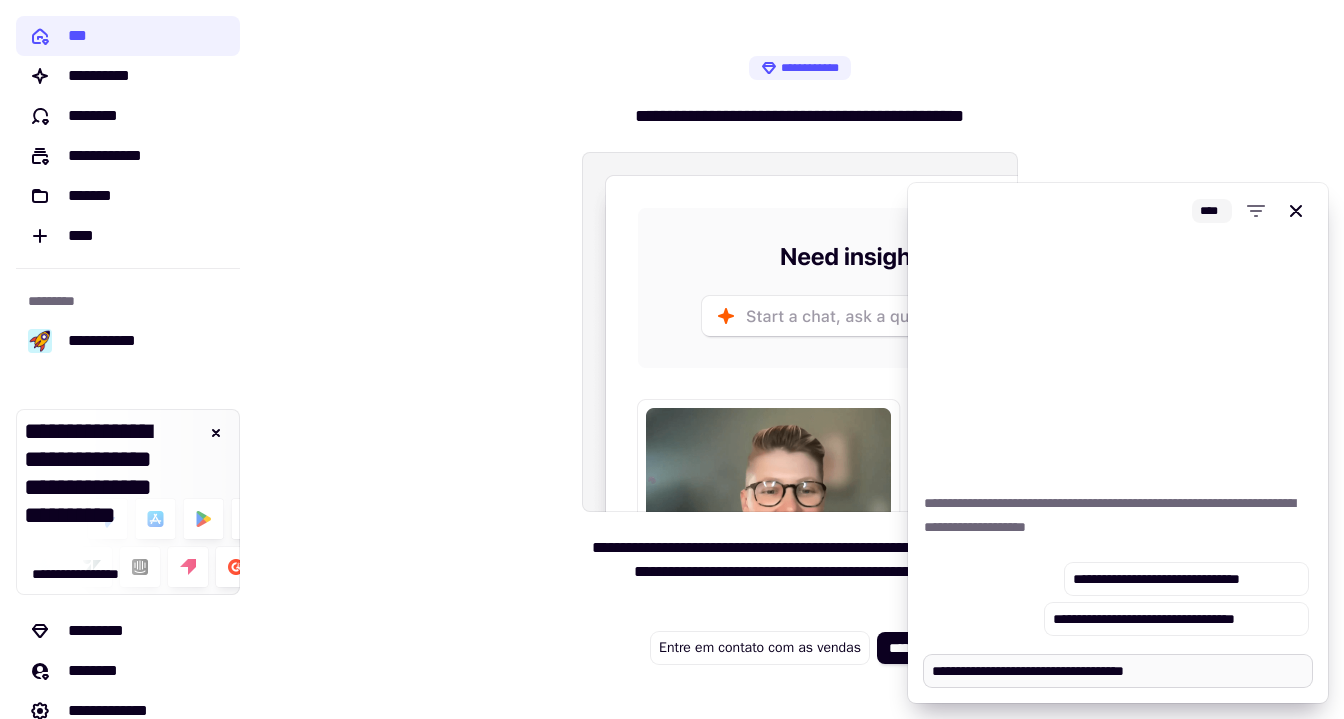 type on "*" 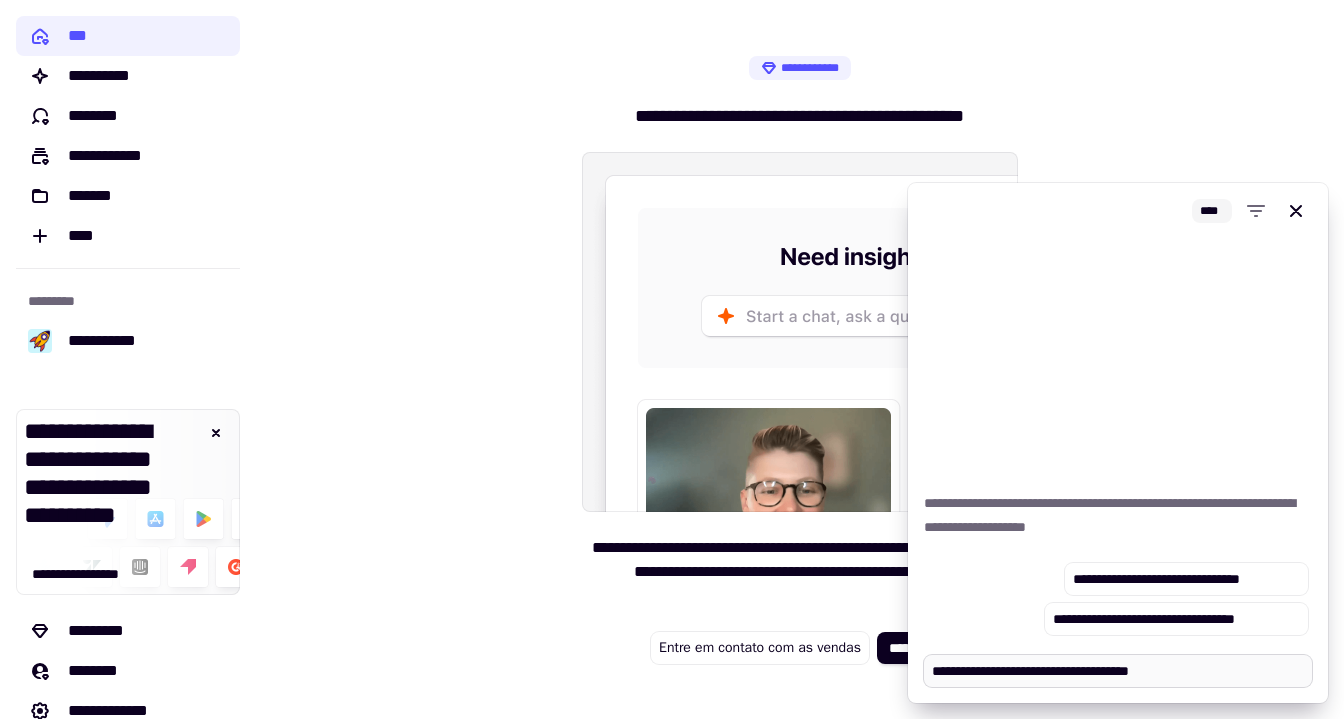 type on "*" 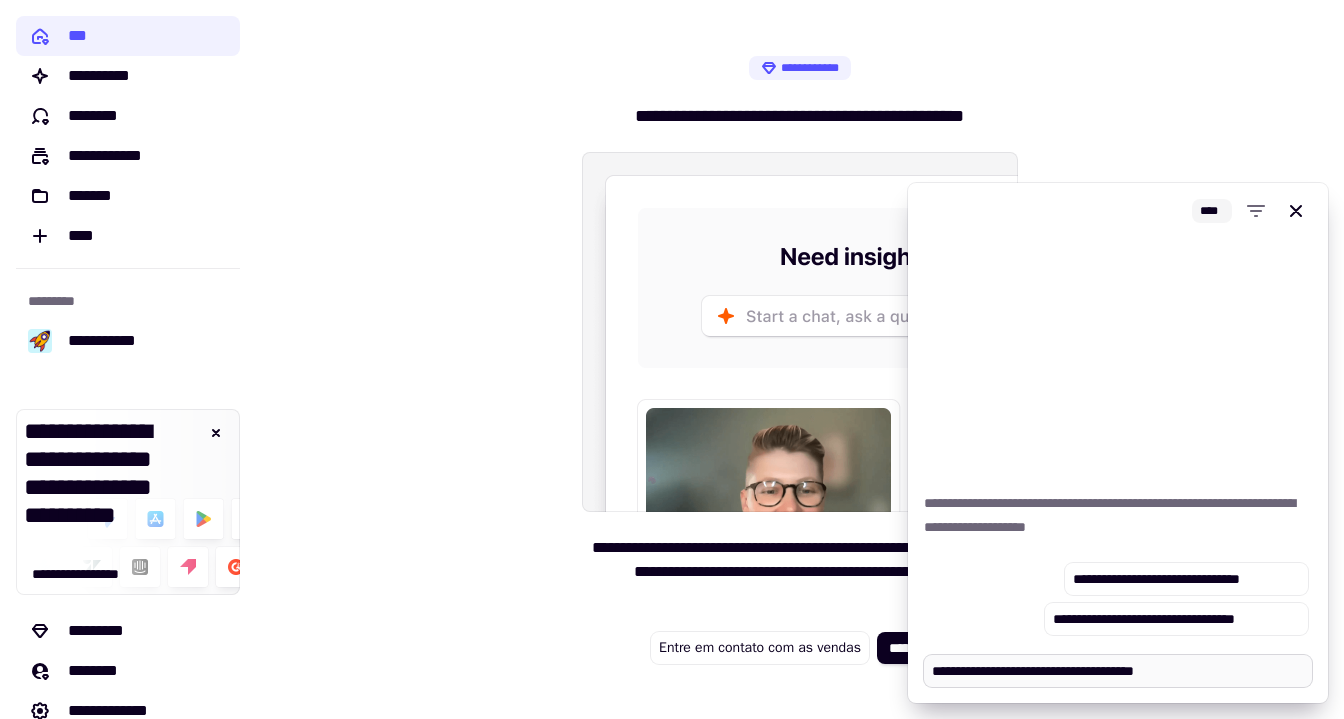 type on "*" 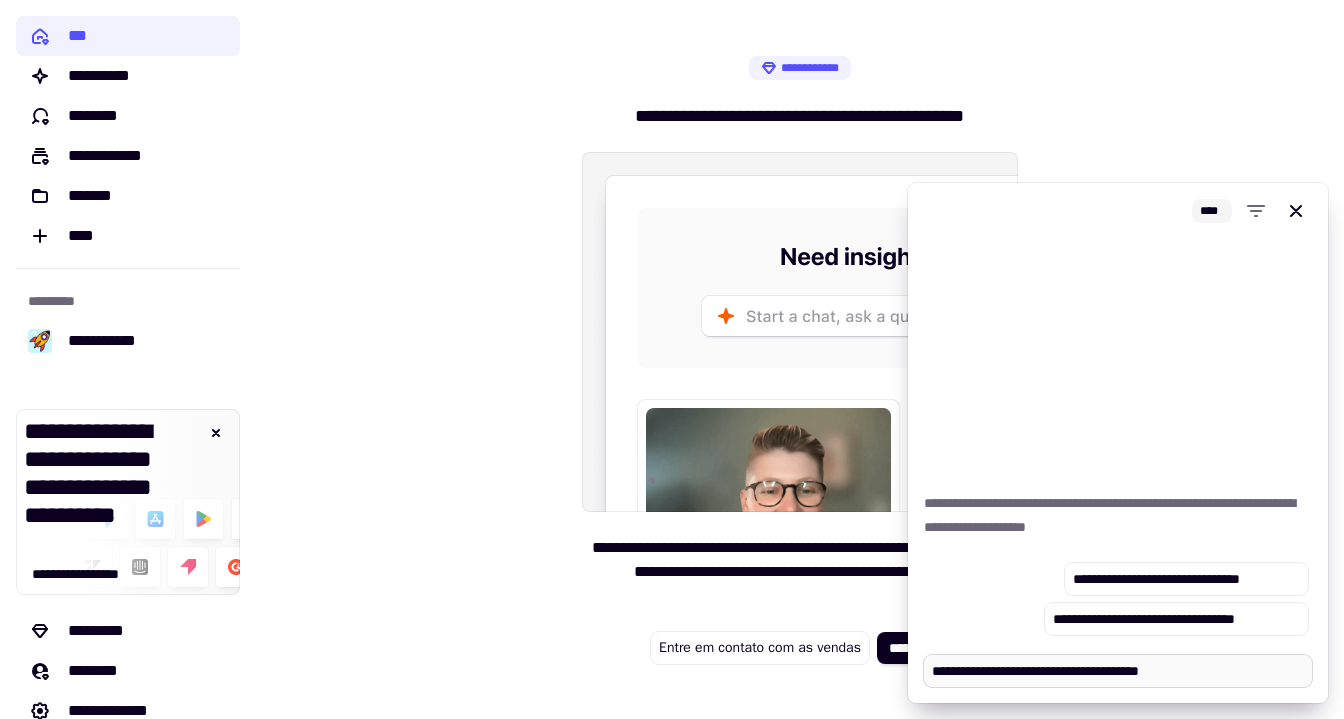 type on "*" 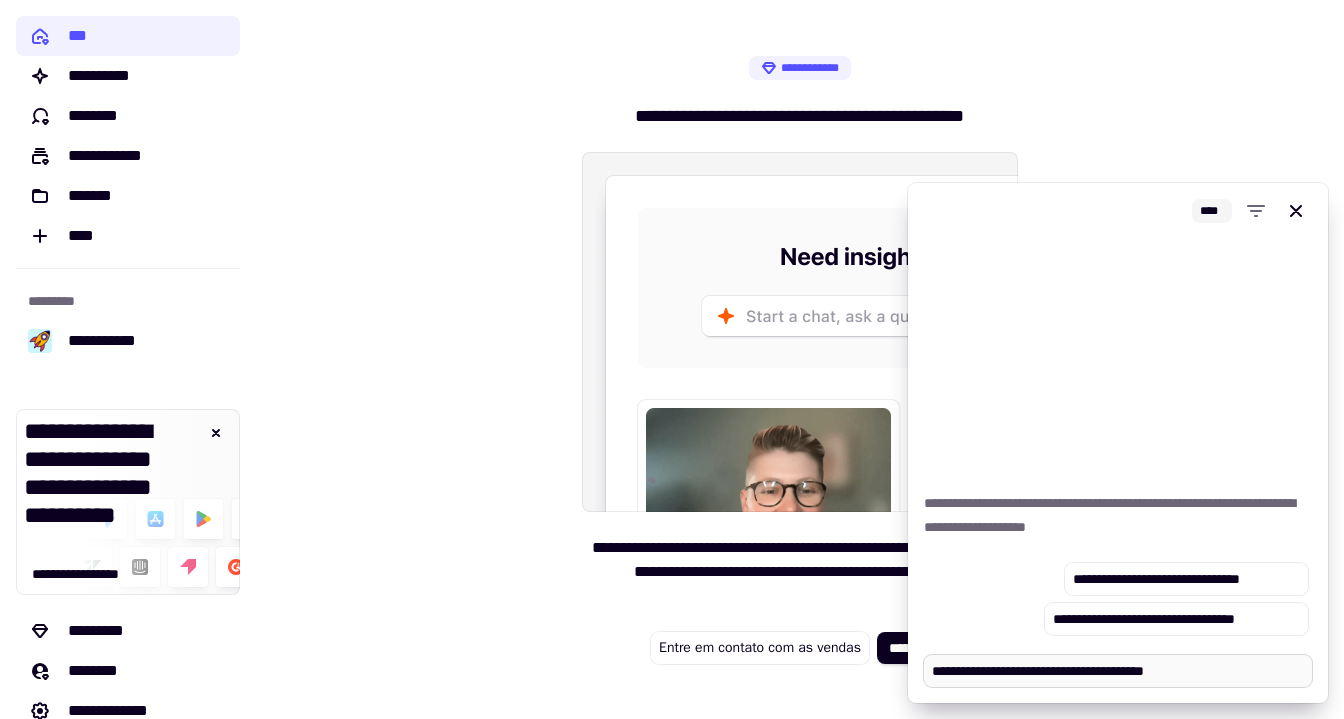 type on "*" 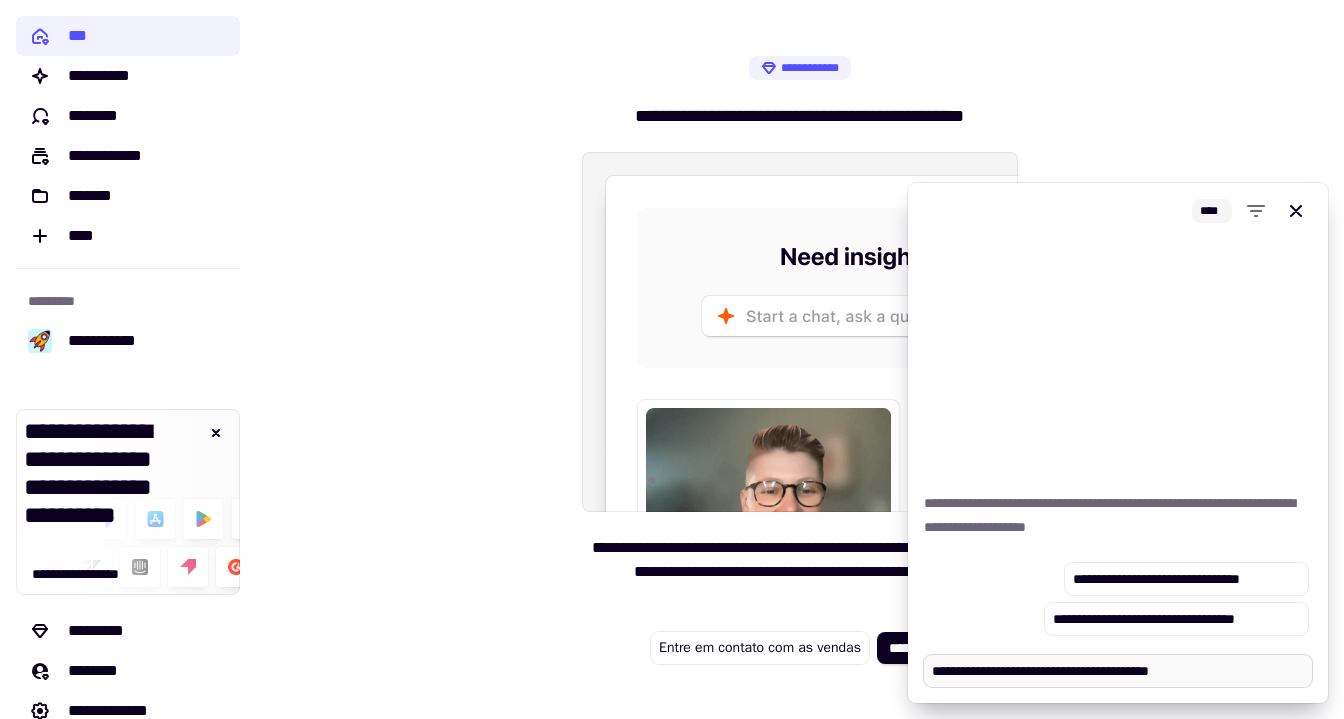 type on "*" 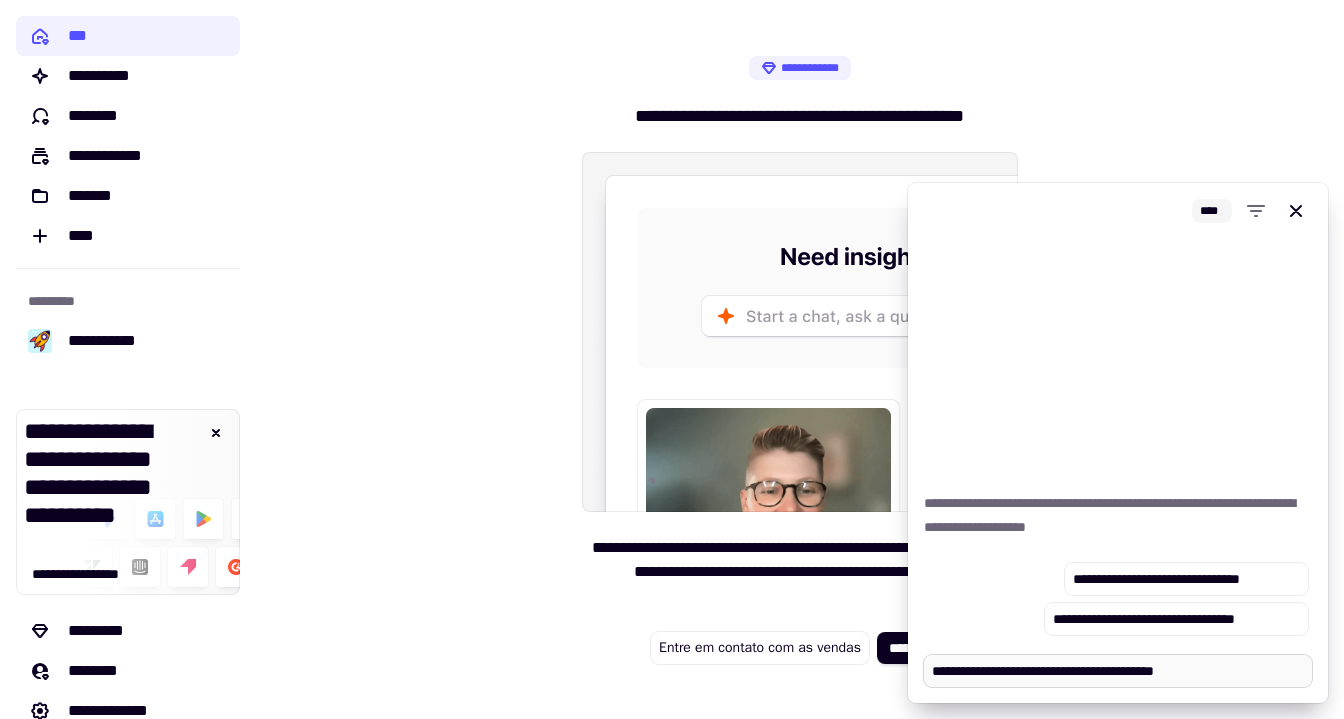 type on "*" 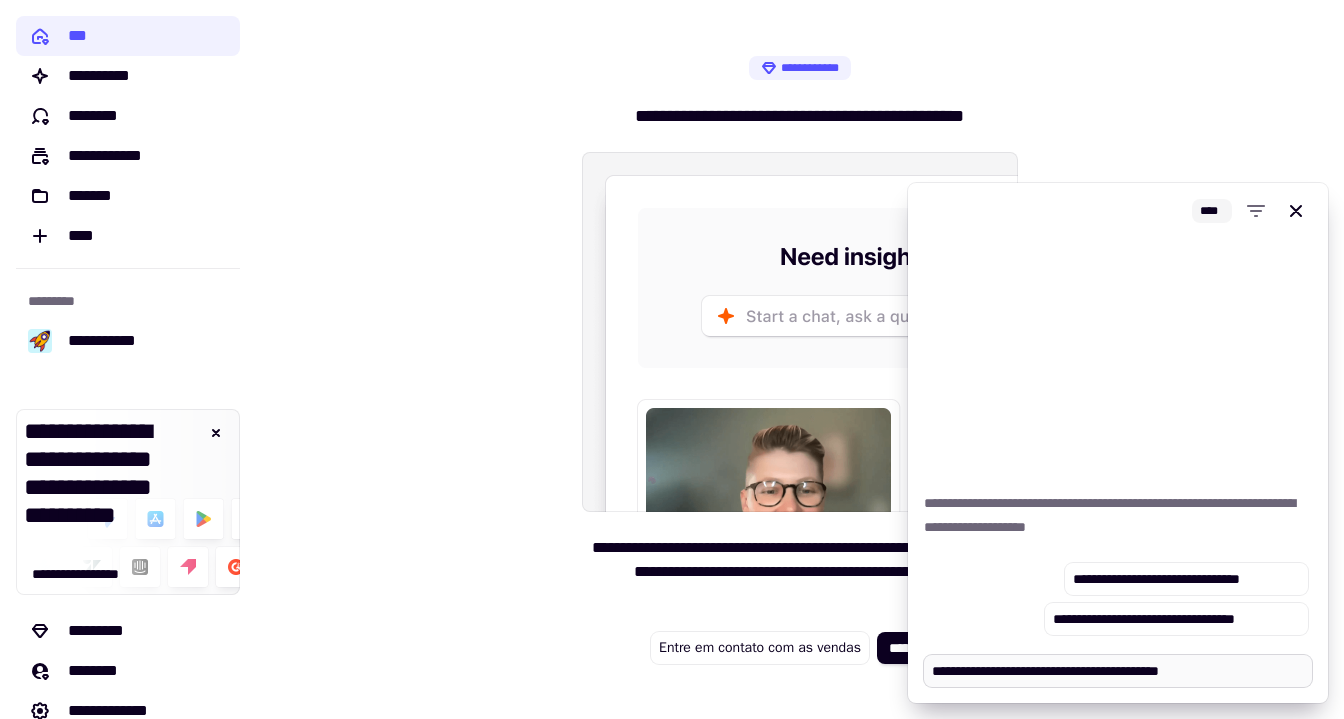 type on "*" 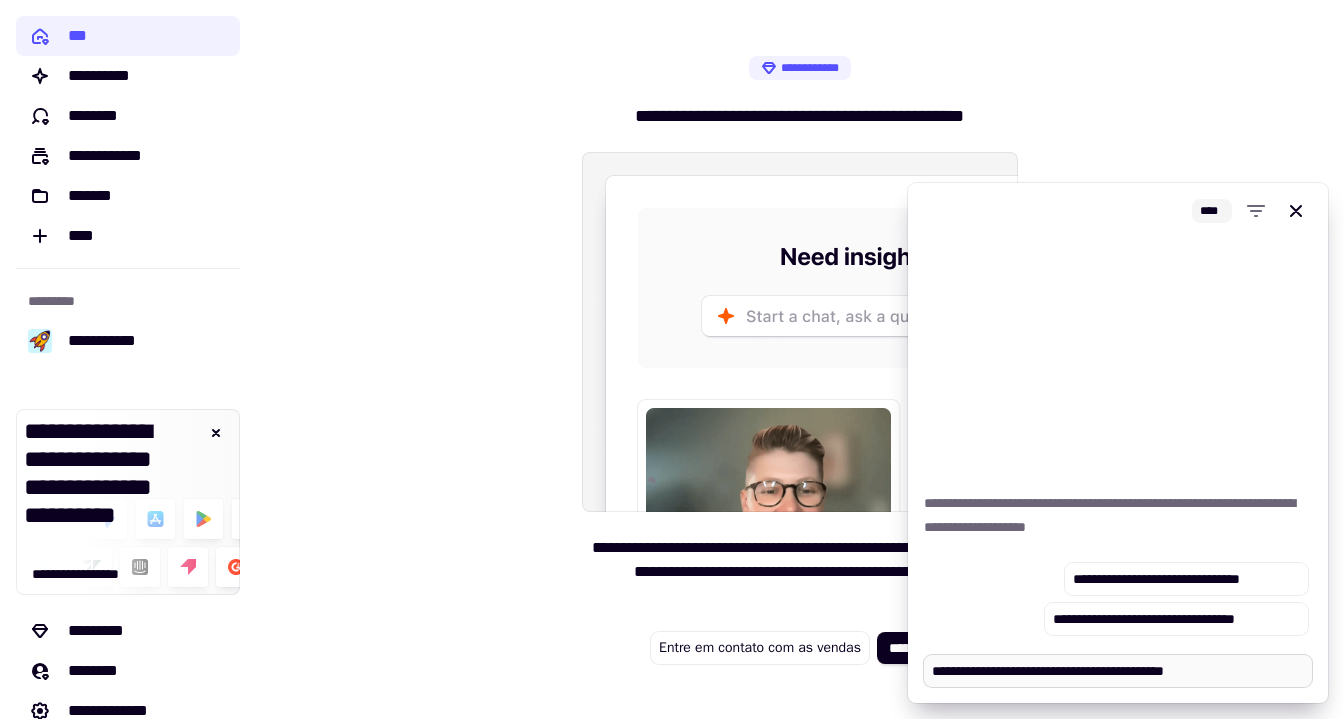 type on "*" 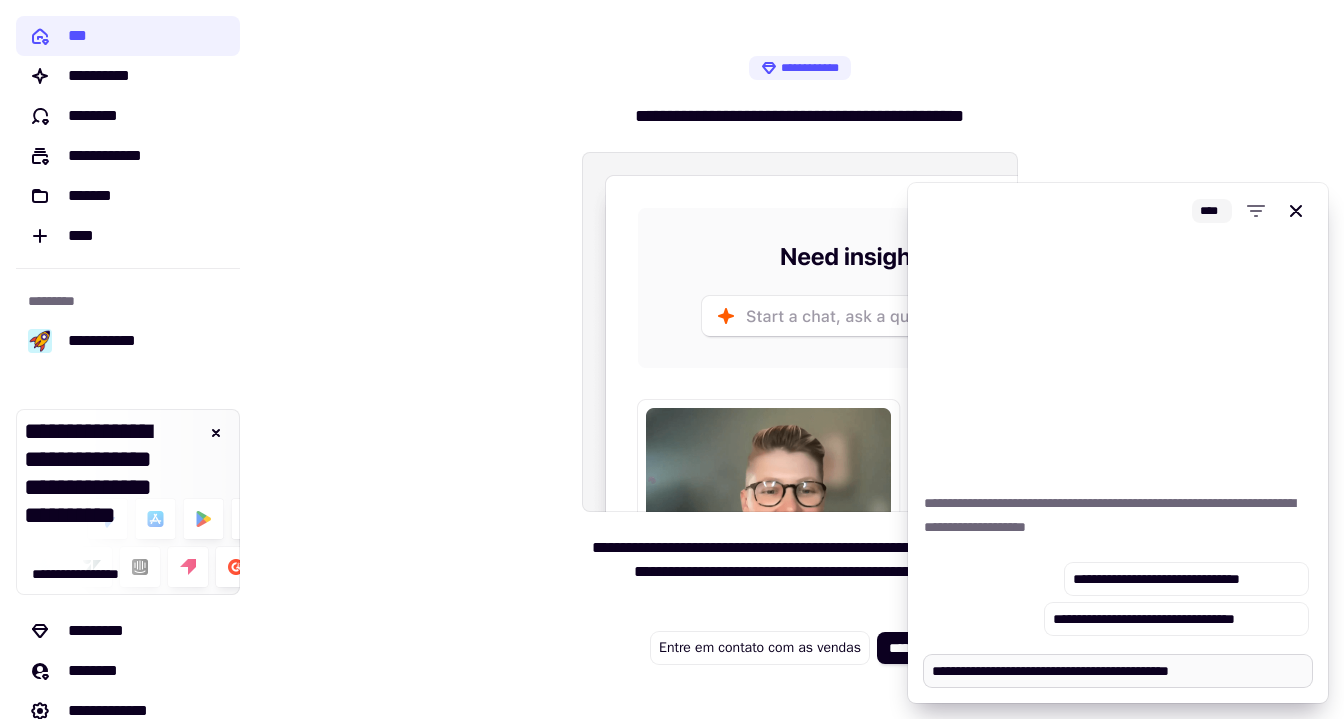type on "*" 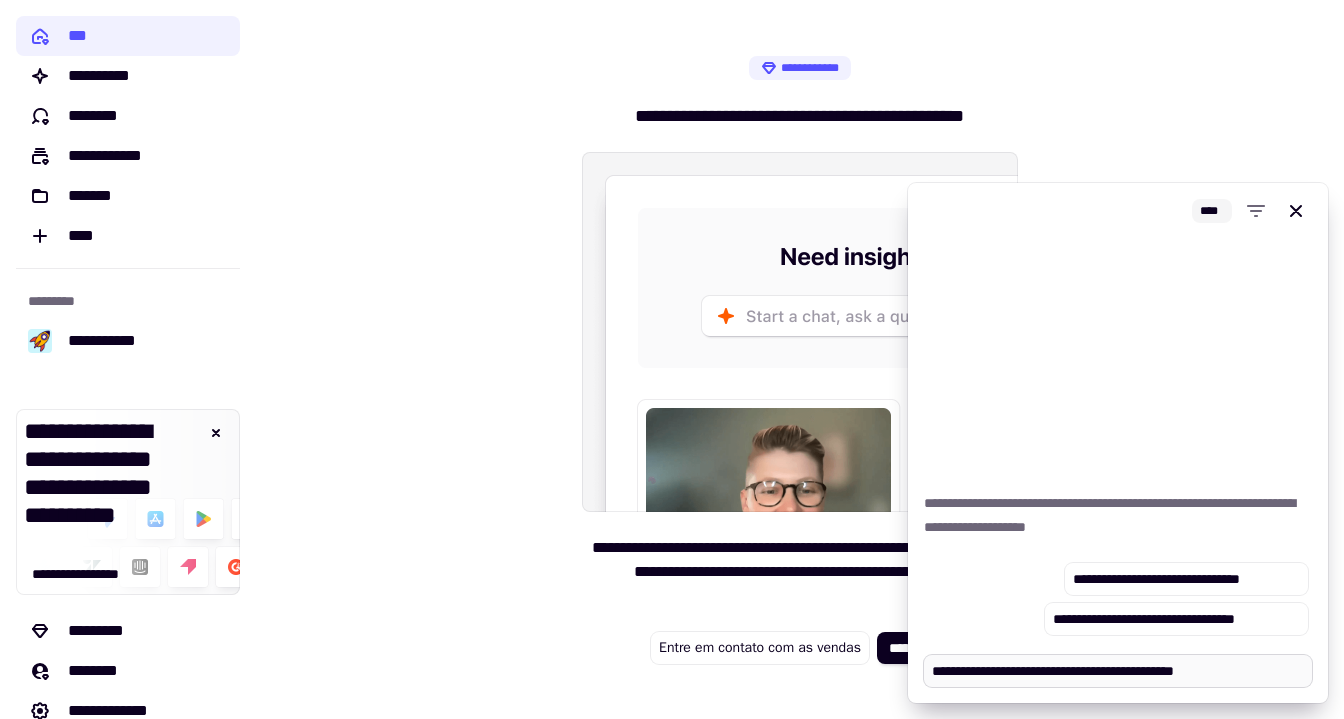 type on "*" 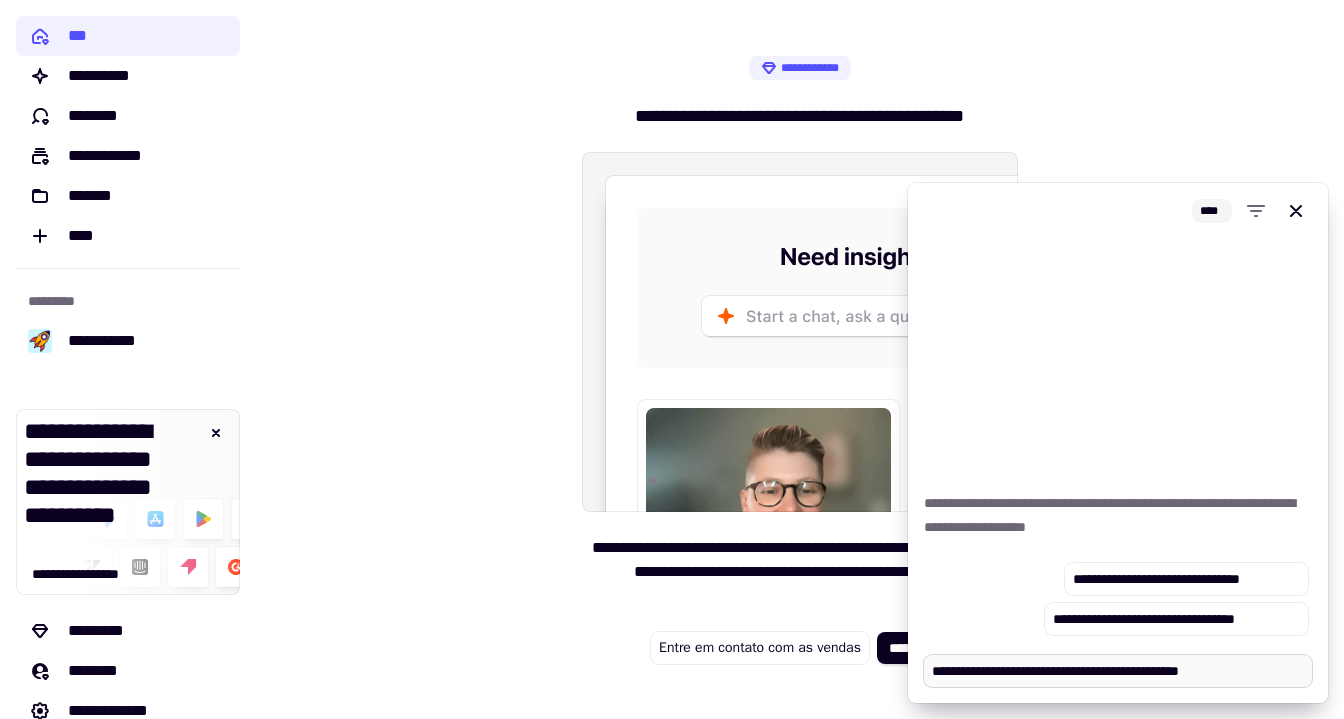 type on "*" 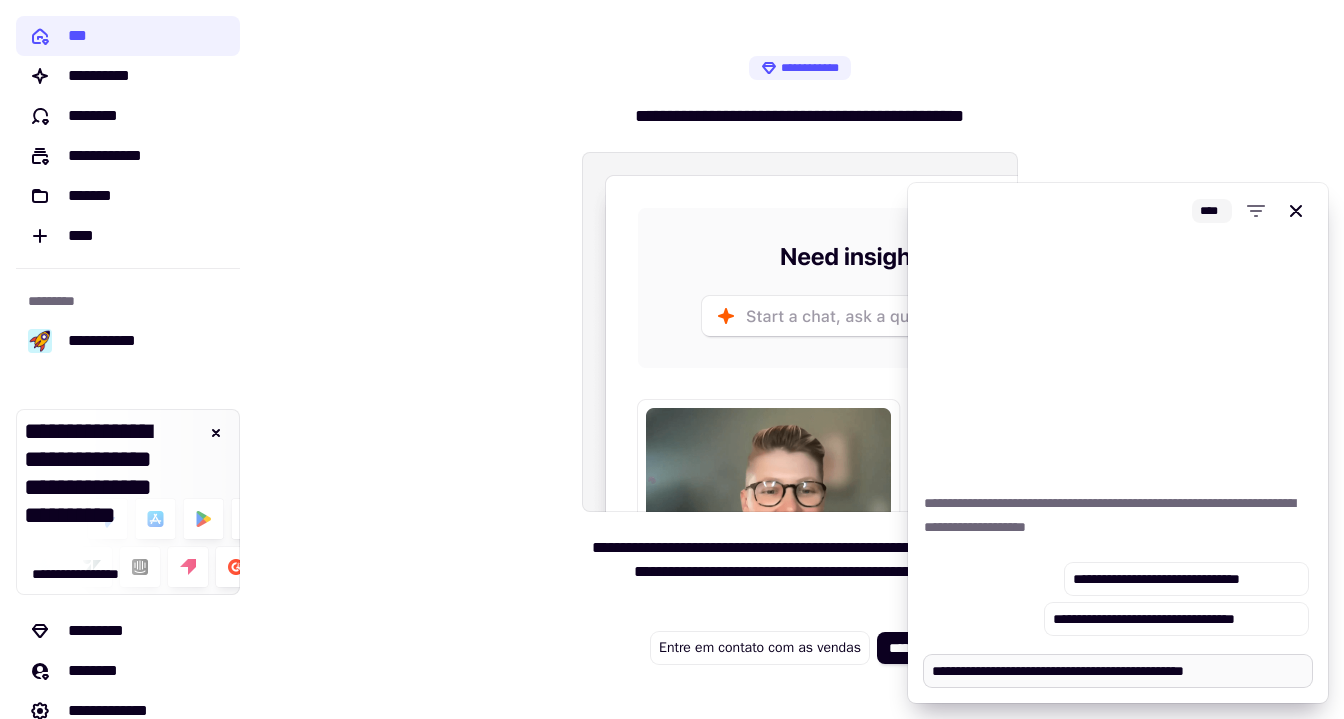 type on "*" 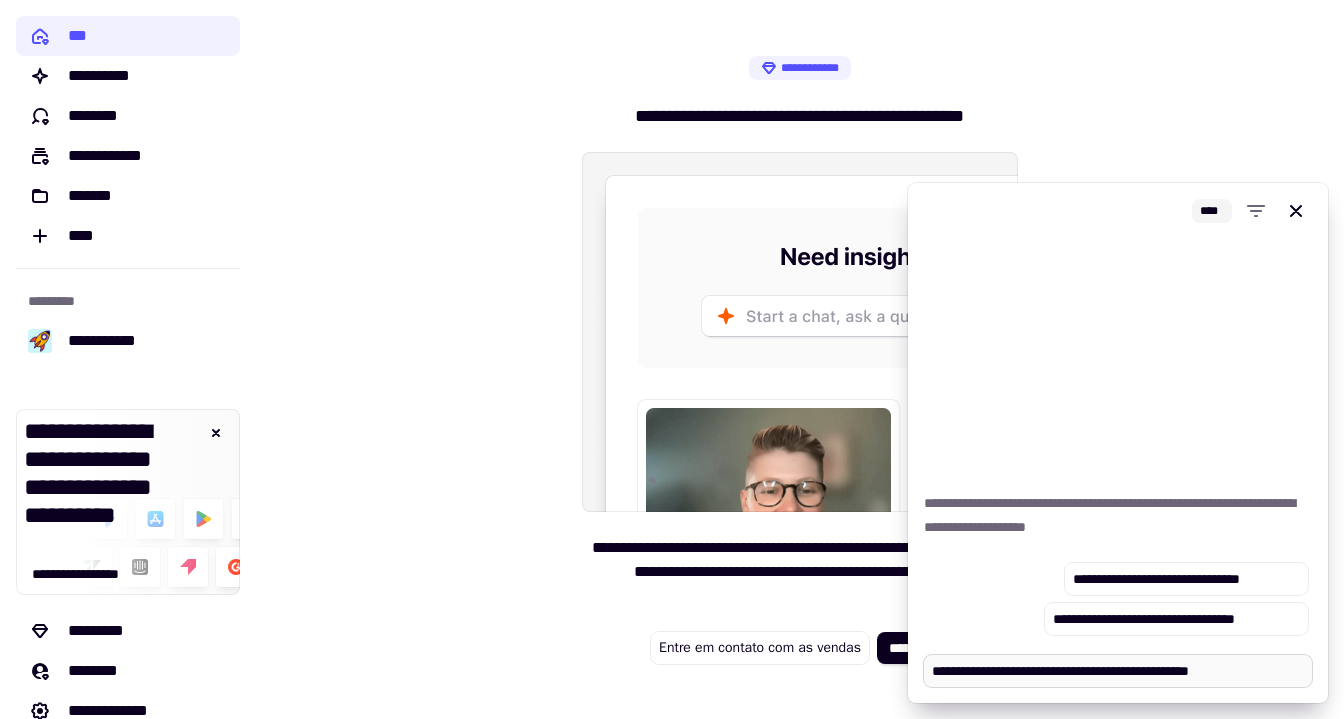 type on "*" 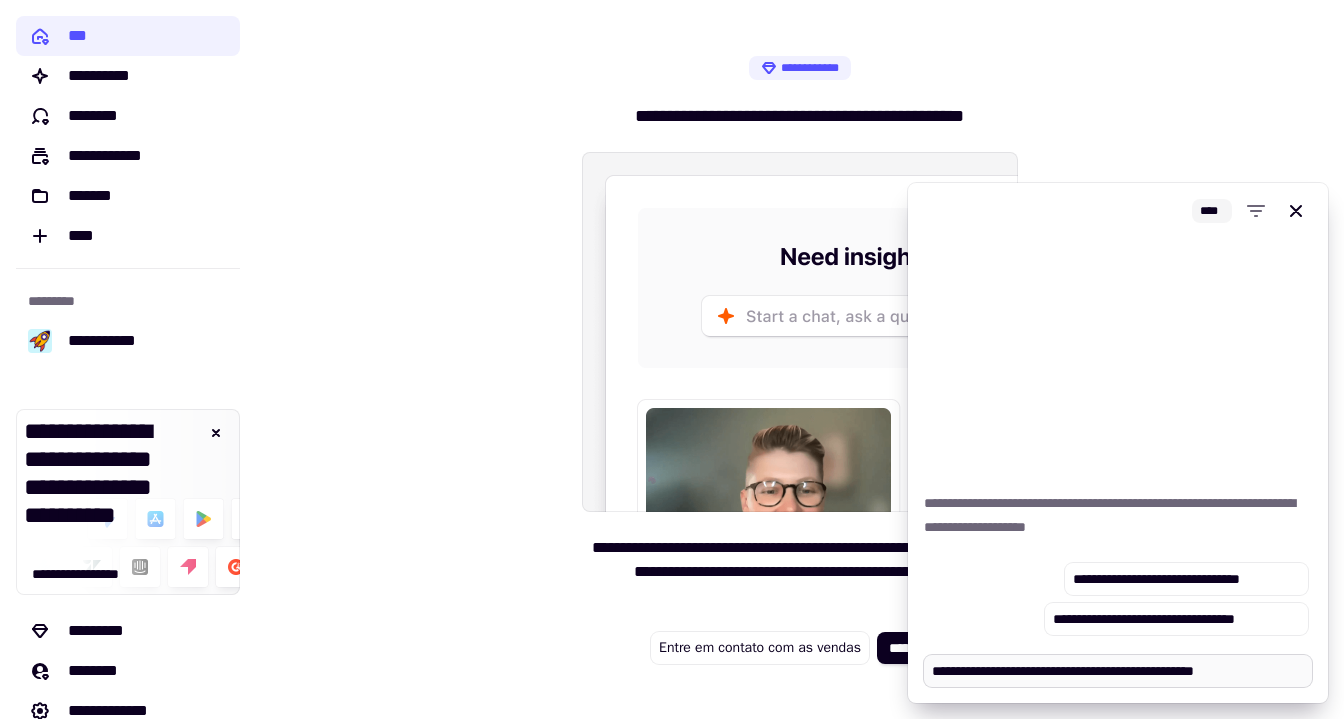 type on "*" 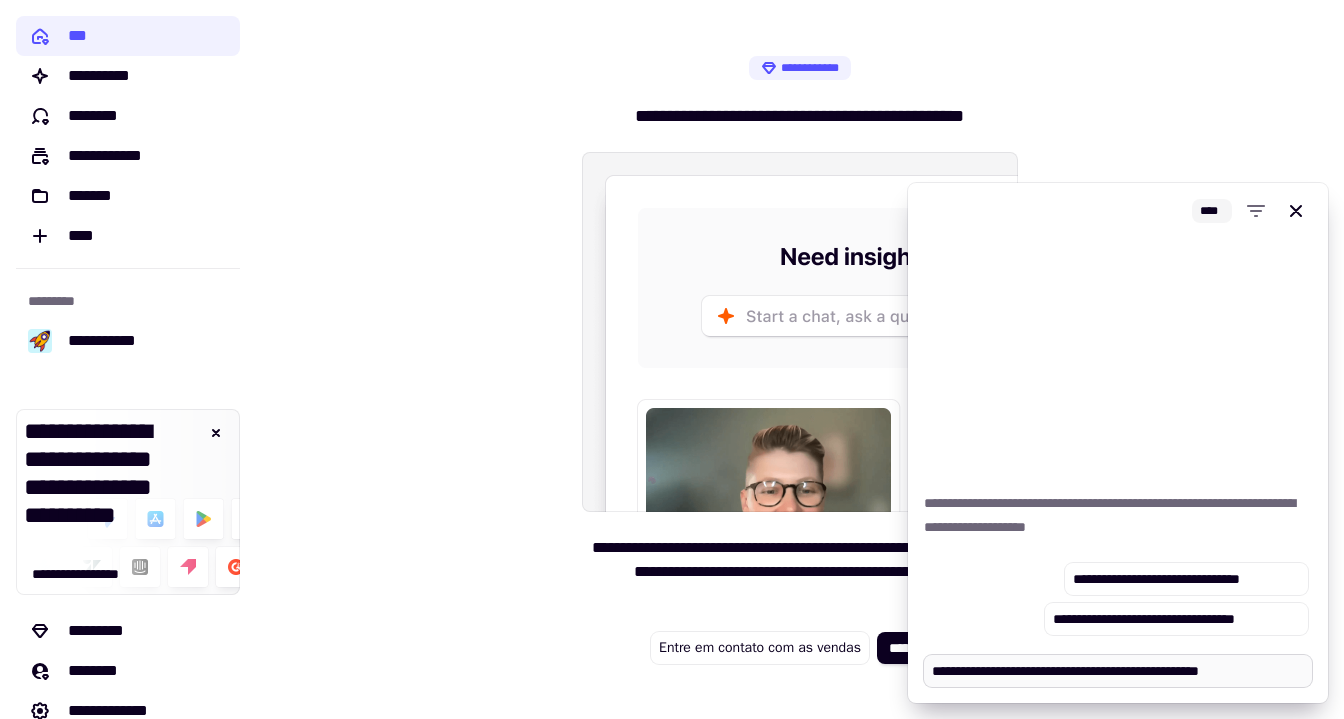 type on "*" 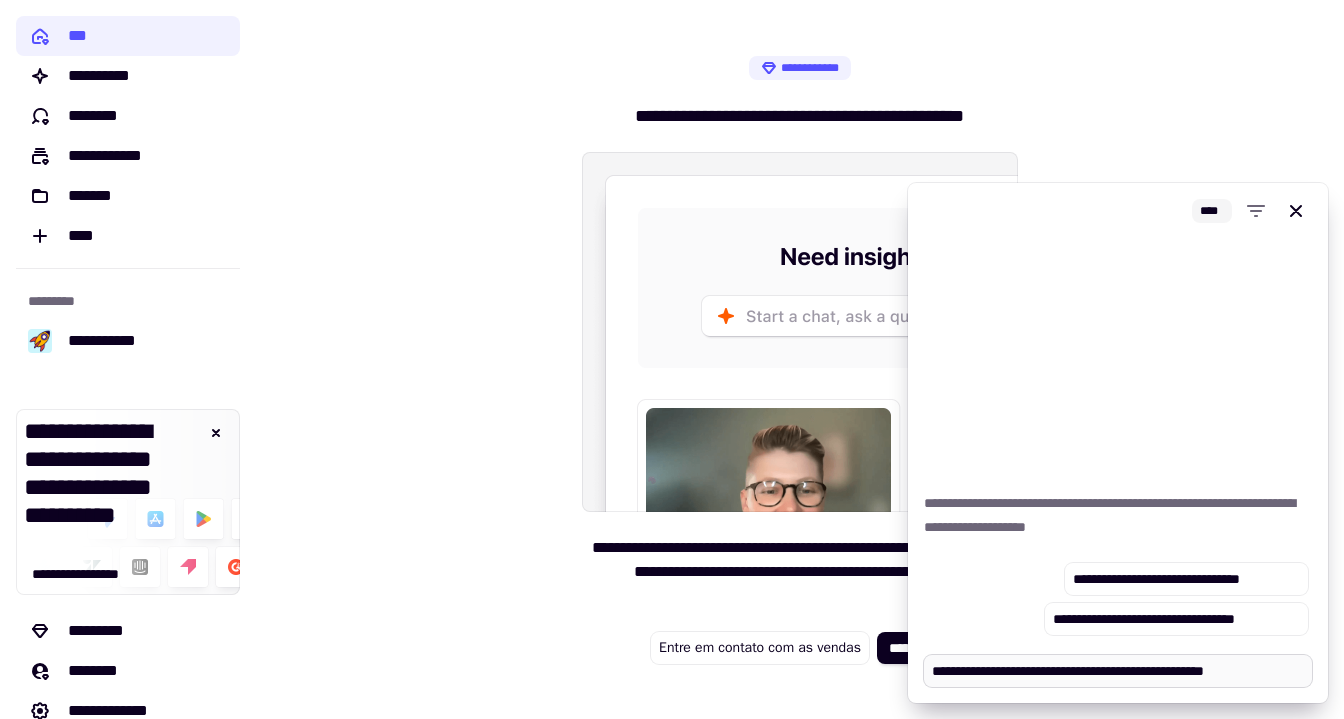 type on "*" 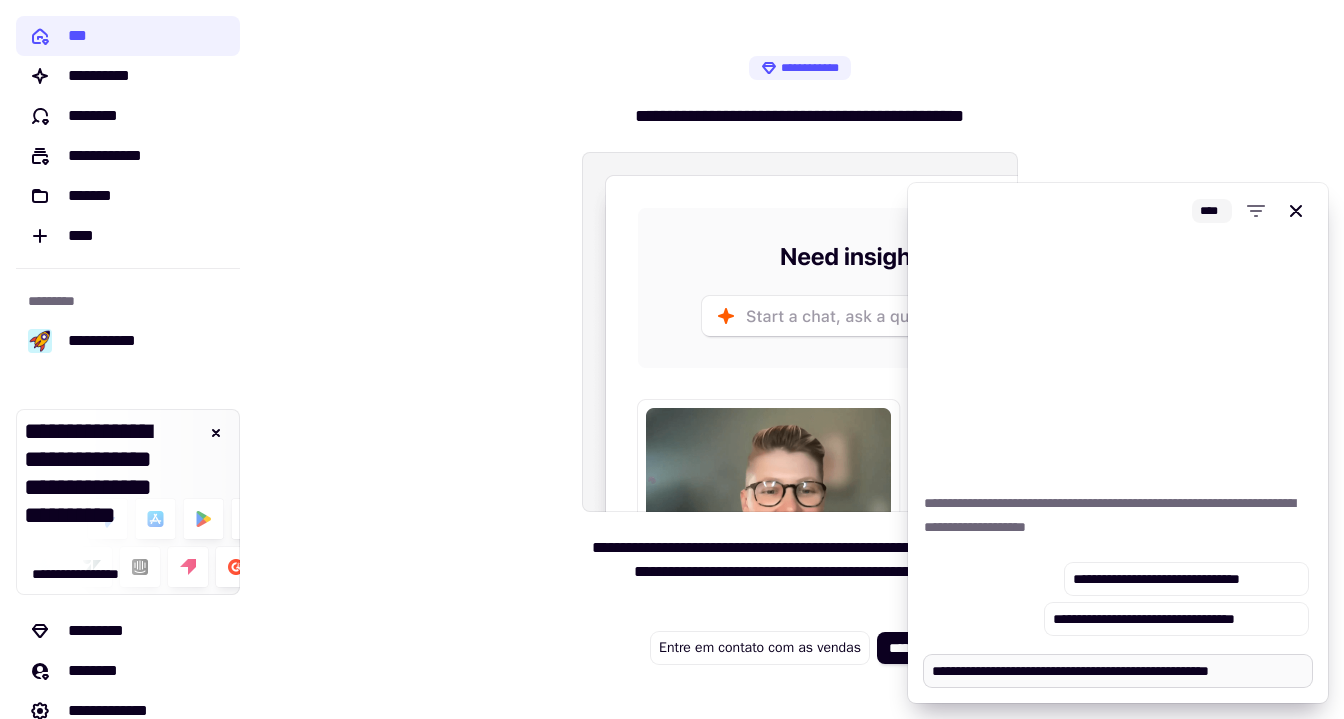 type on "*" 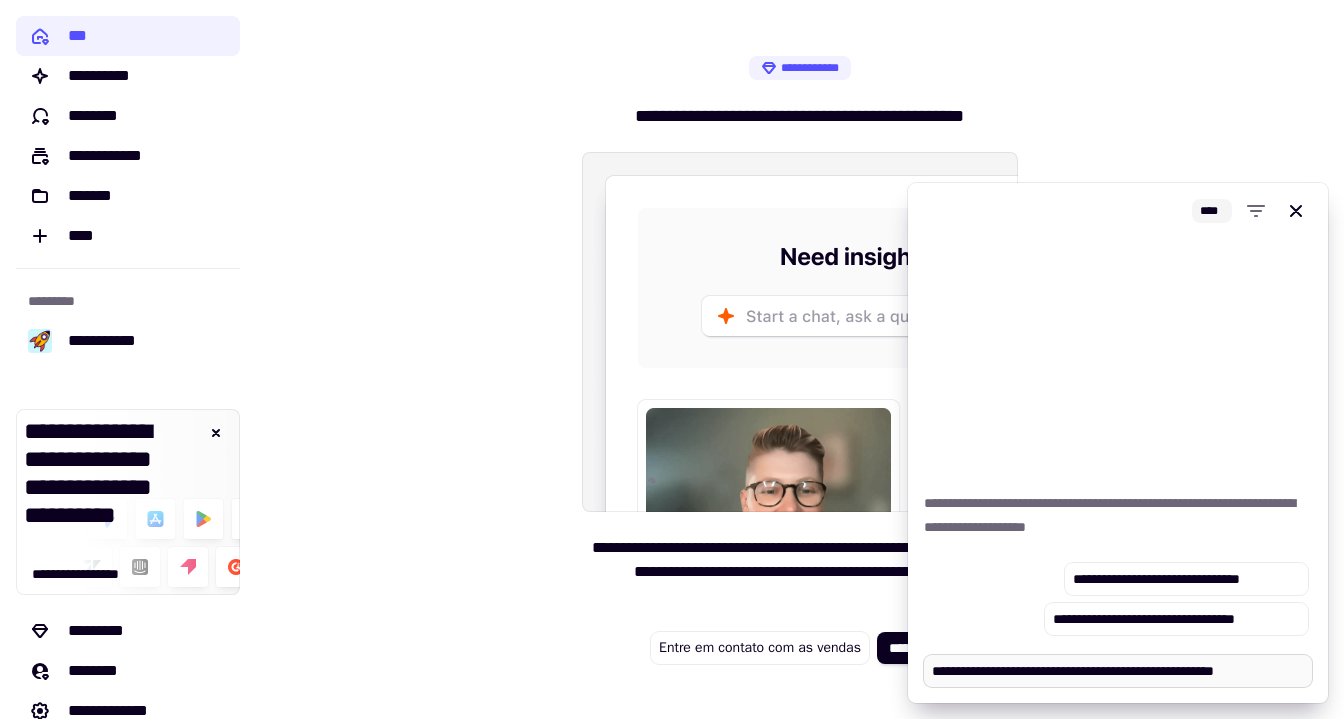 type on "*" 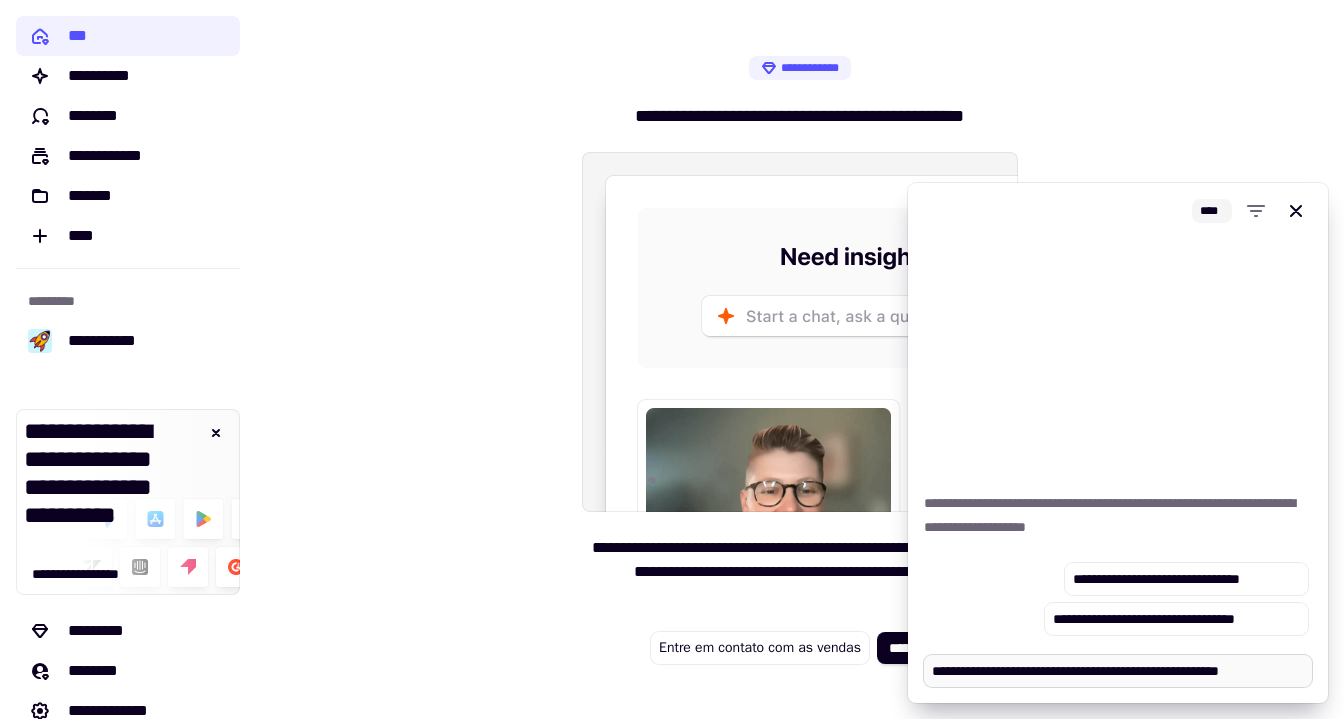 type on "*" 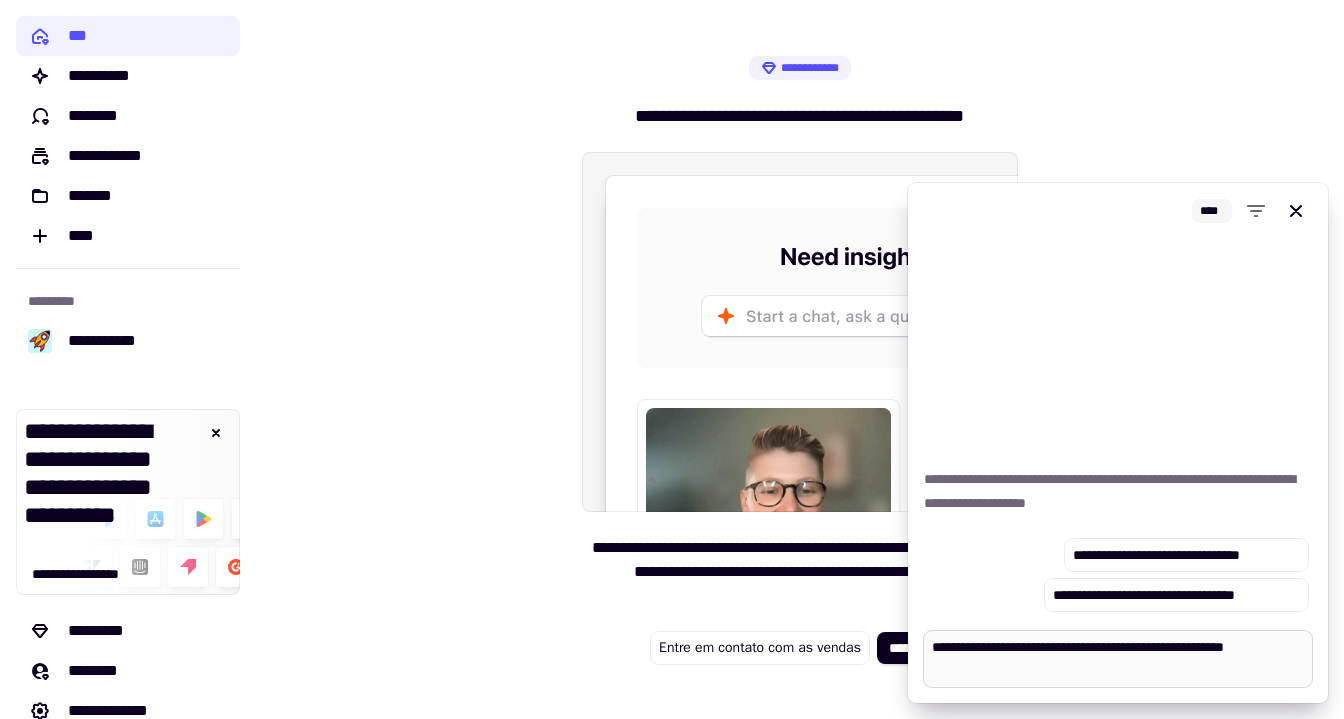 type on "**********" 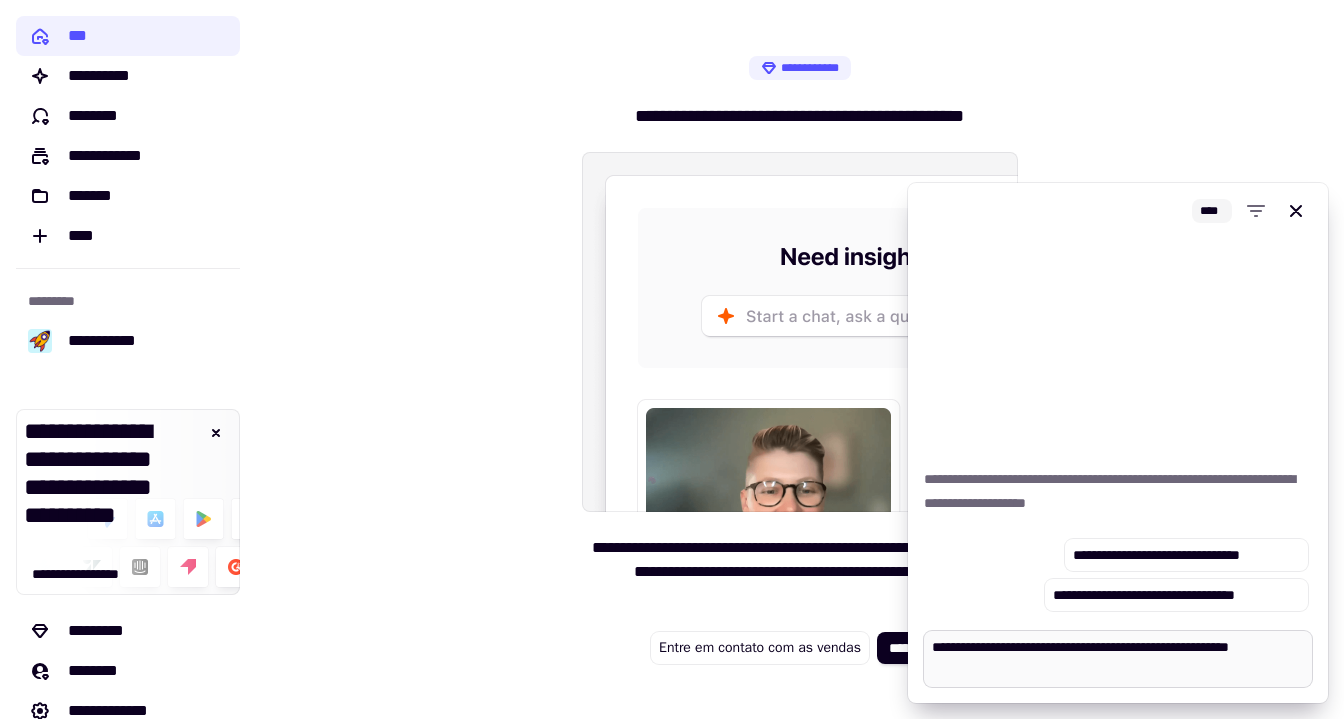 type on "*" 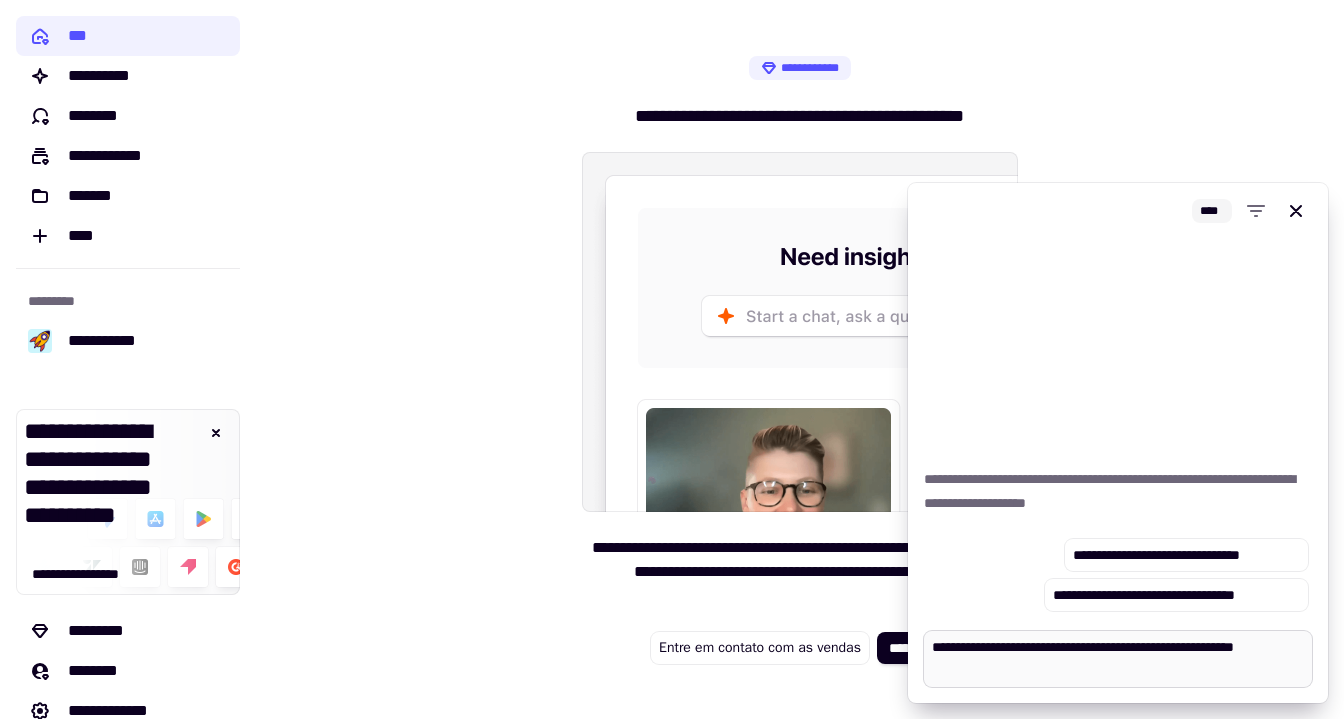 type on "*" 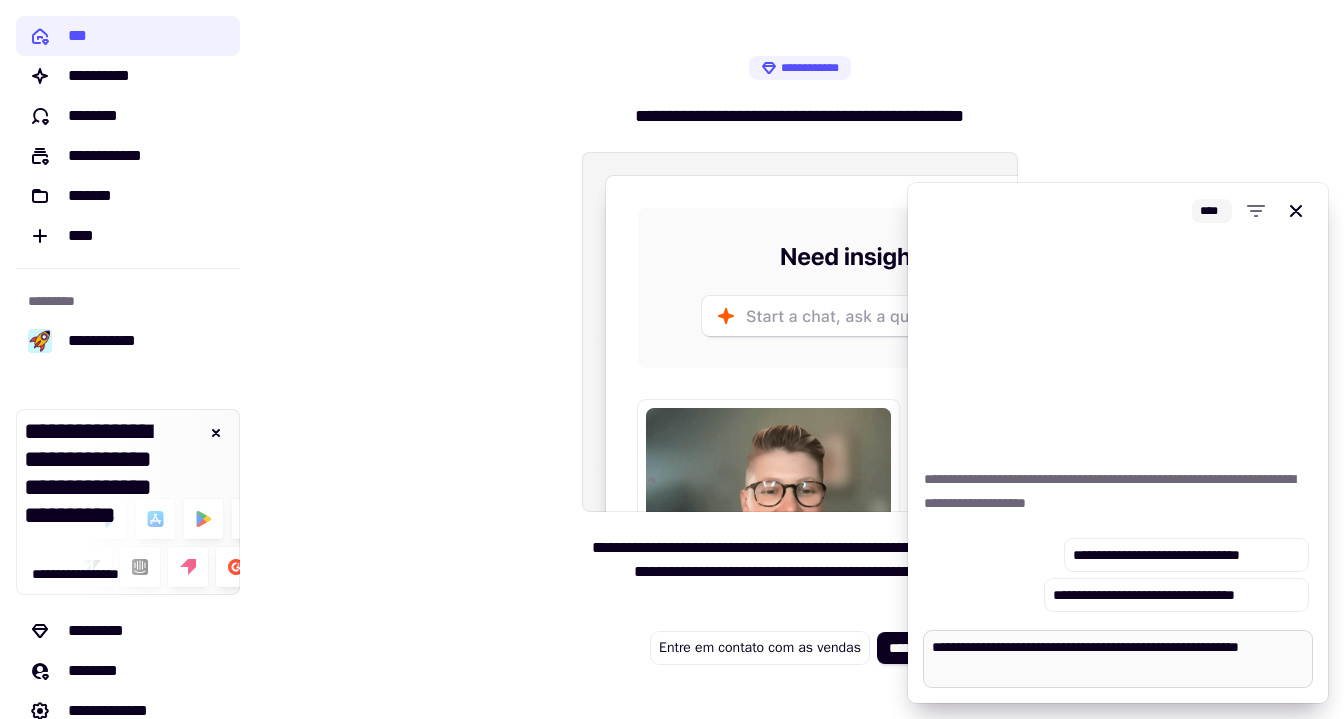type on "*" 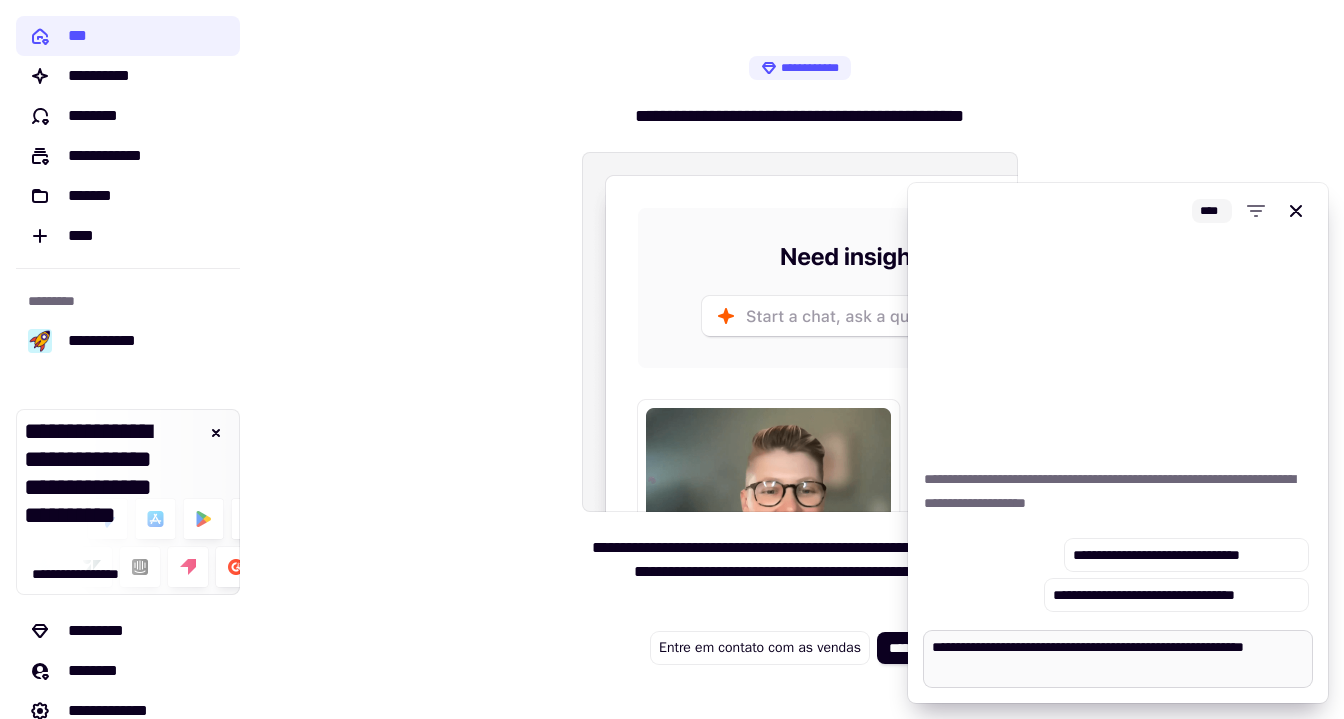 type on "*" 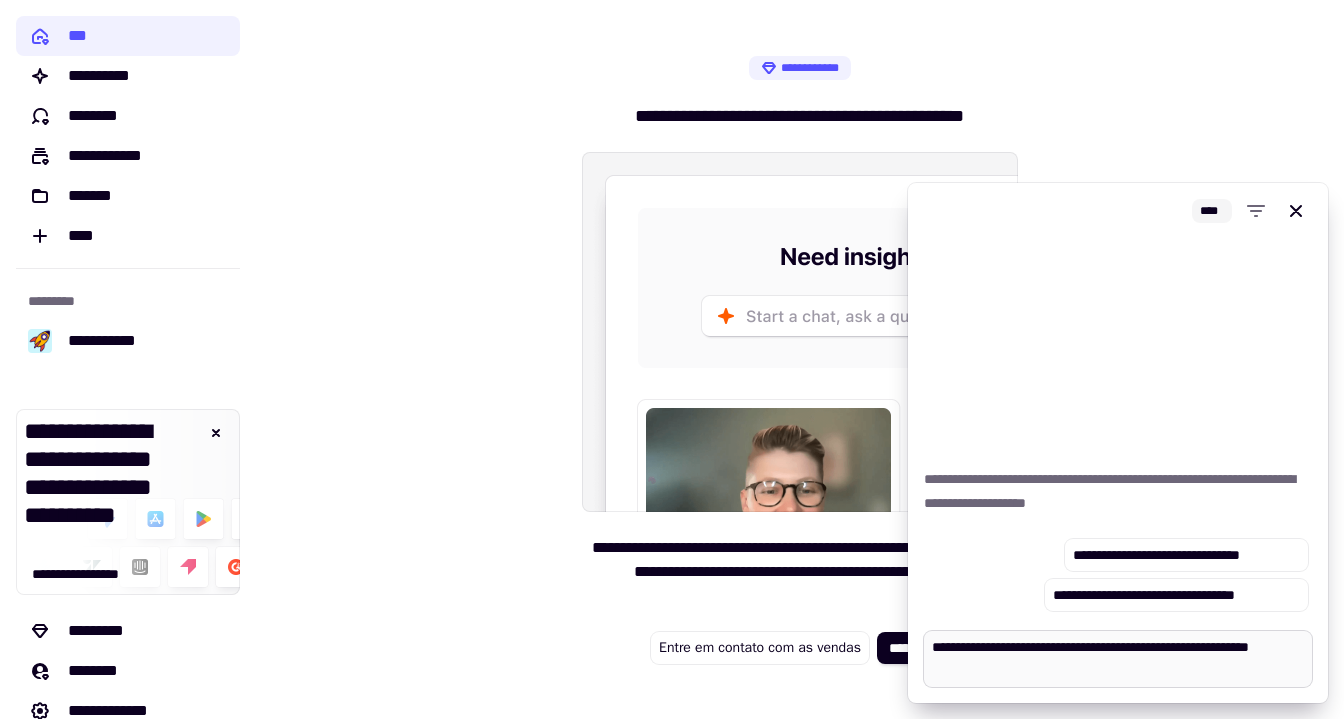 type on "*" 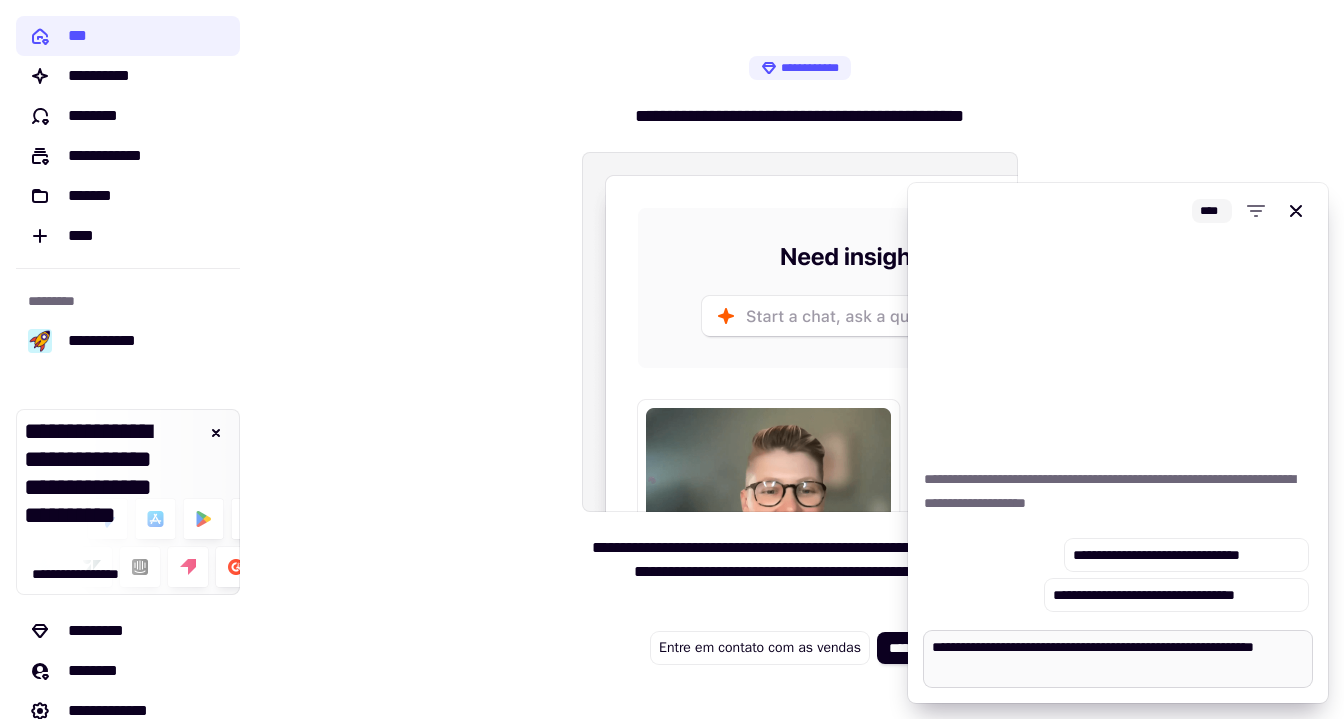 type on "*" 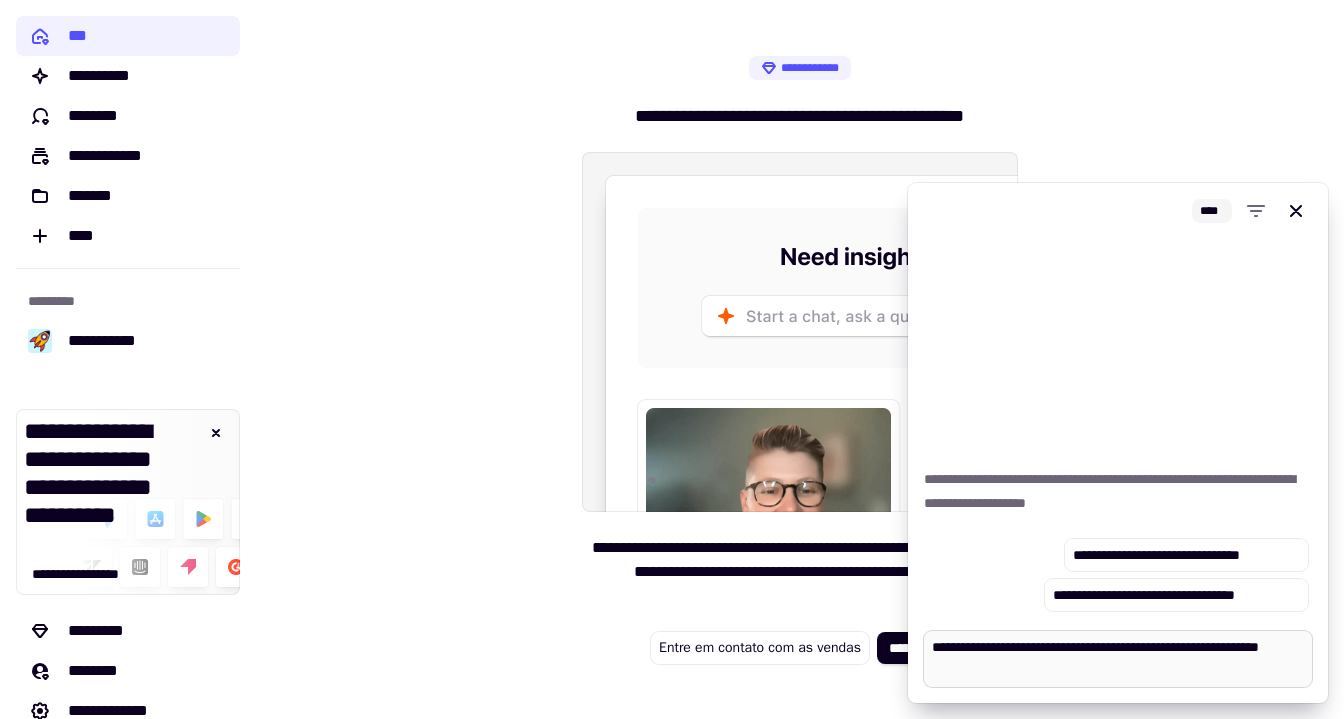 type on "*" 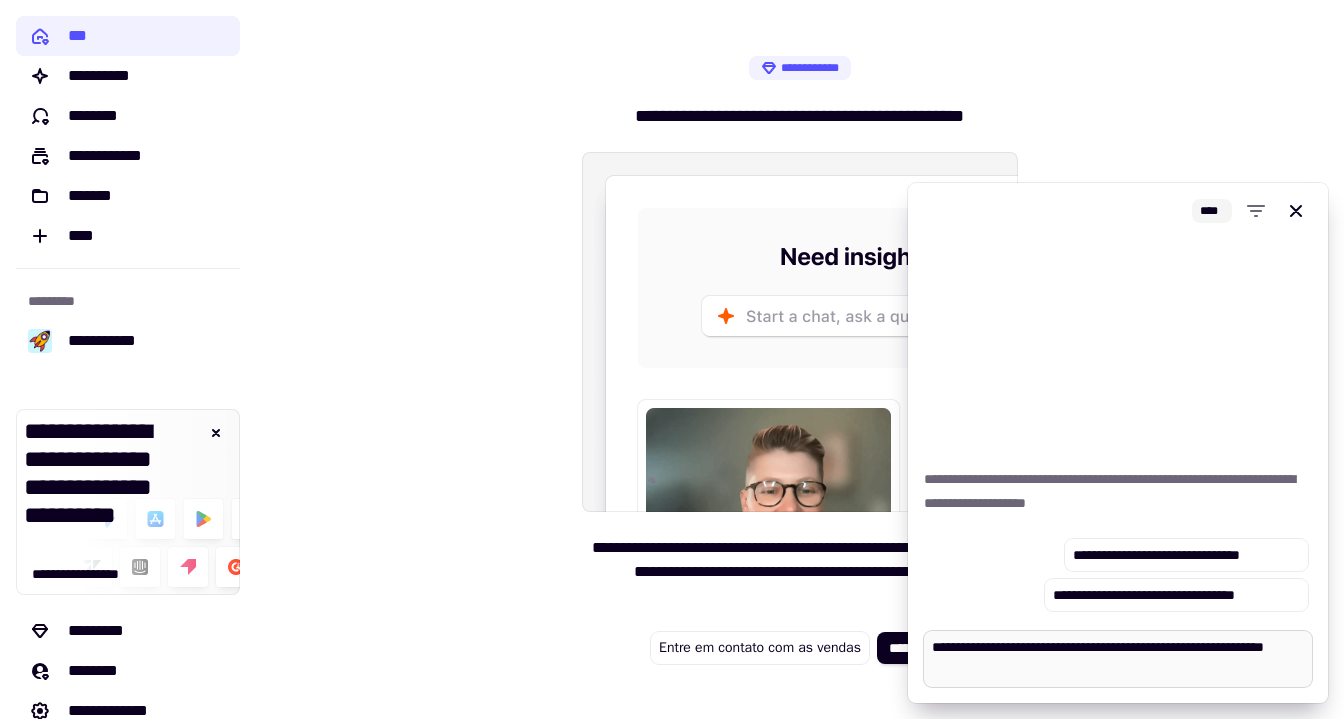 type on "*" 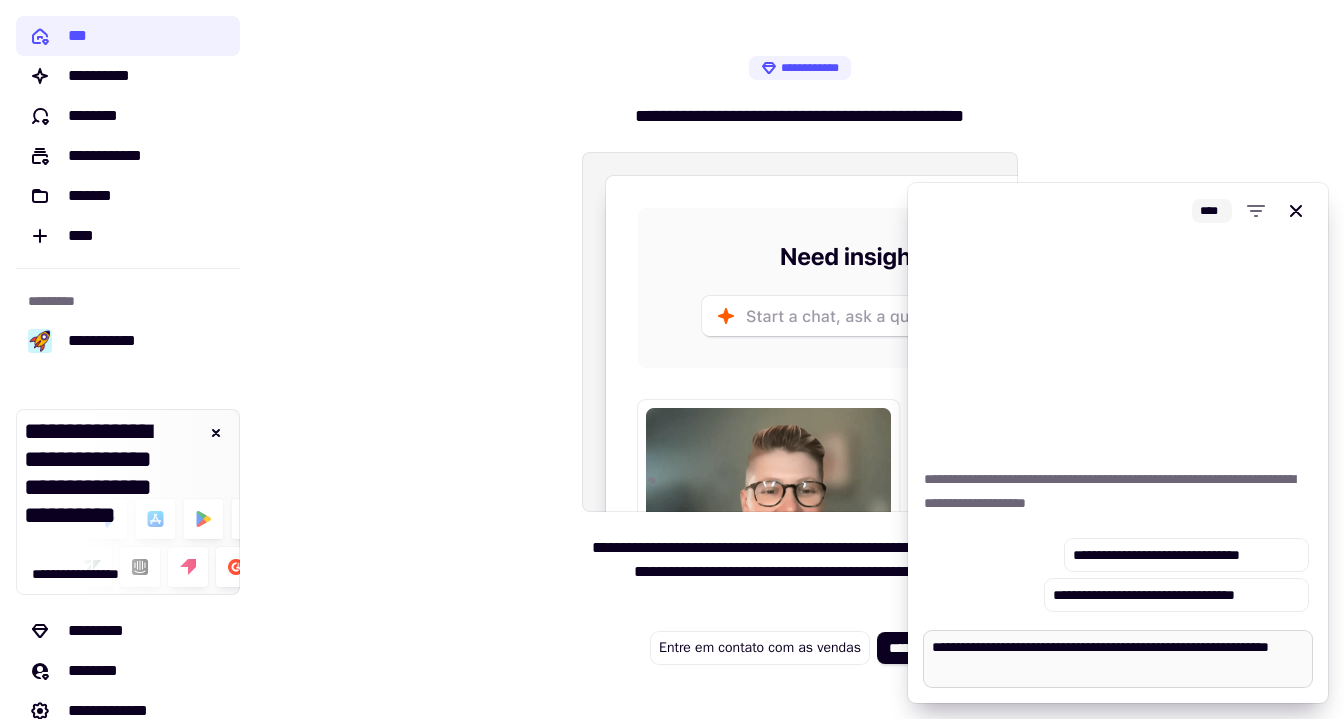 type on "*" 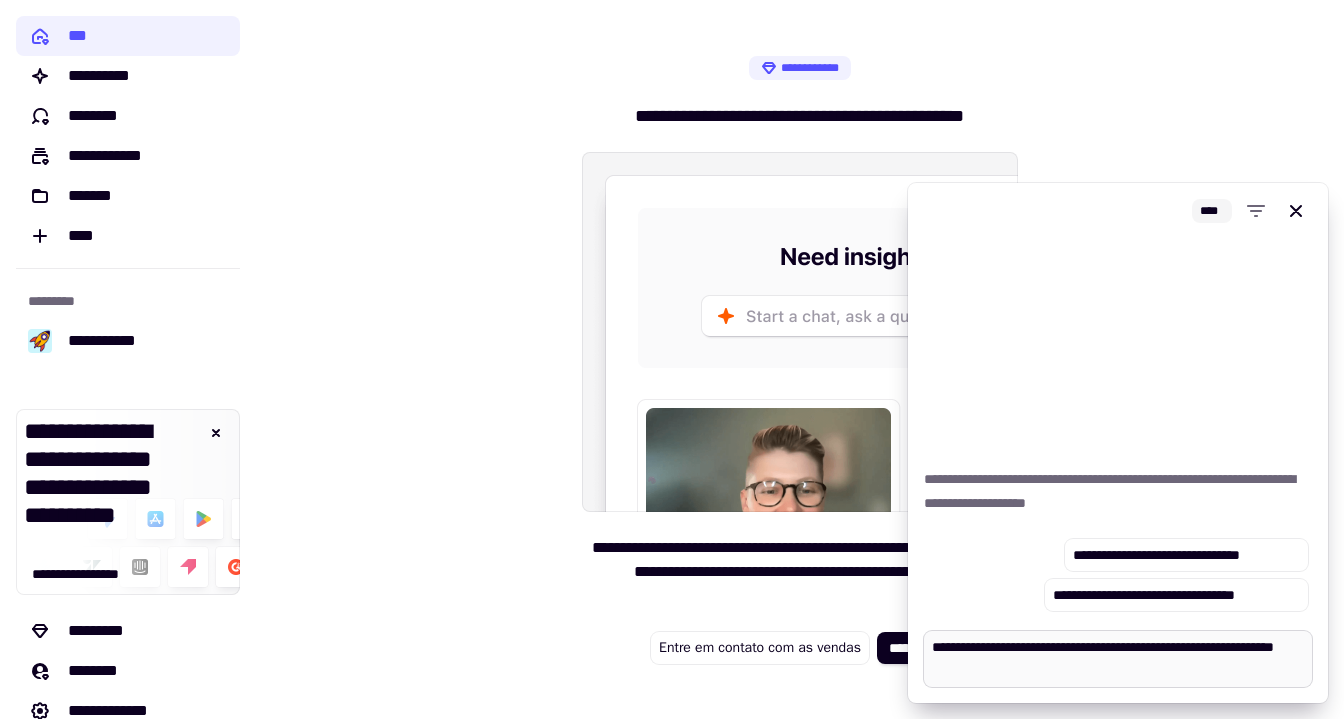 type on "*" 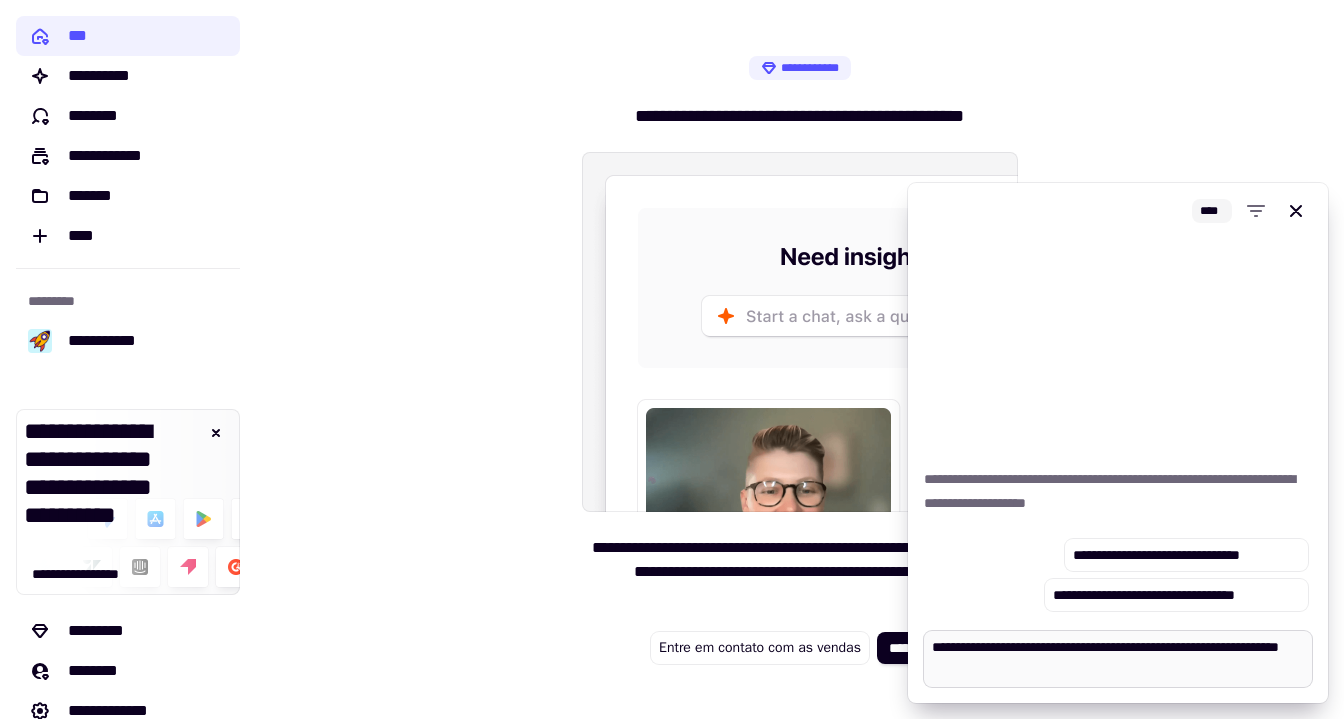 type on "*" 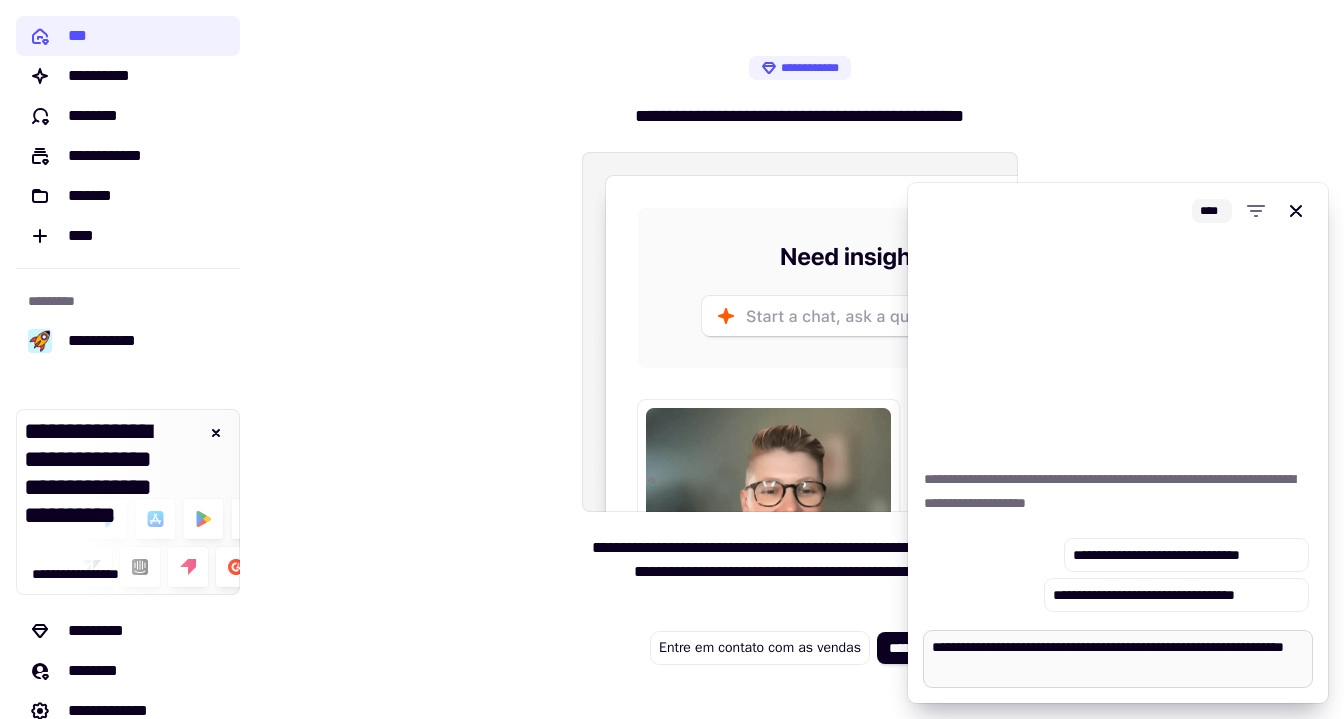 type on "*" 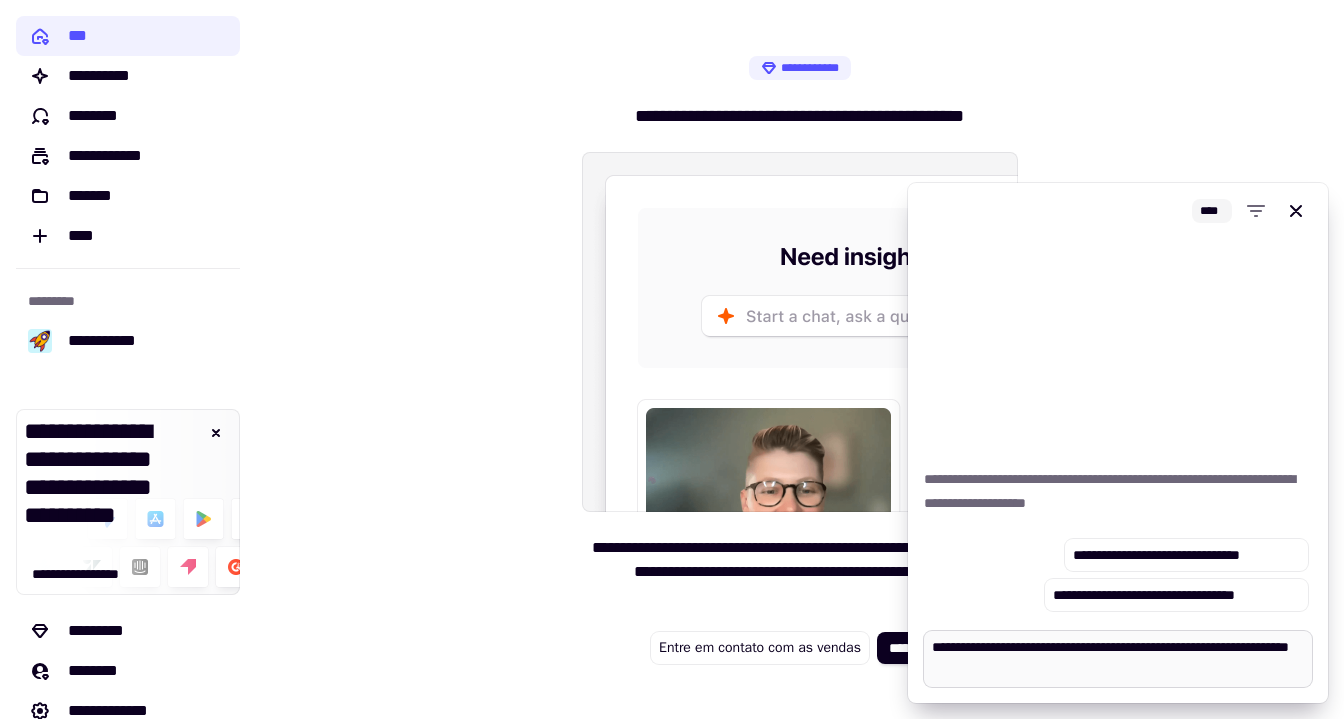 type on "*" 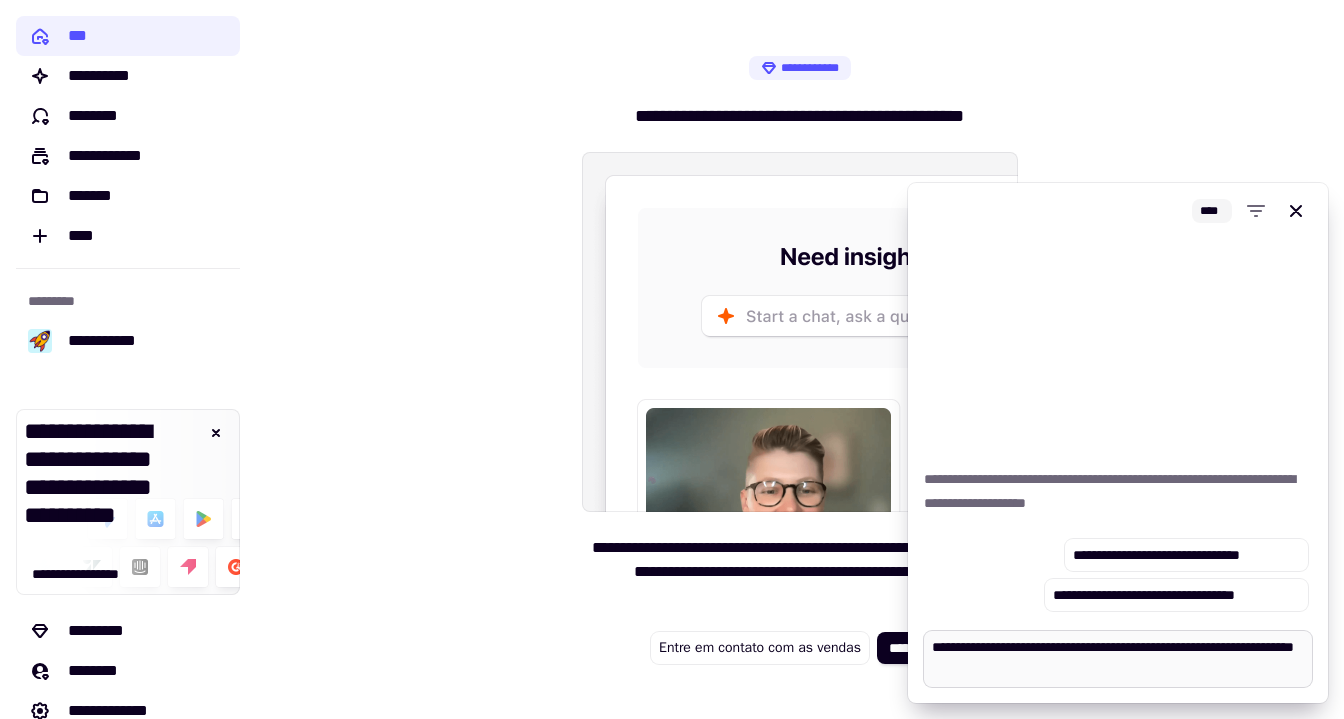 type on "*" 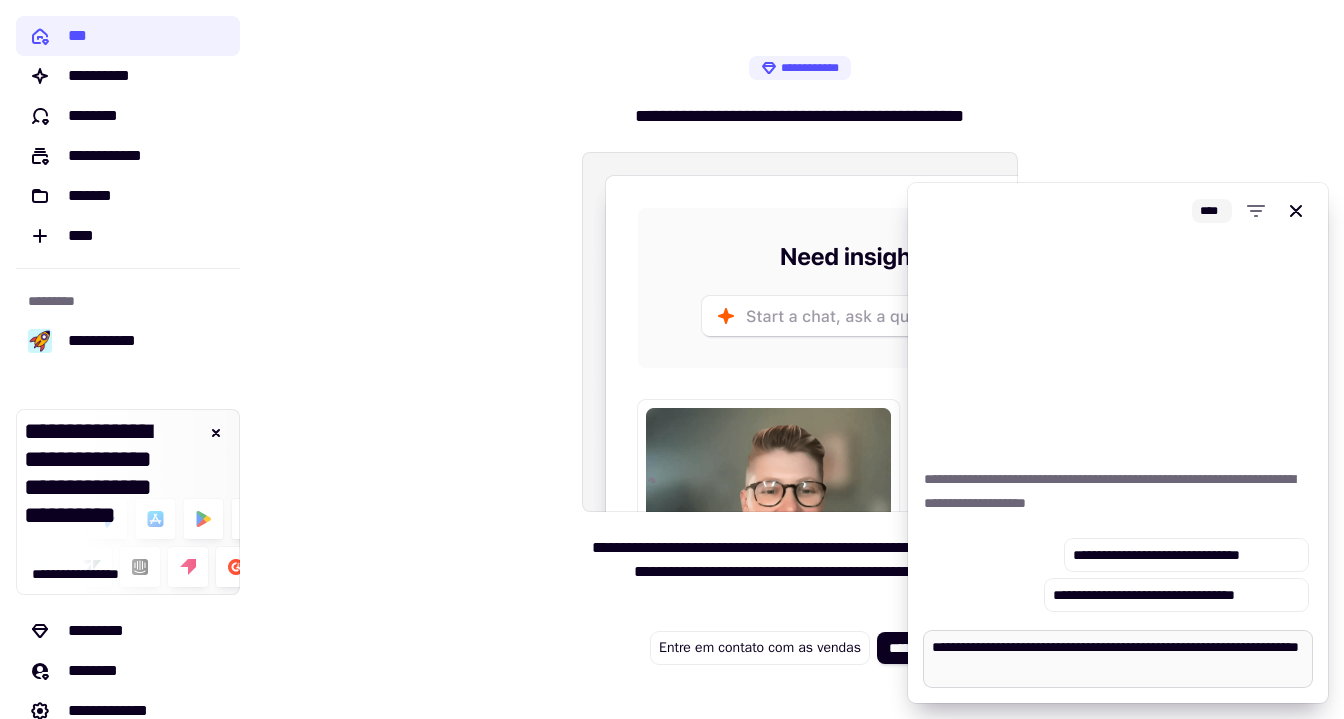 type on "*" 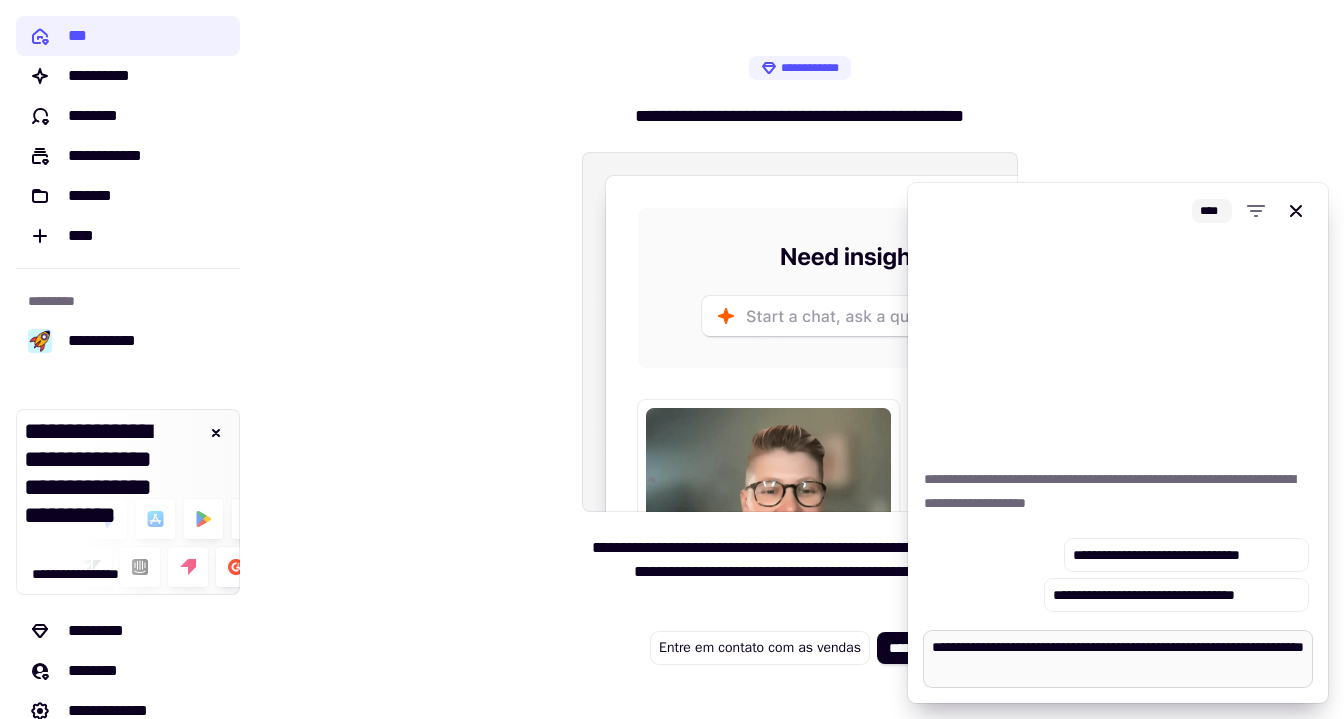 type on "*" 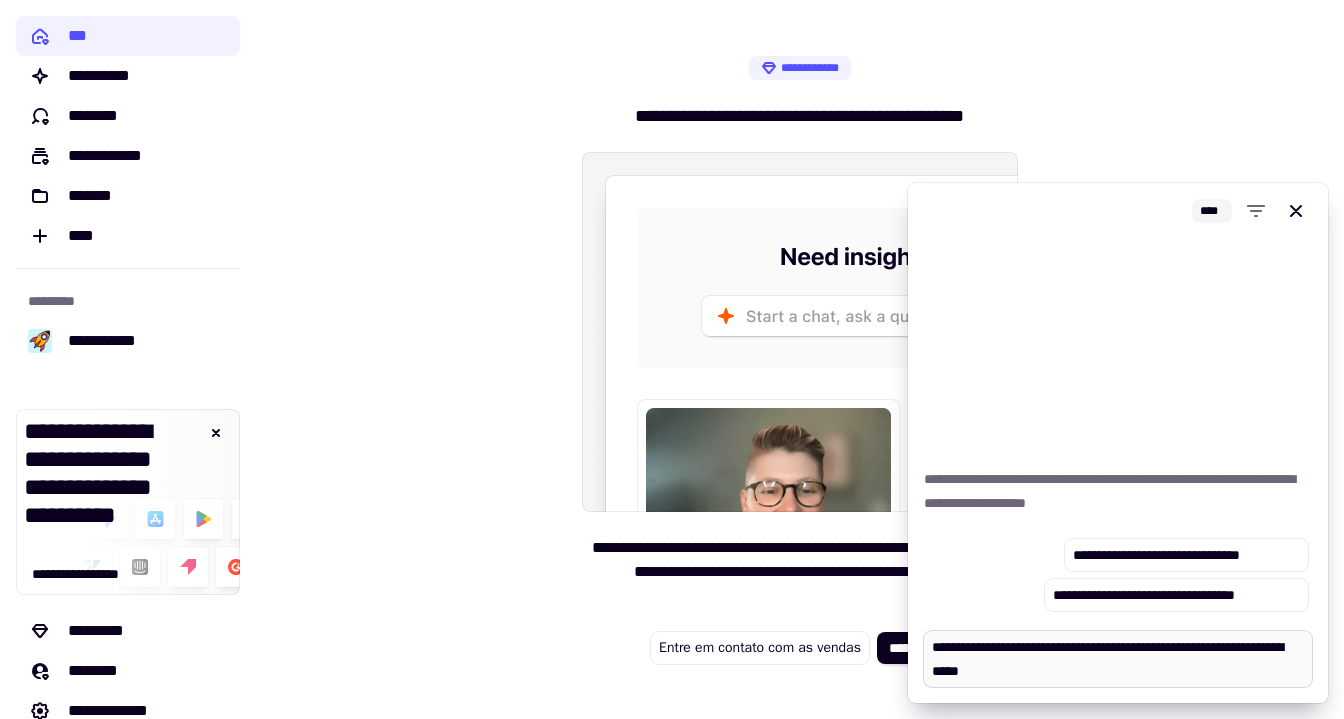 type on "*" 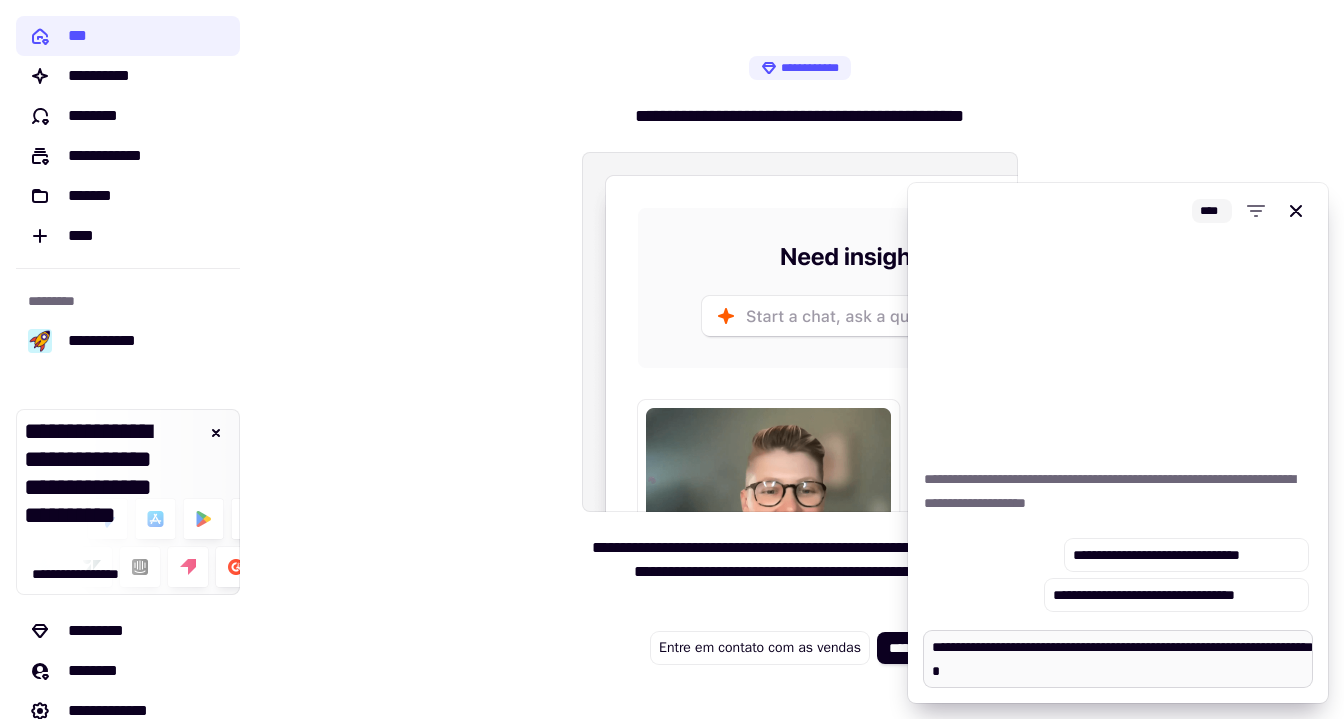type on "*" 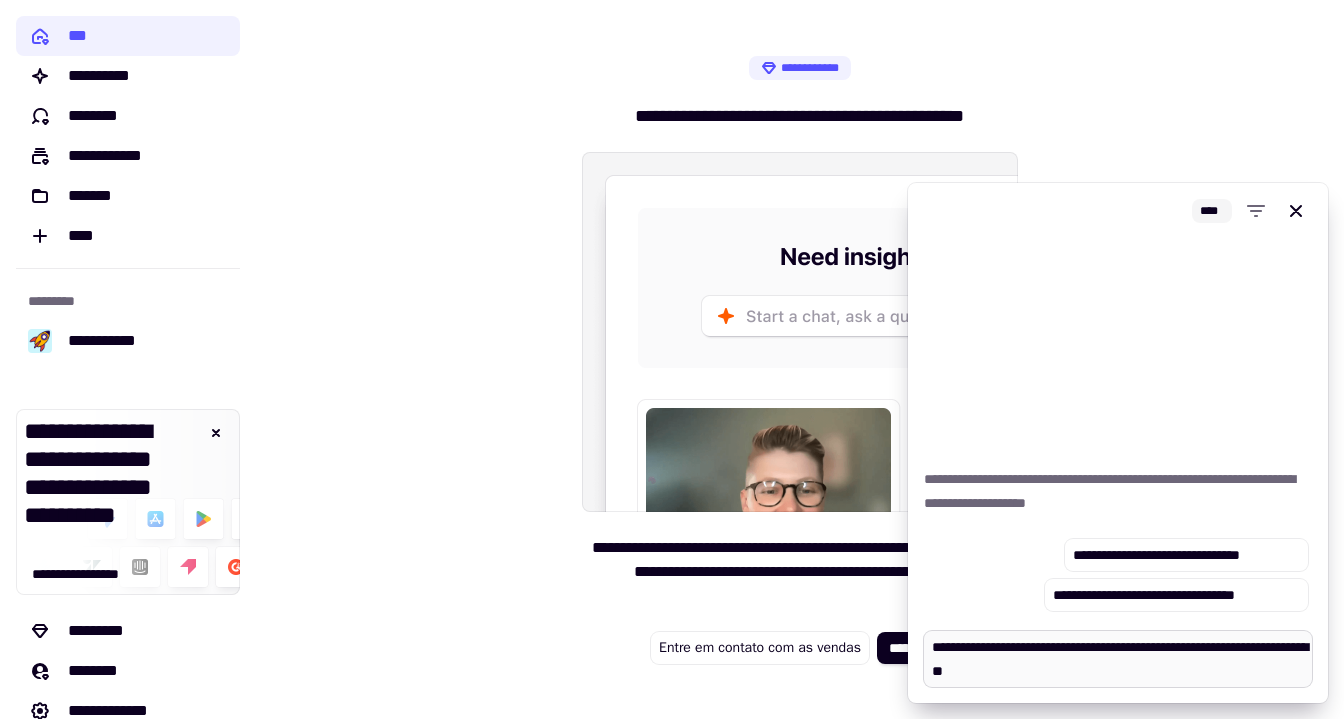 type on "*" 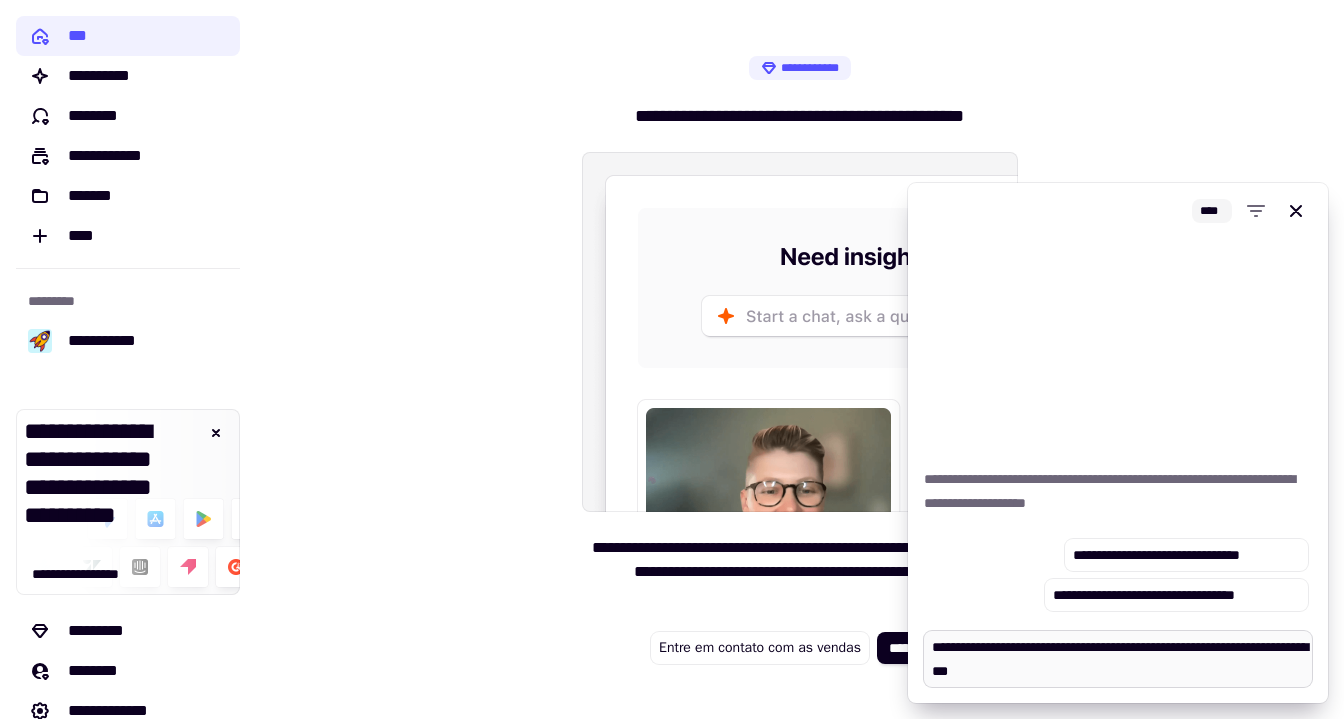 type on "*" 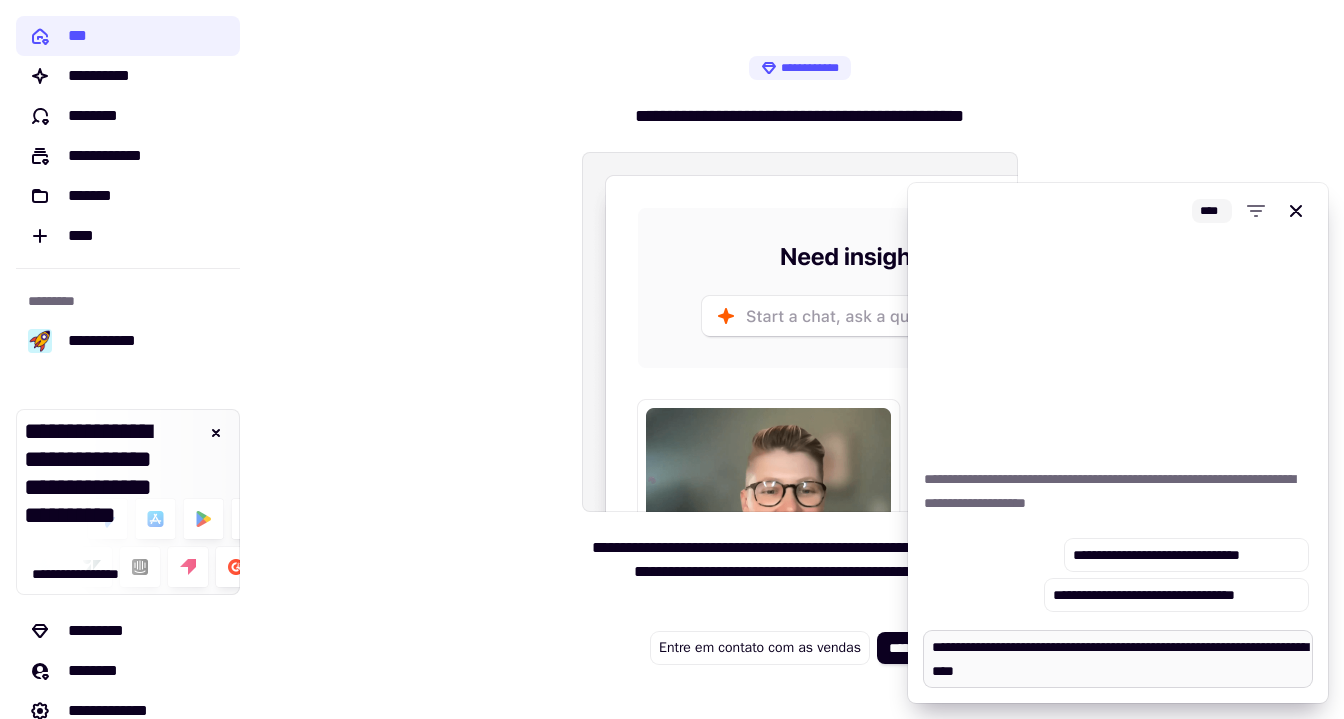 type on "*" 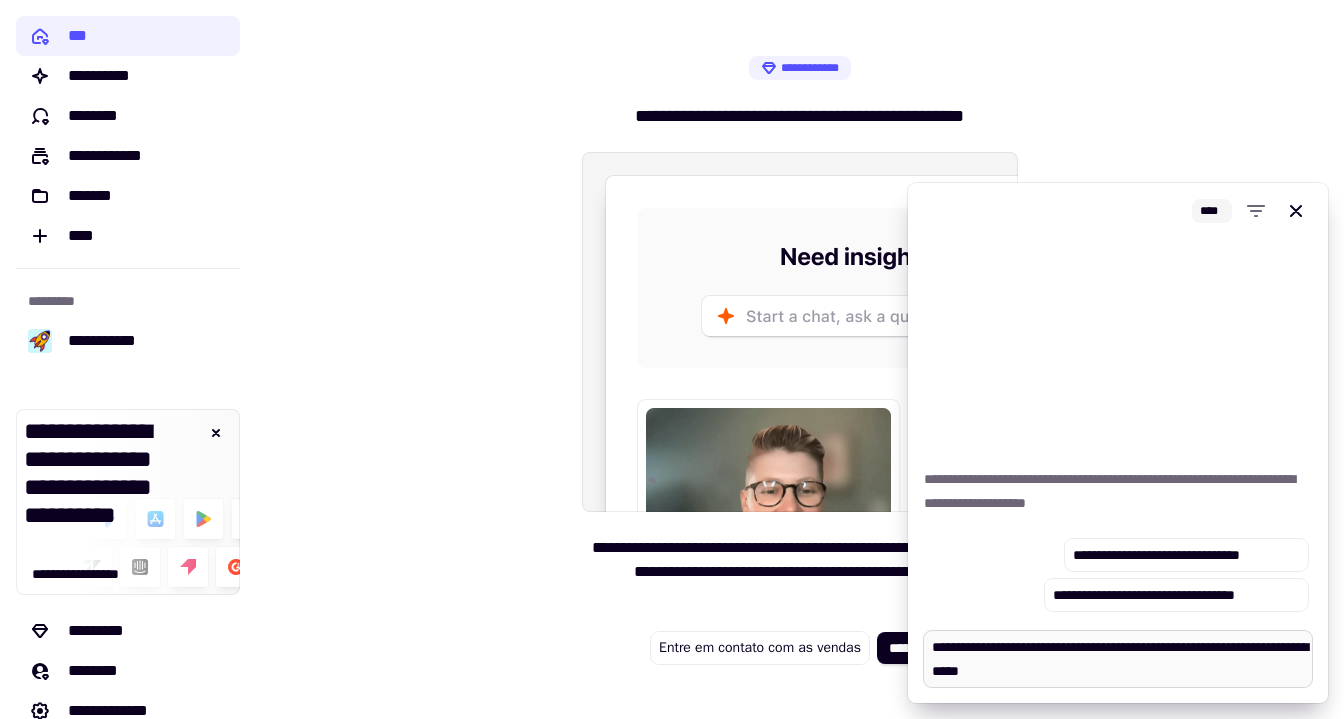 type on "*" 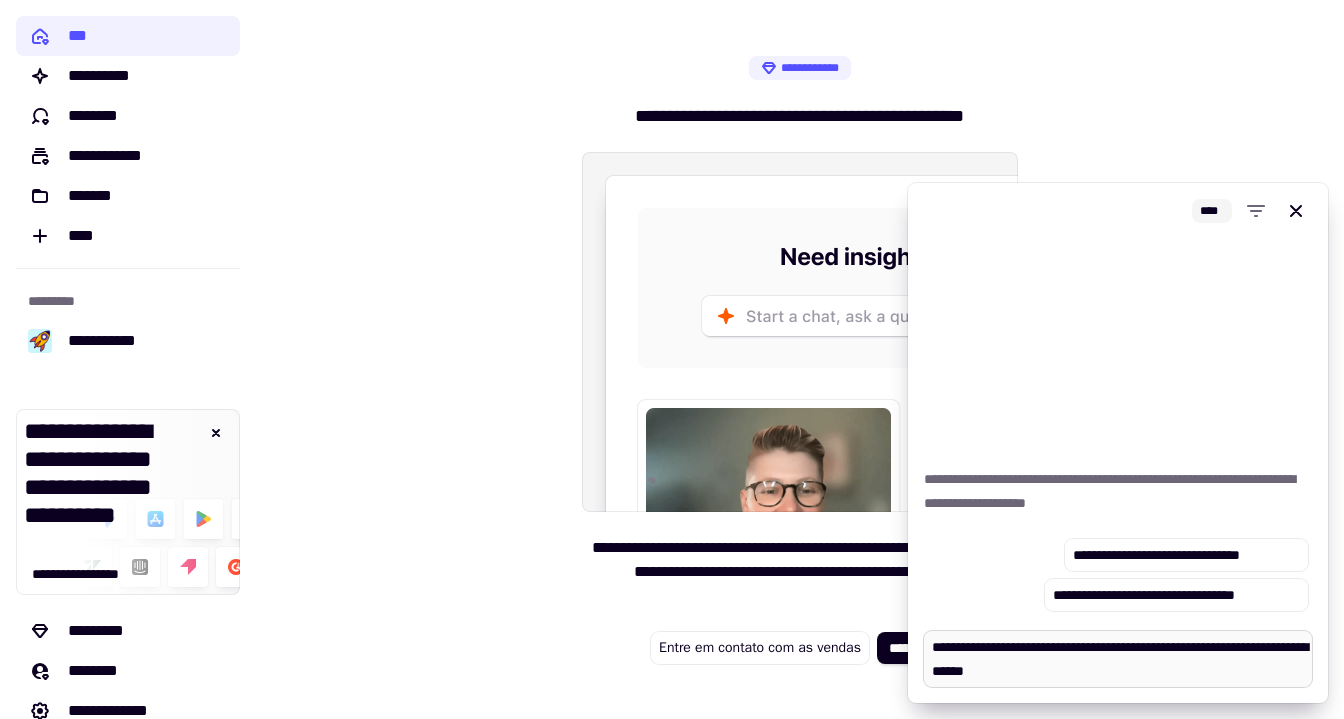 type on "*" 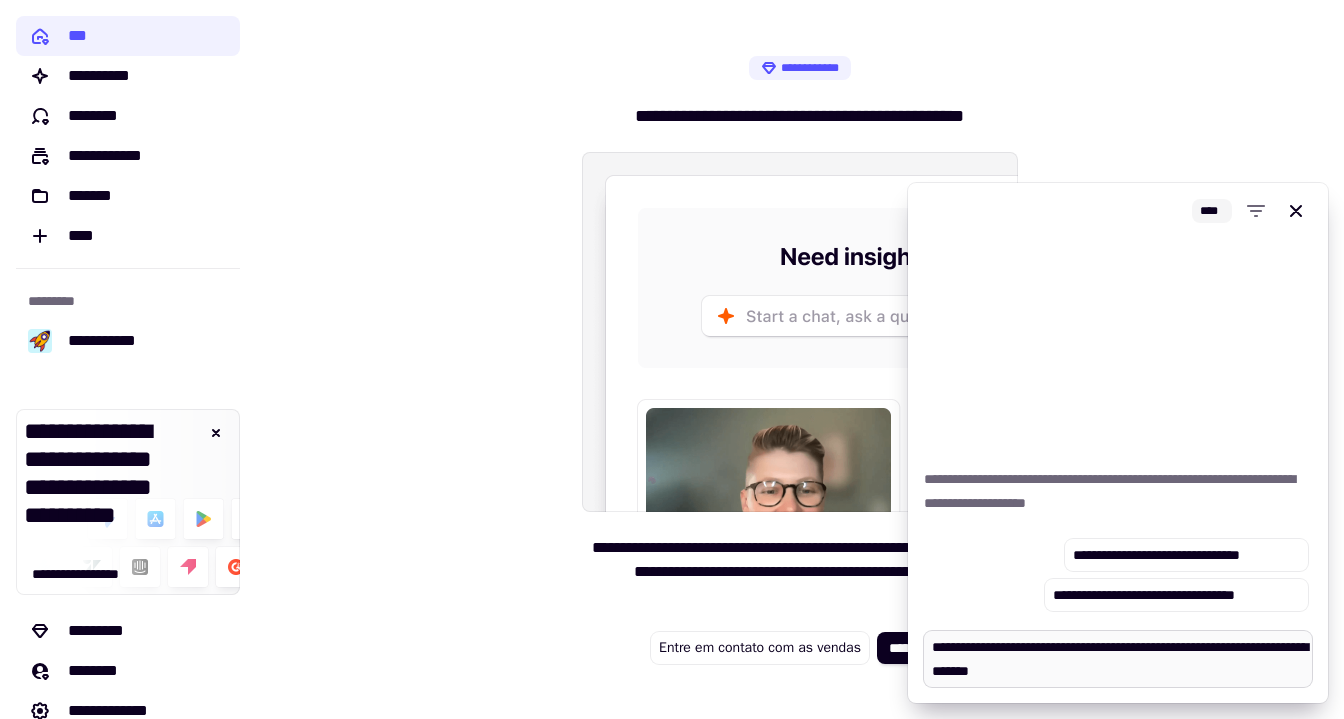 type on "*" 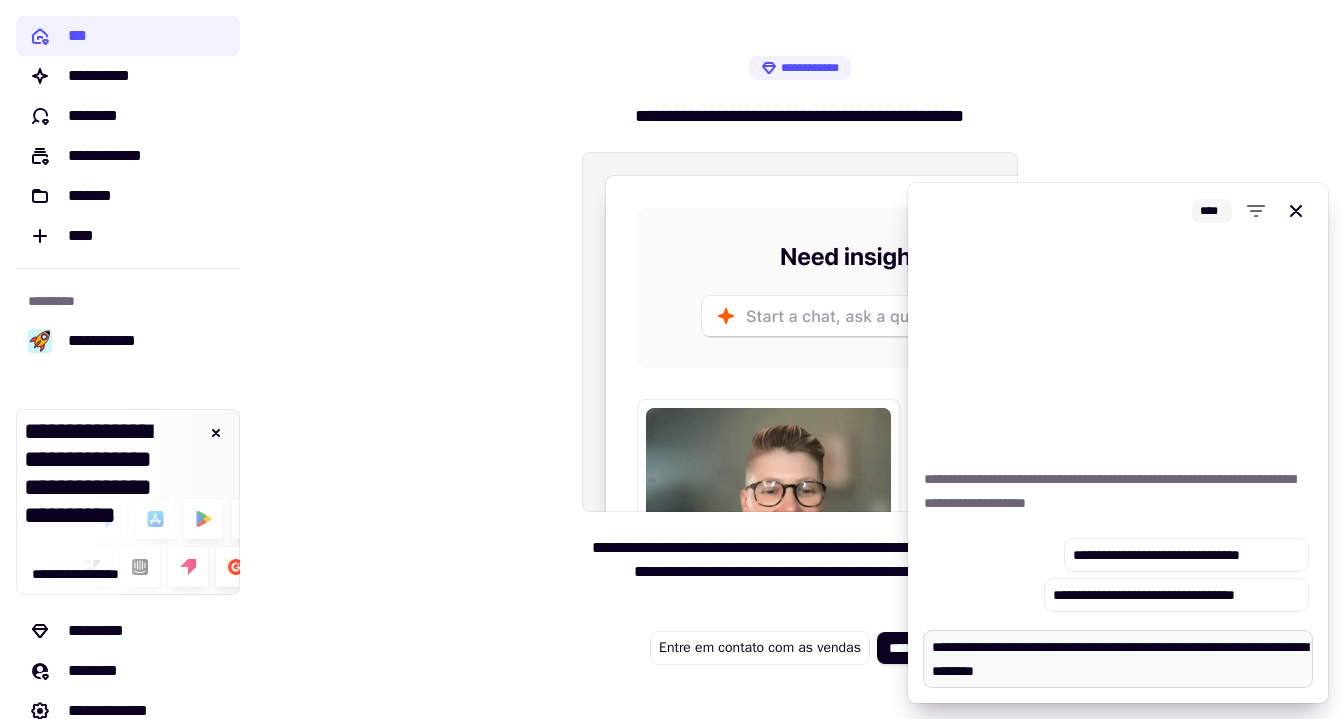 type on "*" 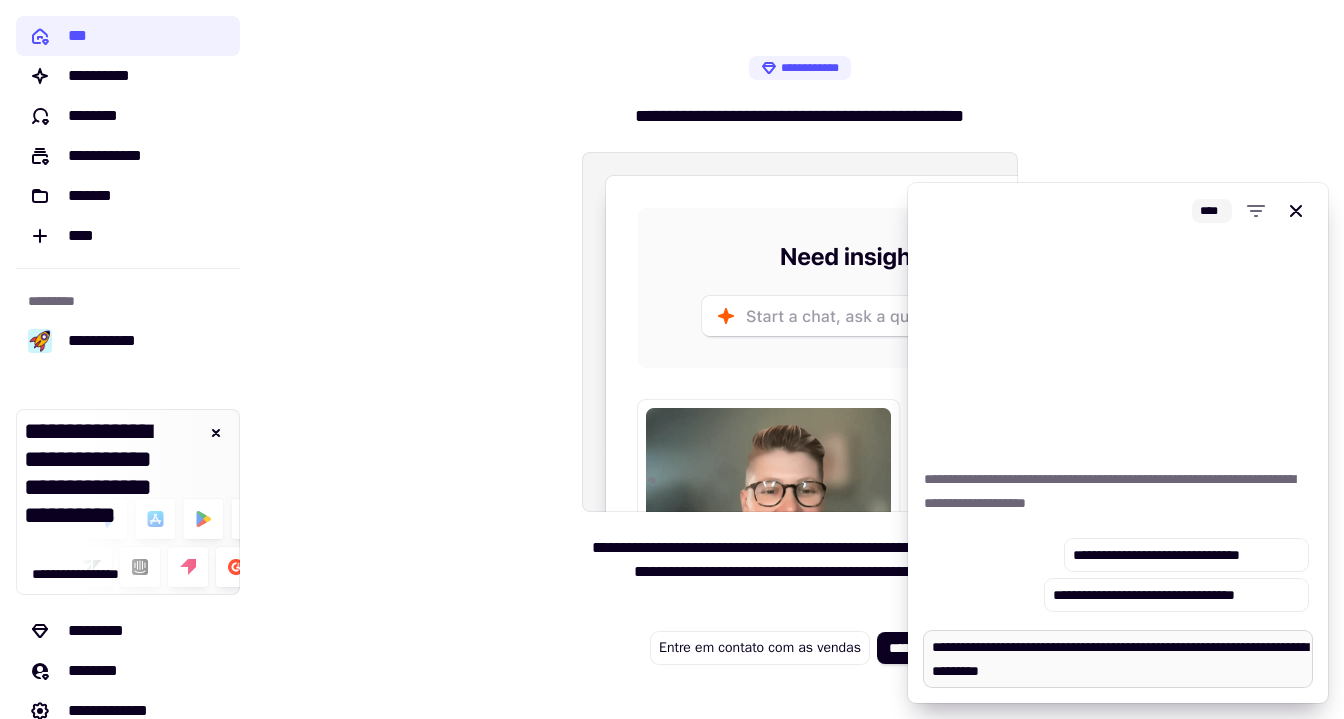 type on "**********" 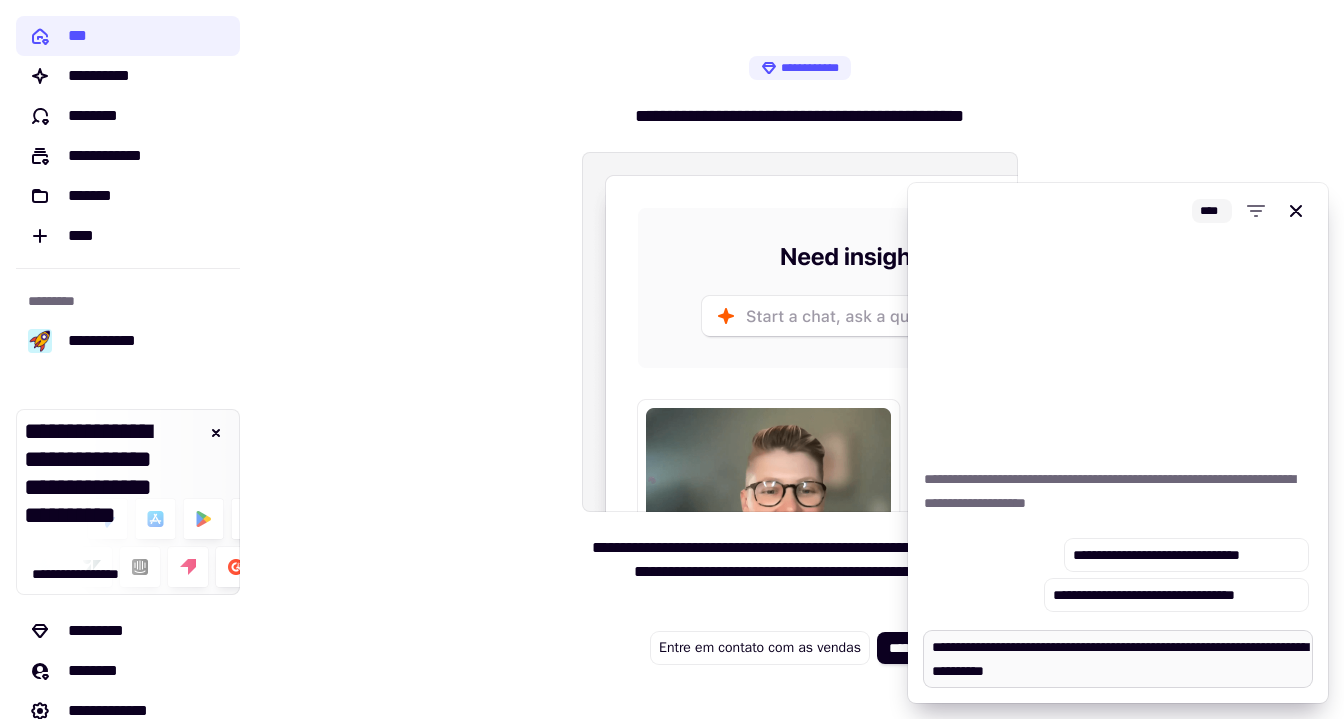 type on "*" 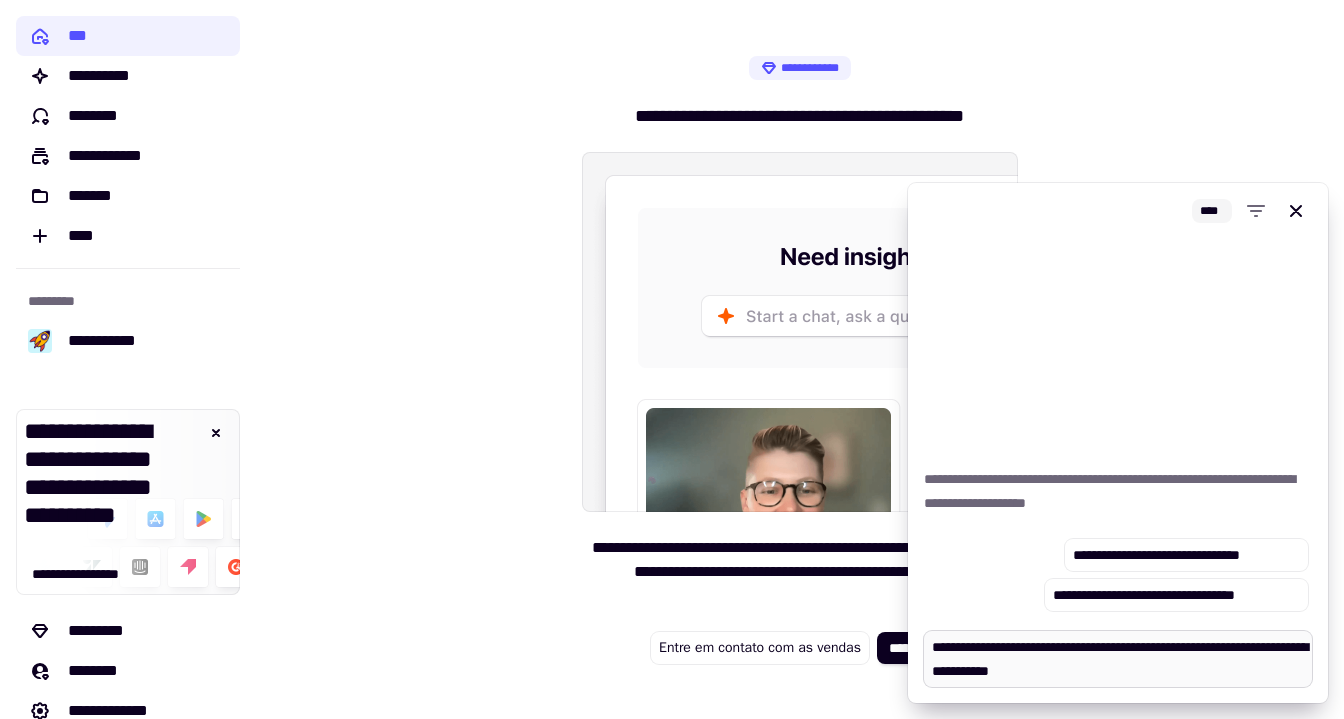 type on "*" 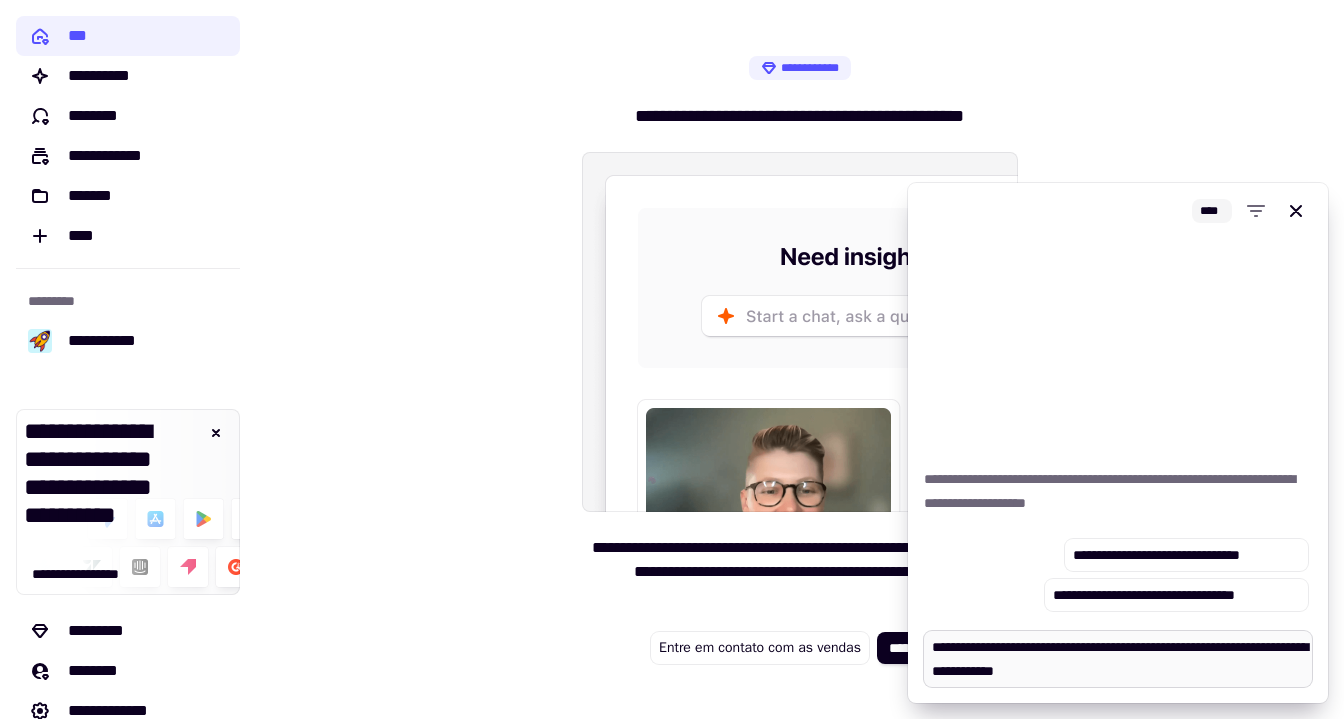 type on "*" 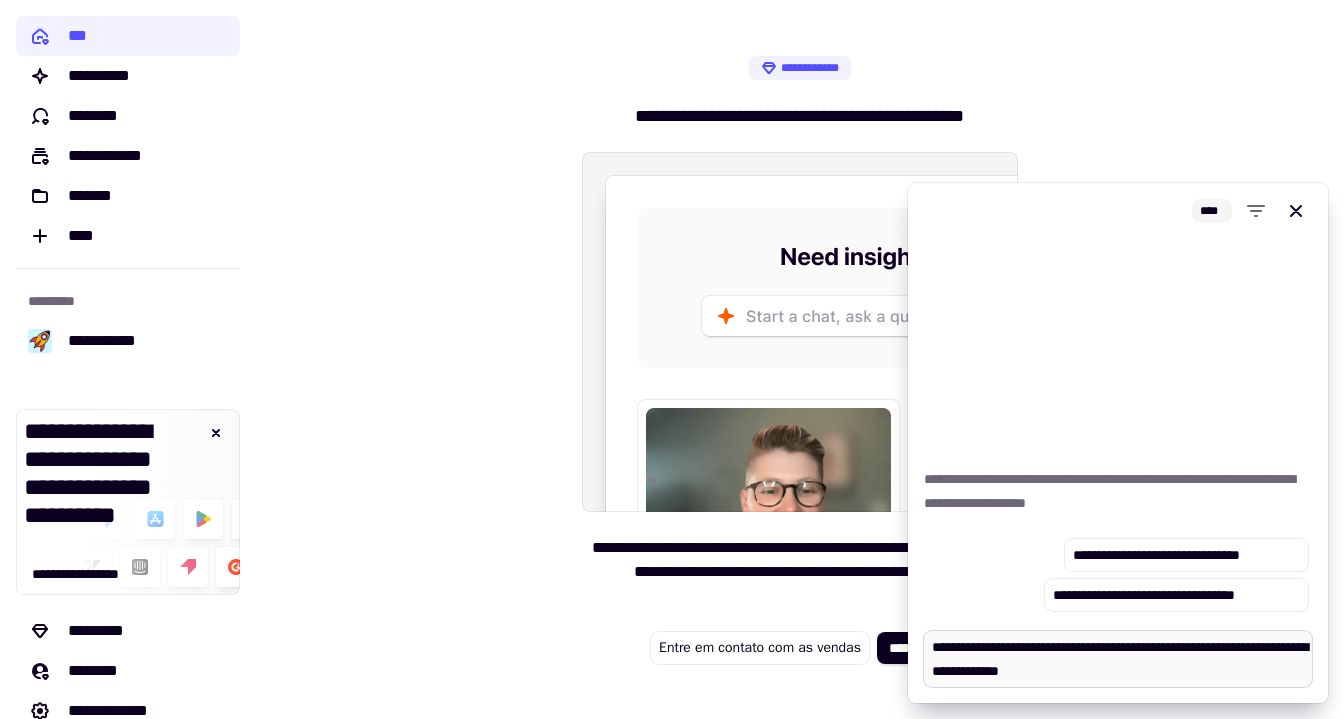 type on "*" 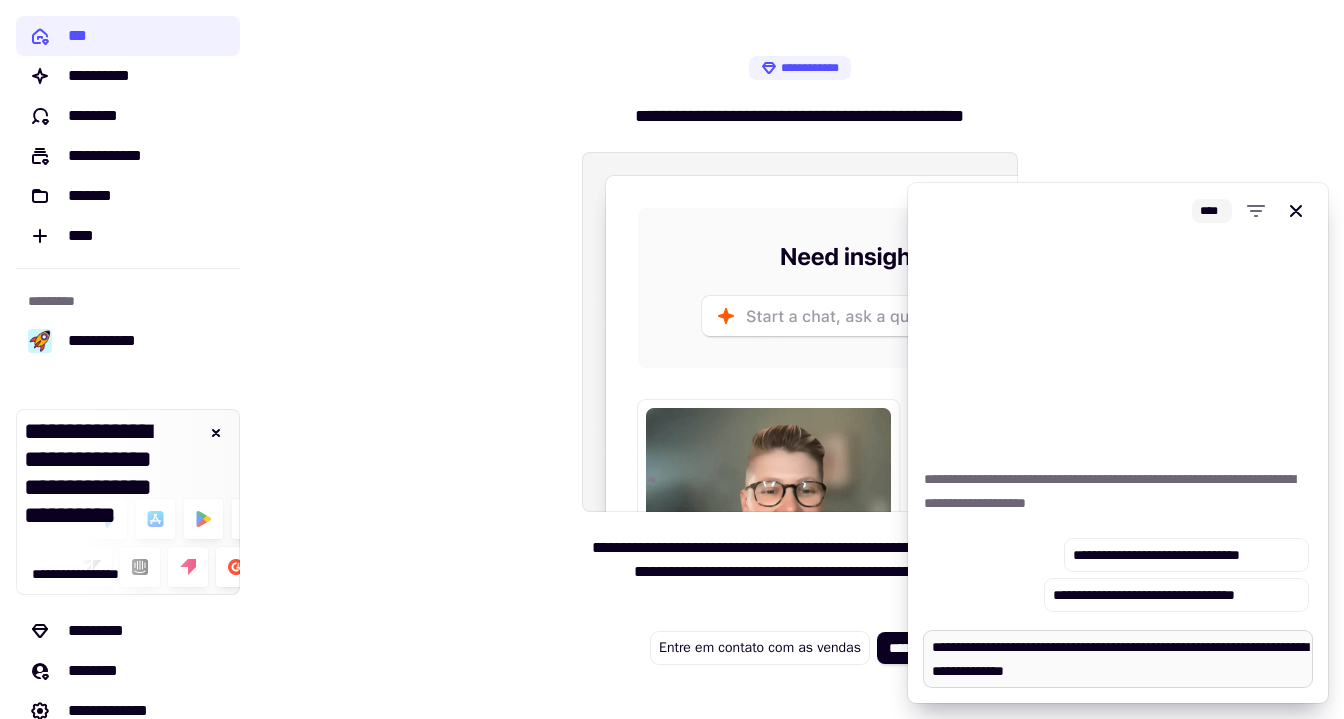 type on "*" 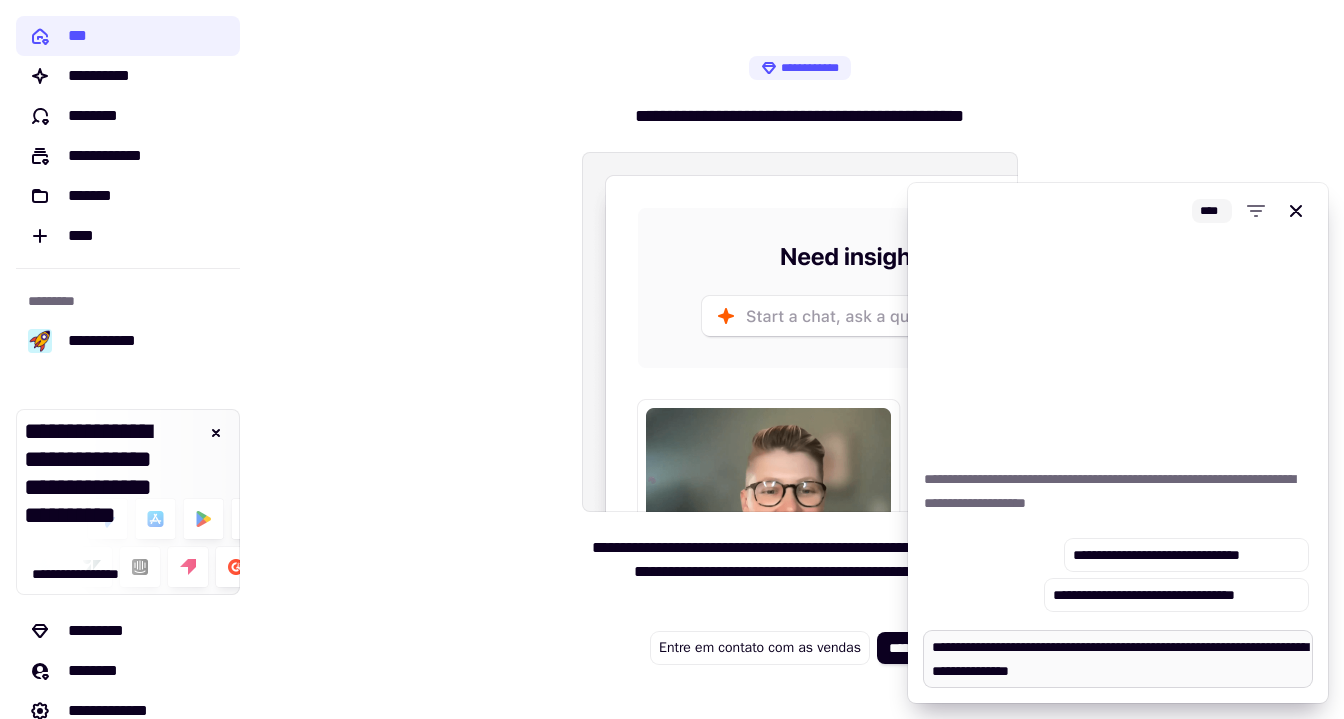 type on "*" 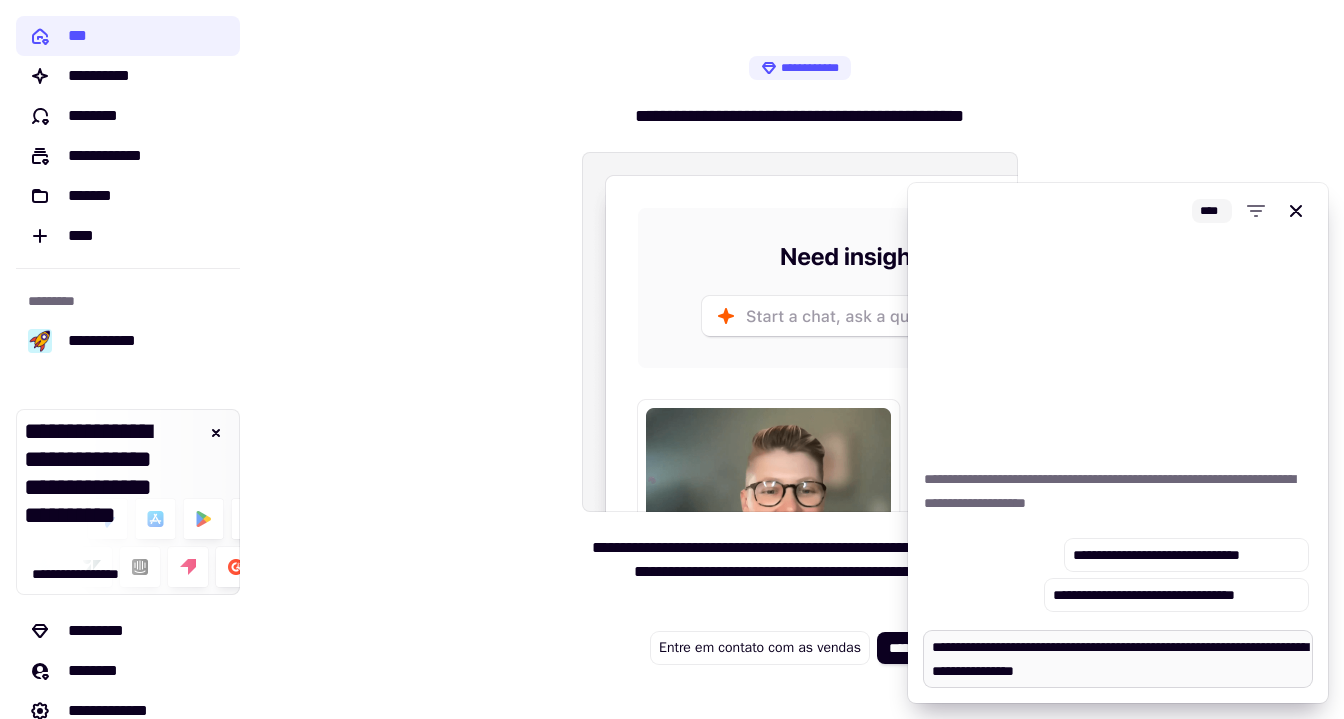 type on "*" 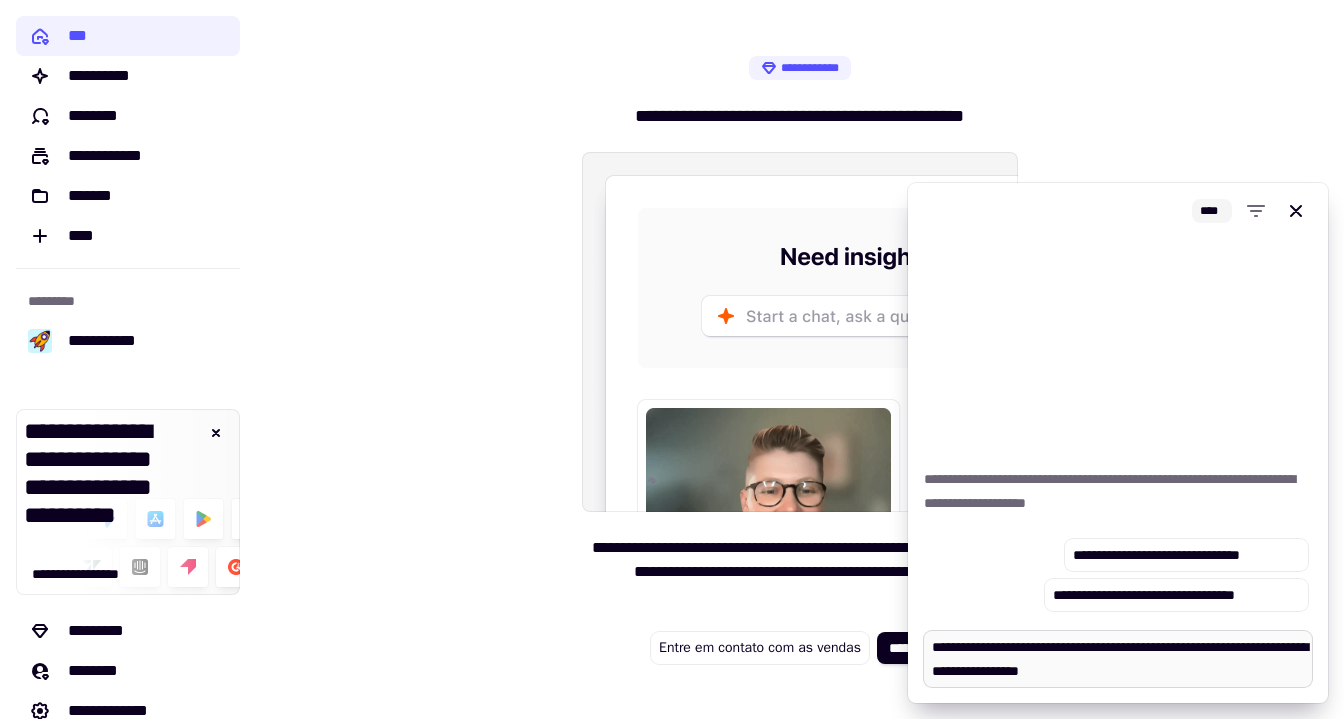 type on "*" 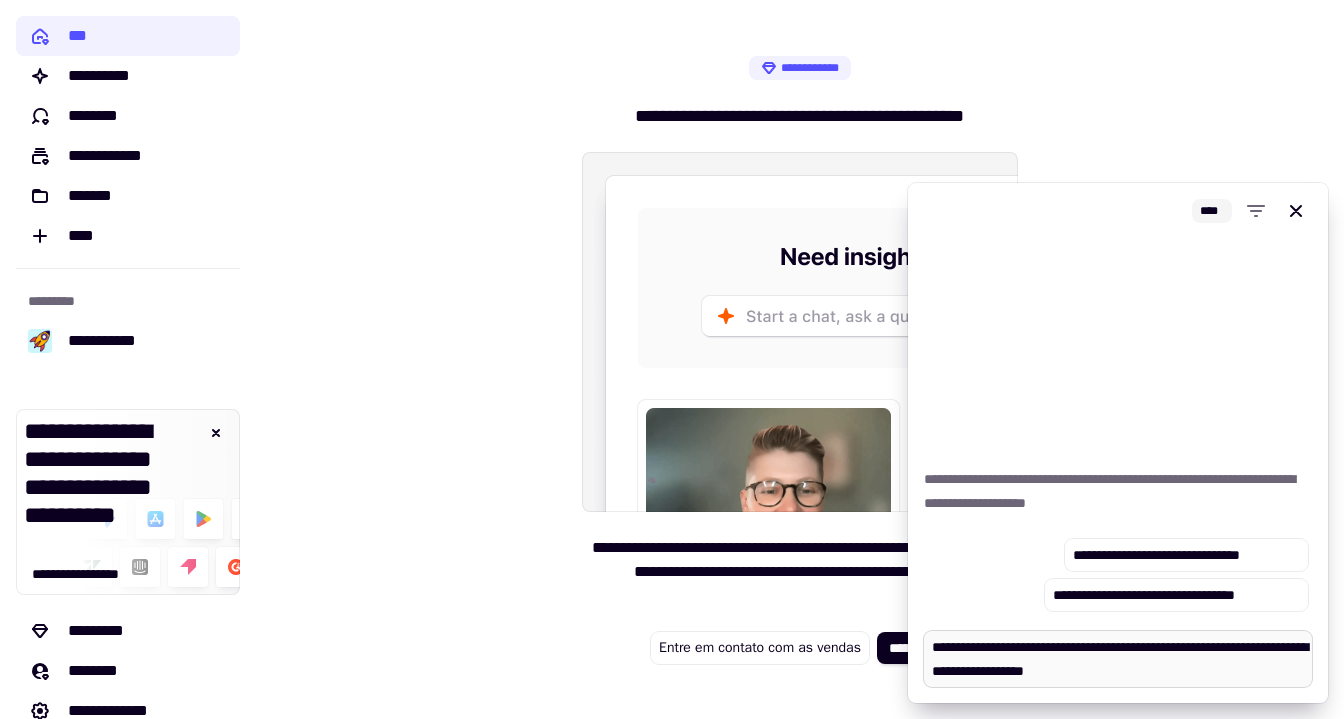 type on "*" 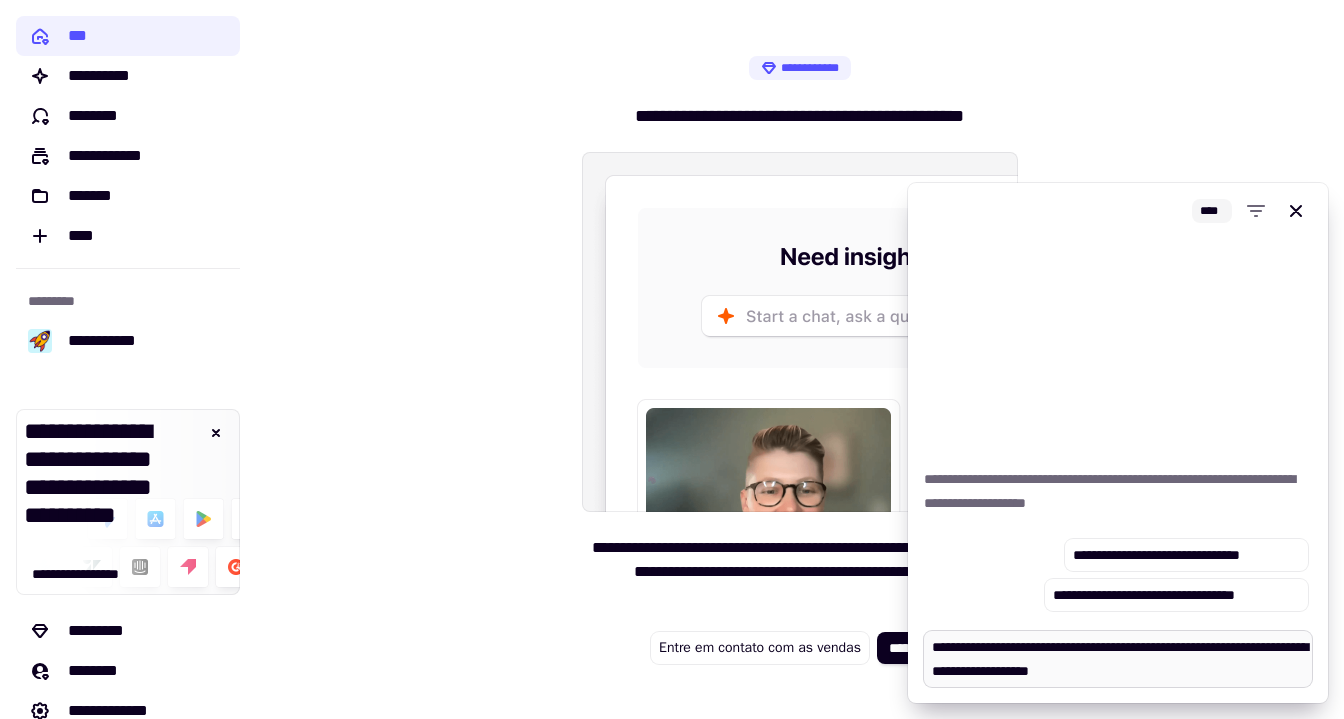 type on "*" 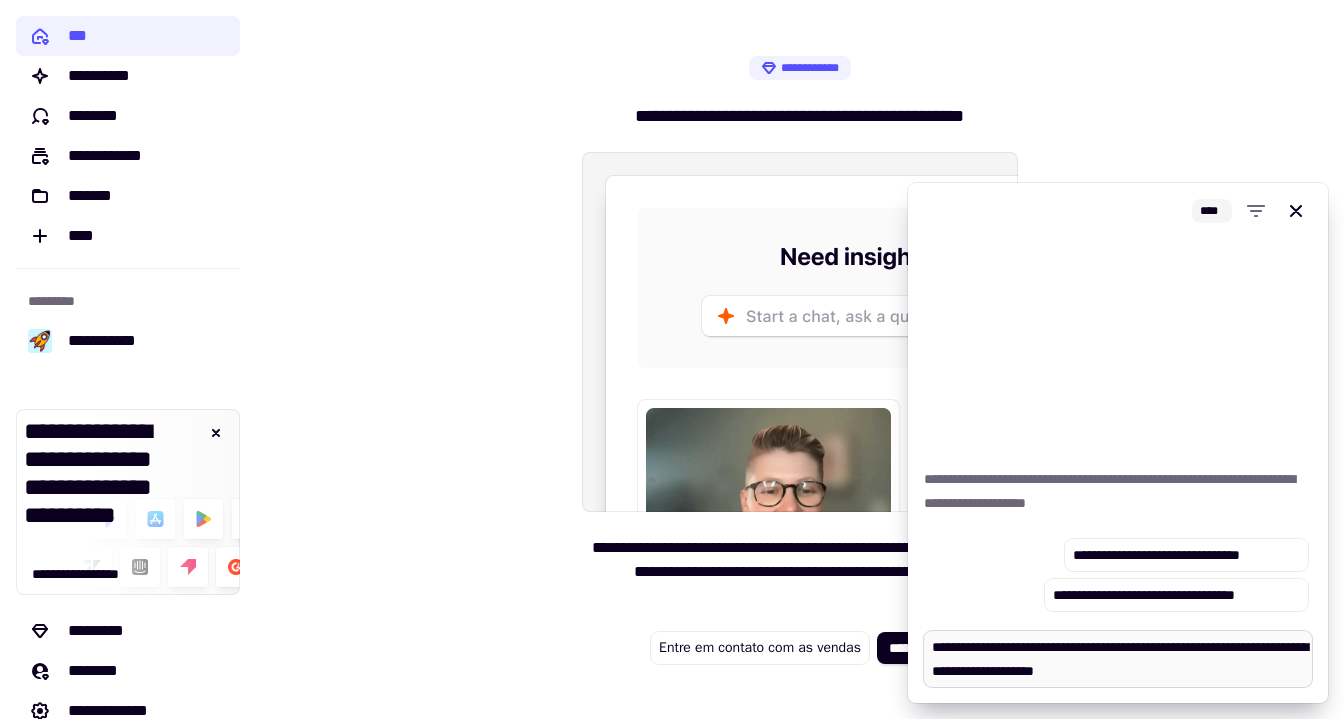 type on "*" 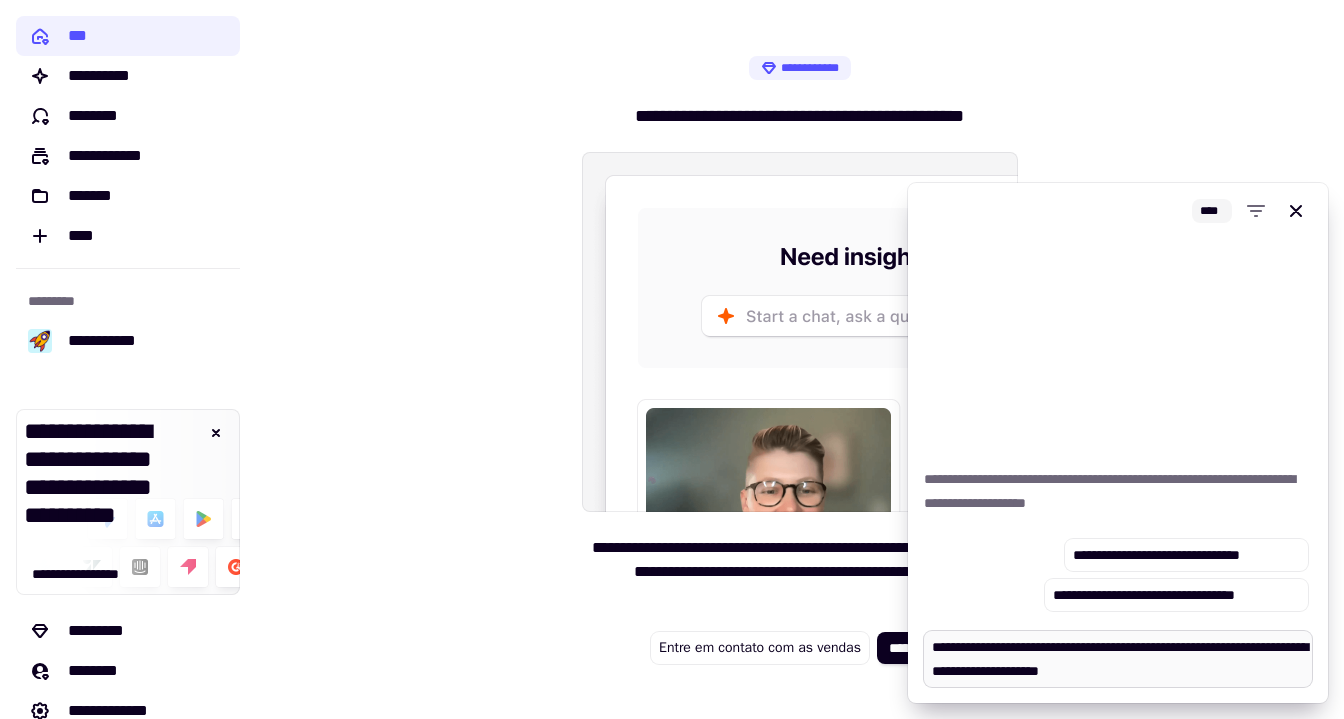 type on "*" 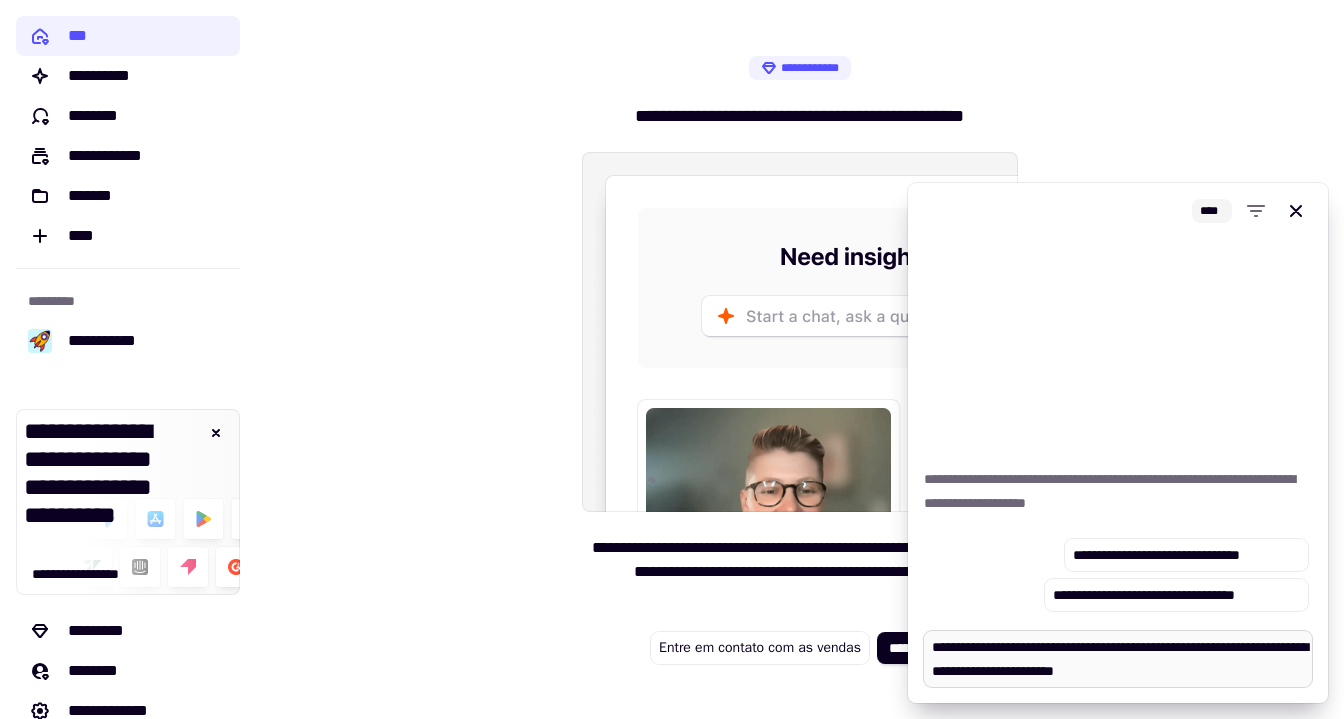 type on "**********" 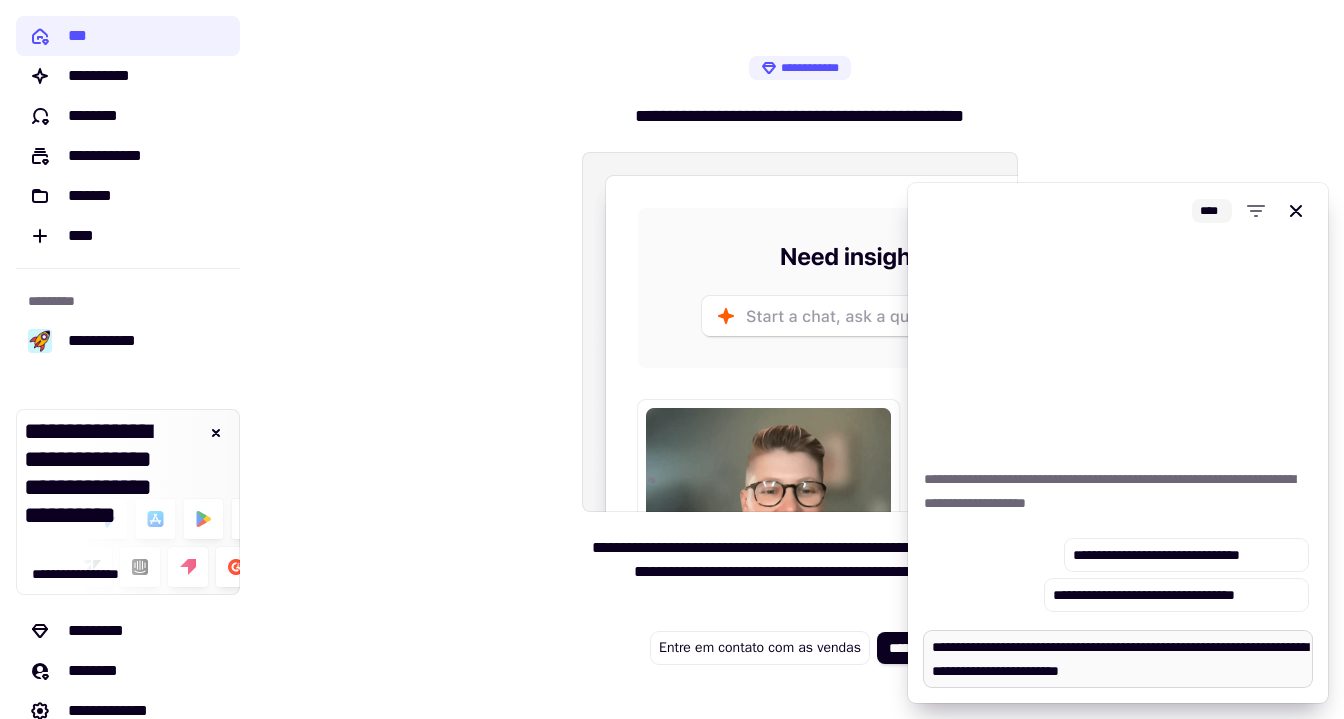 type on "*" 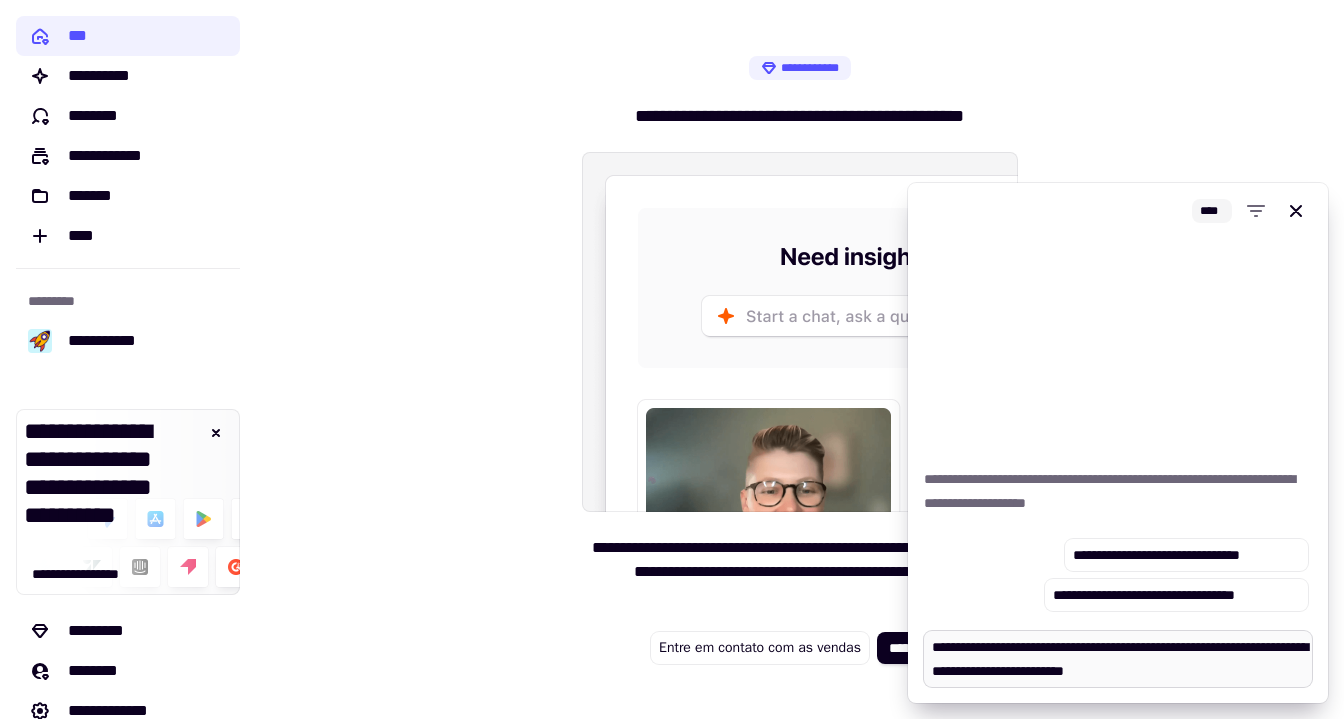 type on "*" 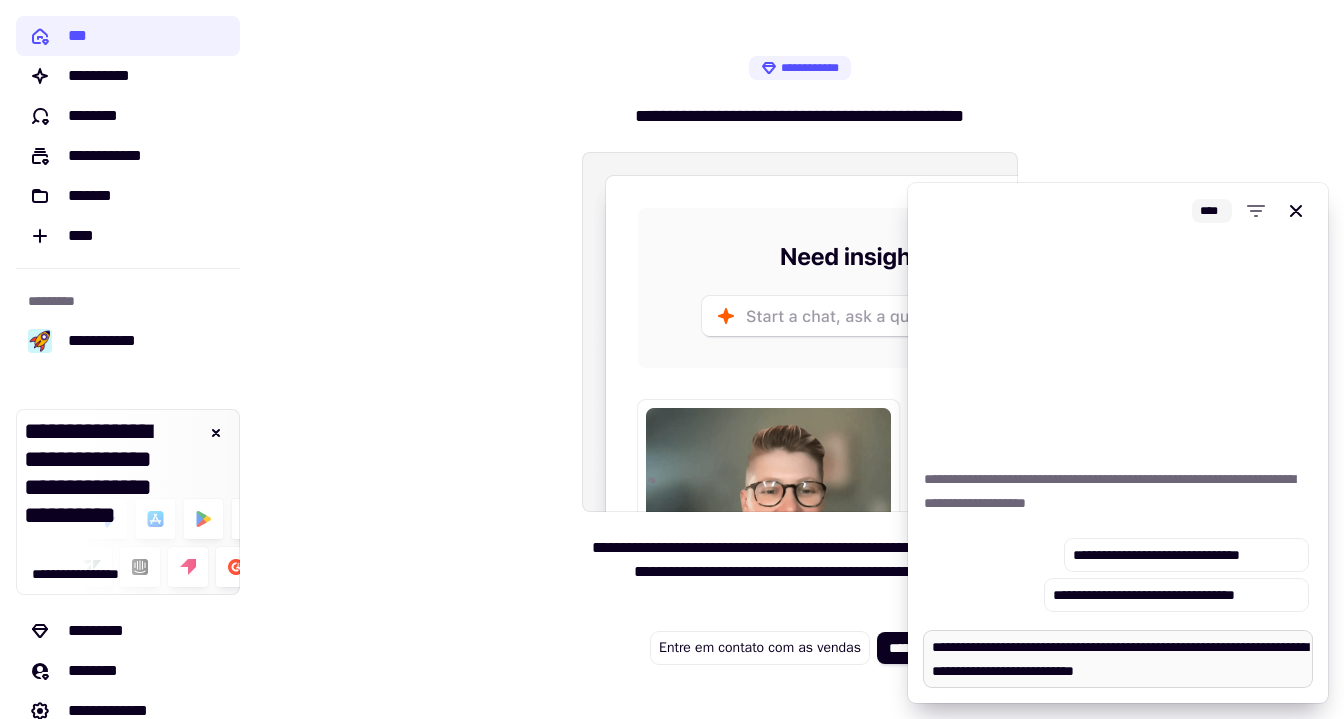 type on "**********" 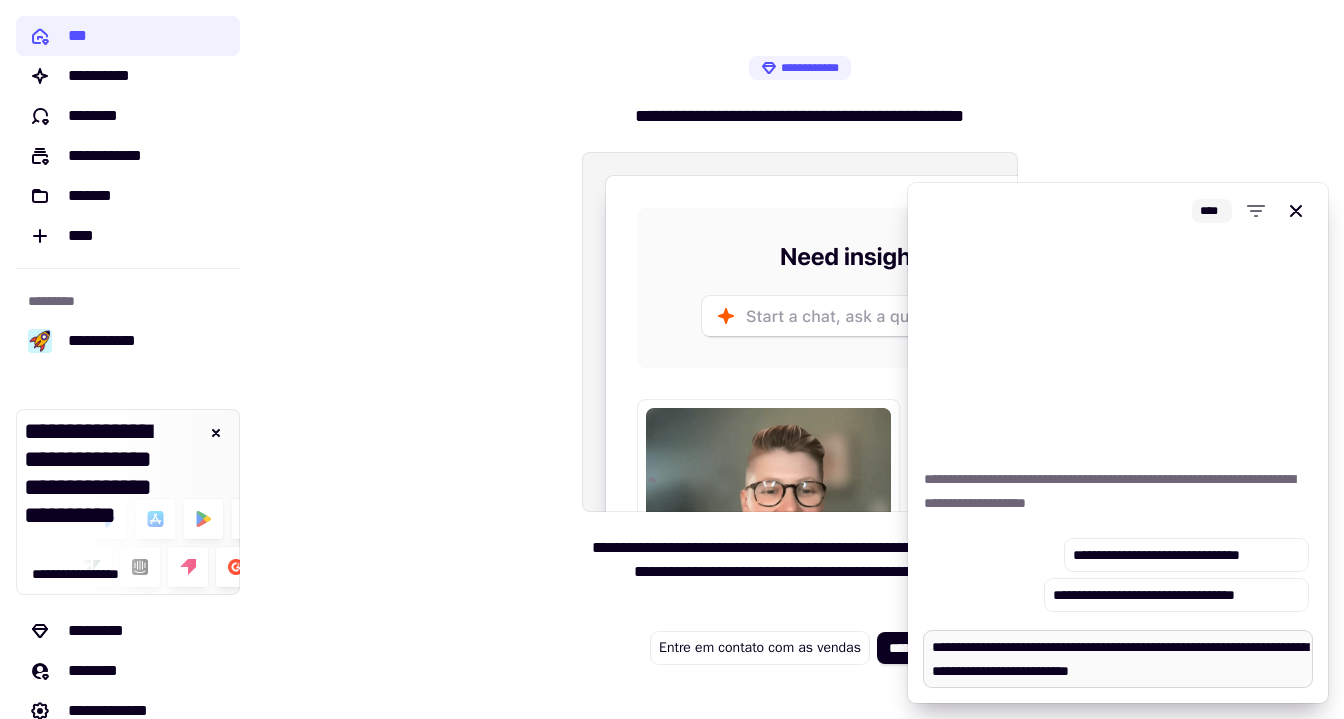 type on "*" 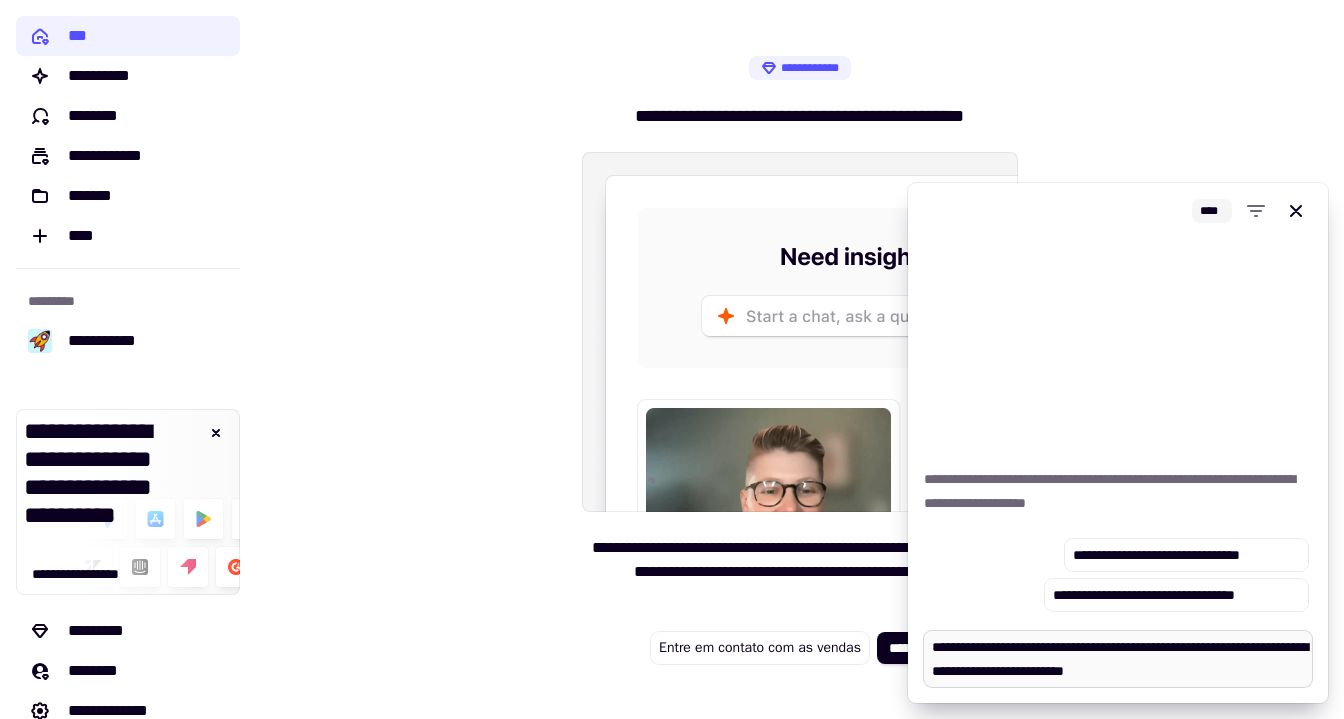 type on "*" 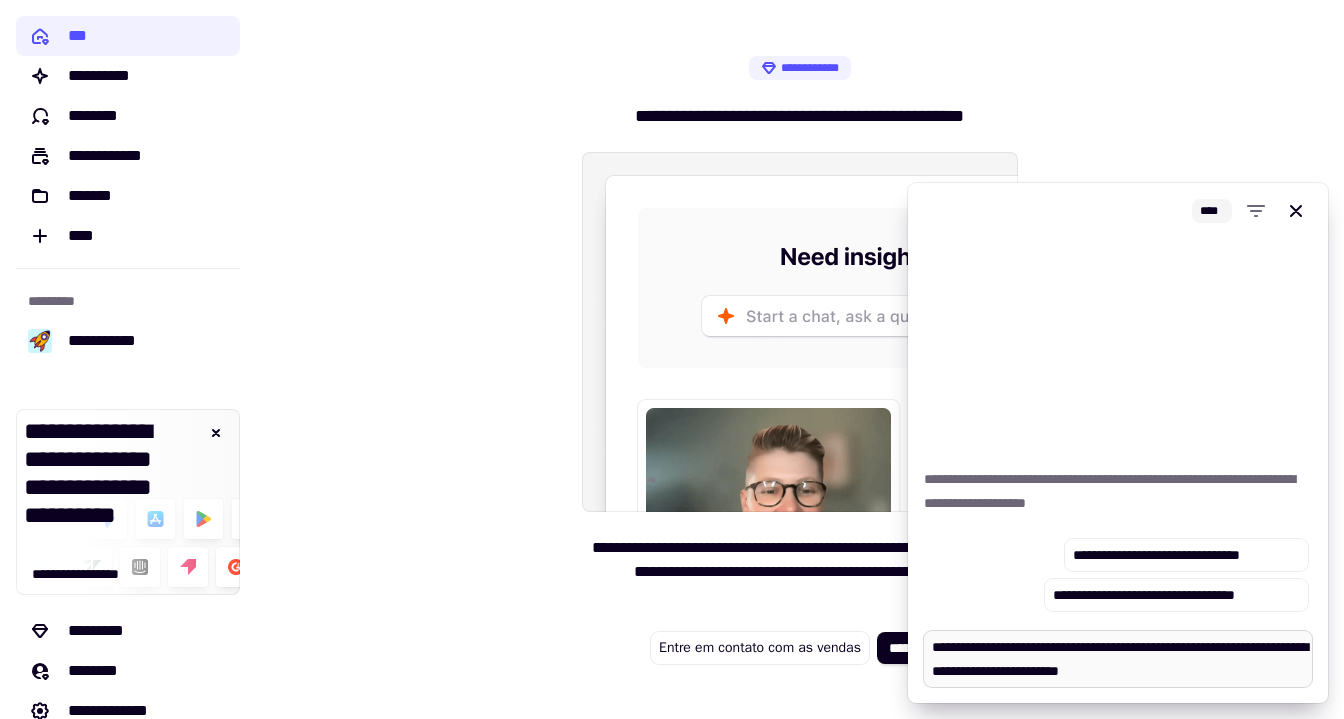 type on "**********" 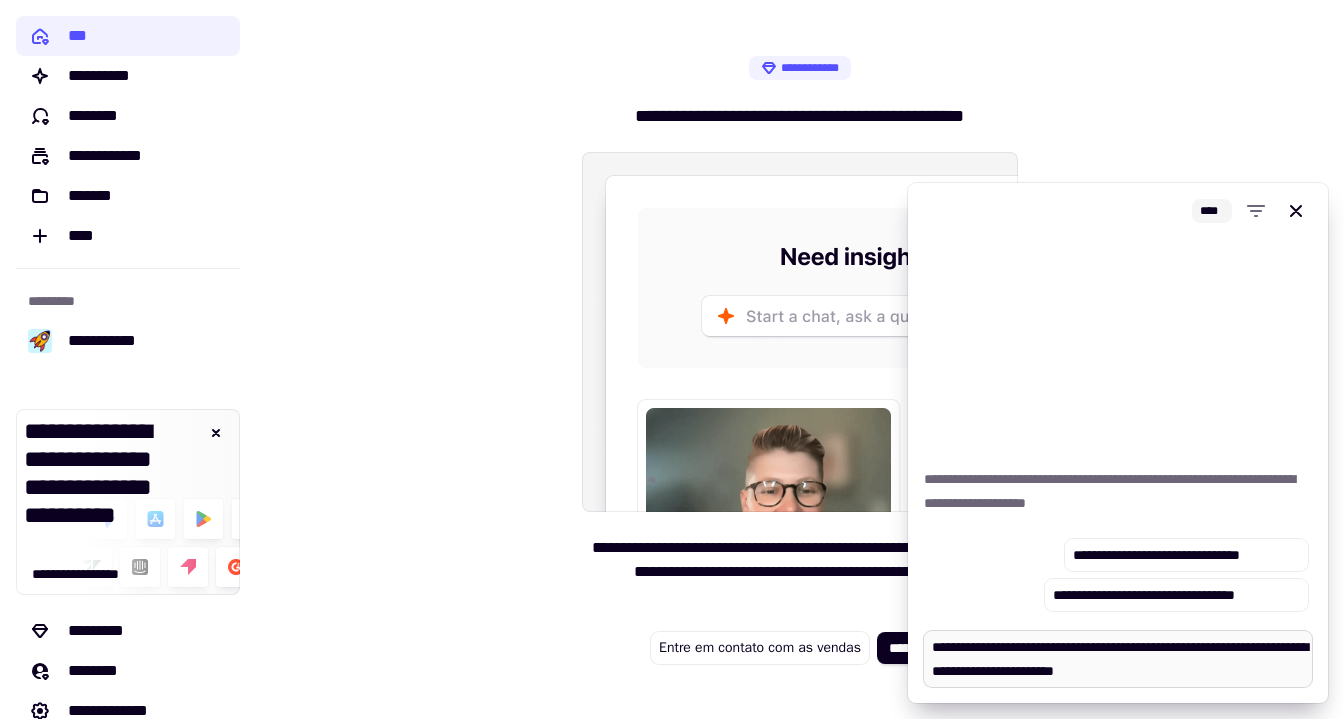 type 